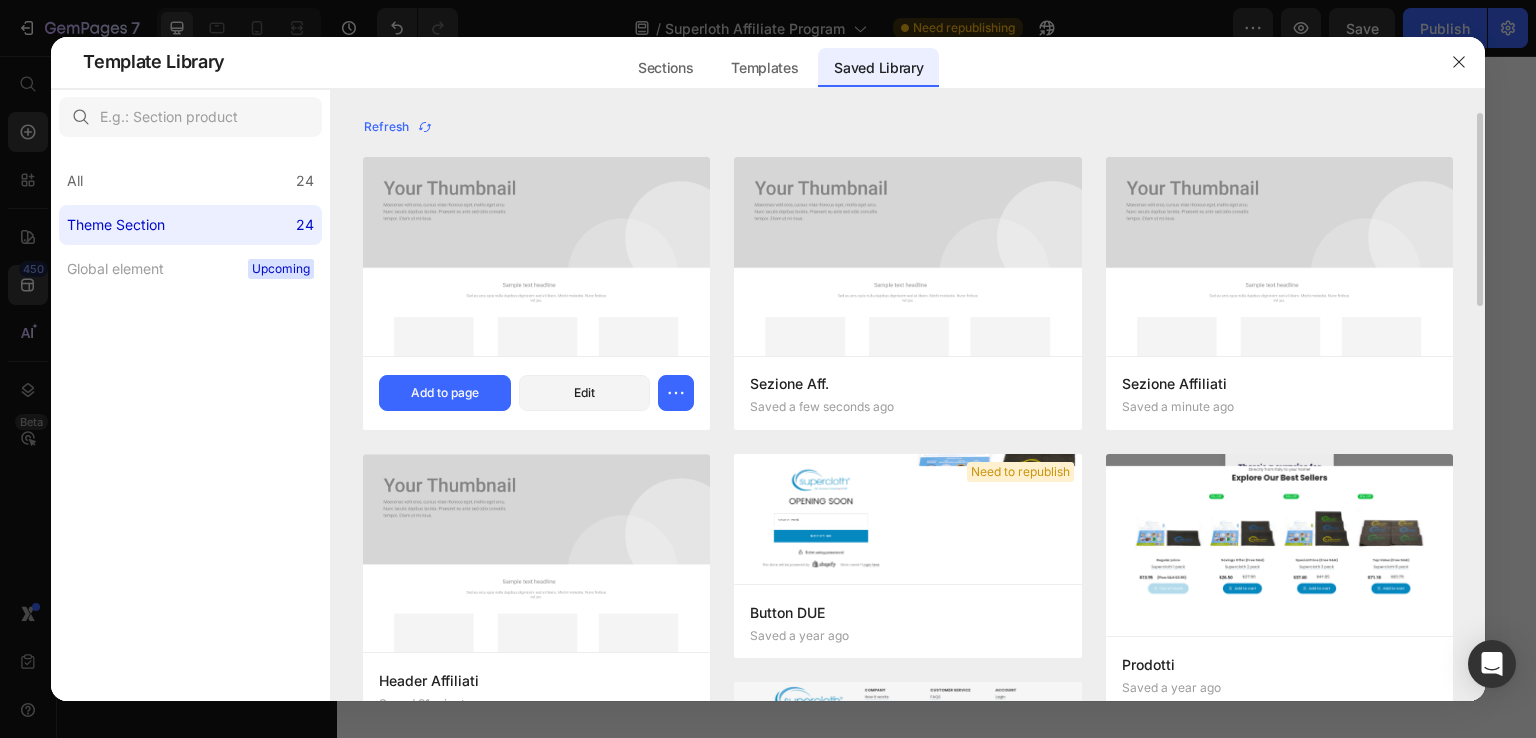 scroll, scrollTop: 0, scrollLeft: 0, axis: both 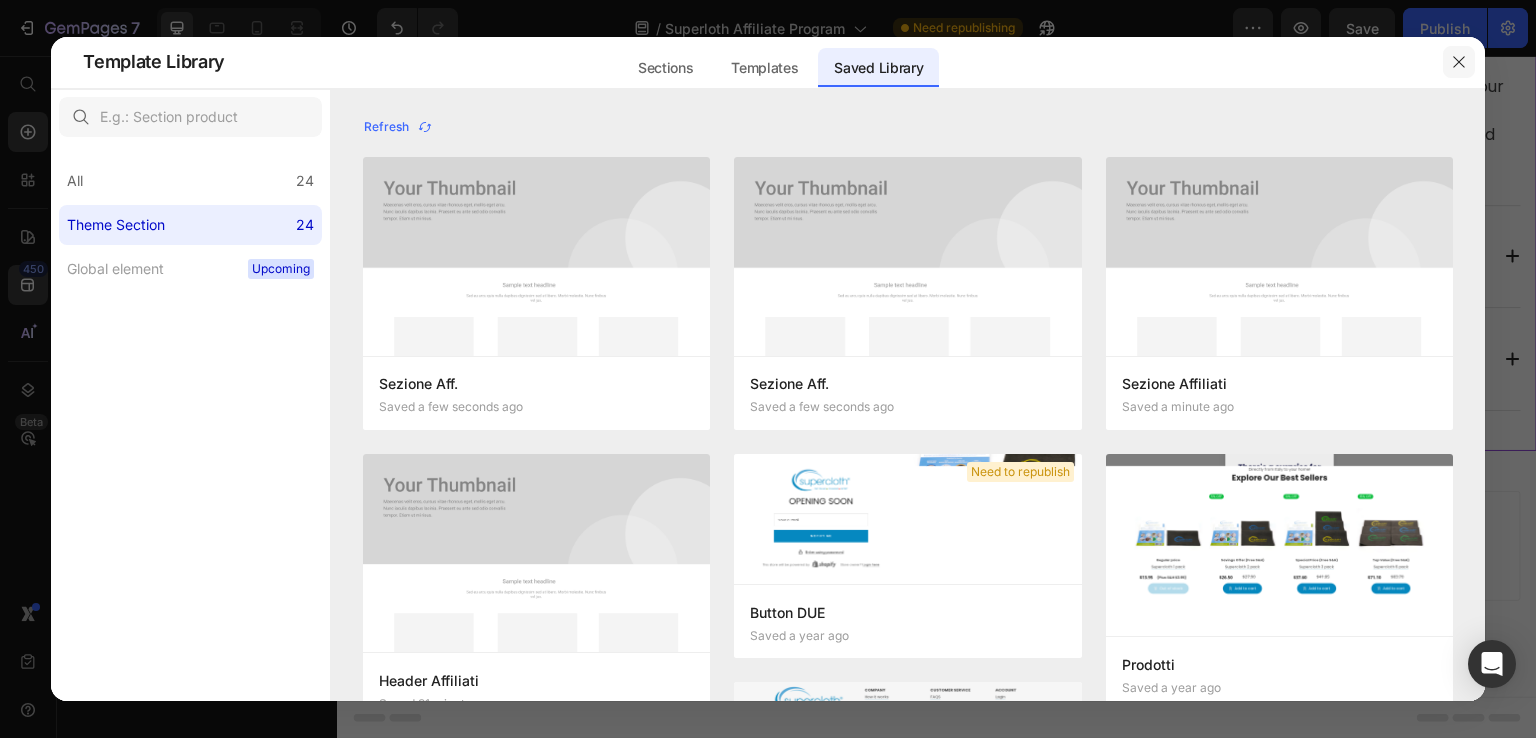click at bounding box center (1459, 62) 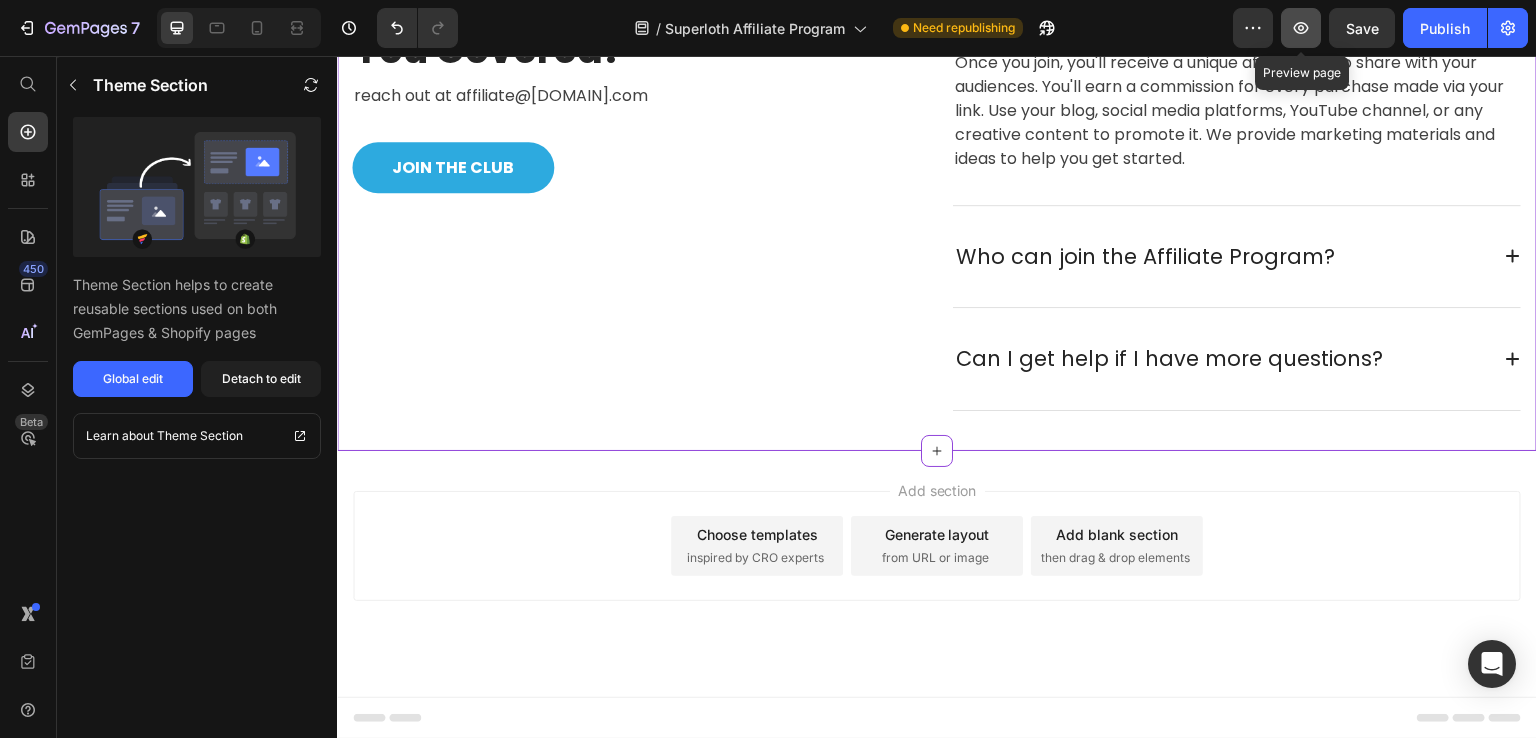 click 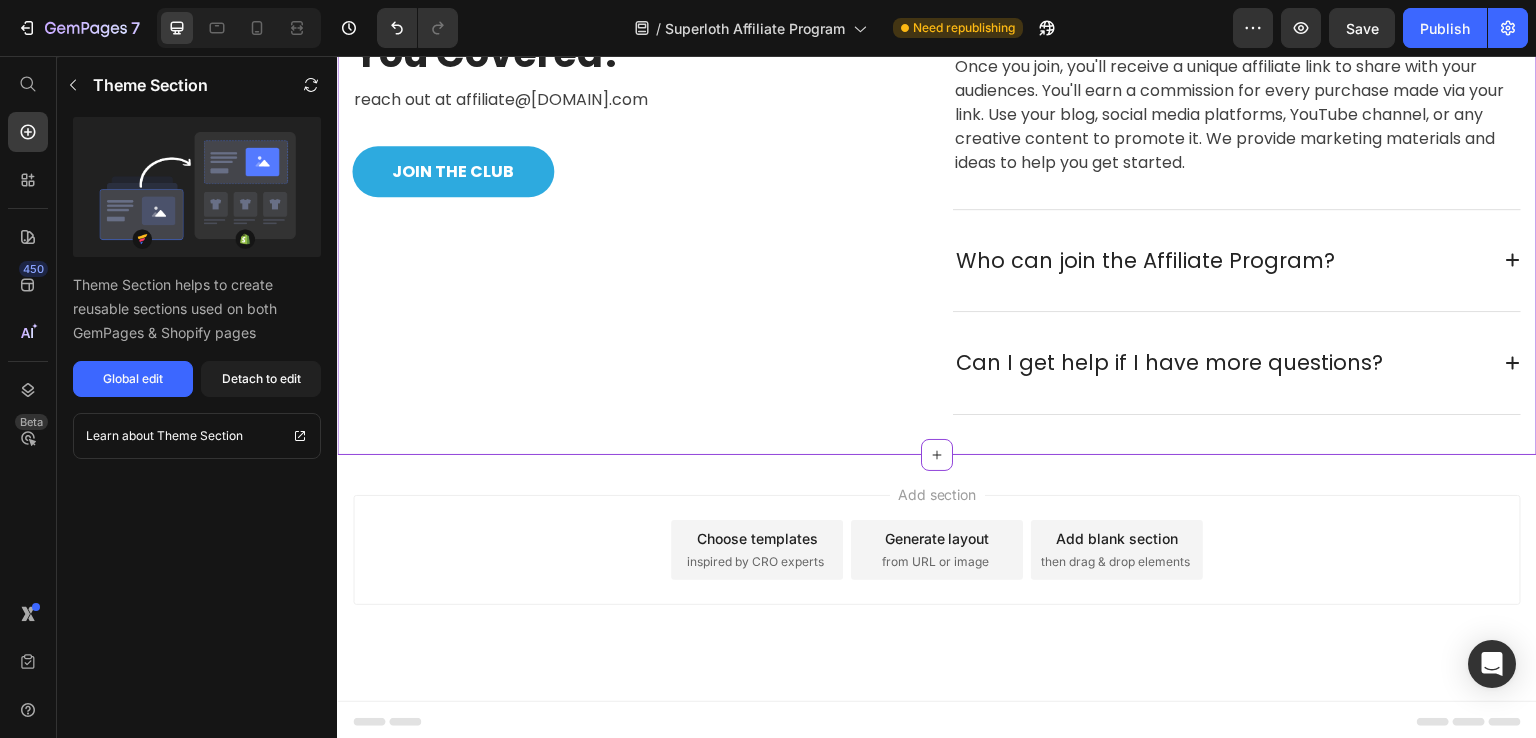 scroll, scrollTop: 1519, scrollLeft: 0, axis: vertical 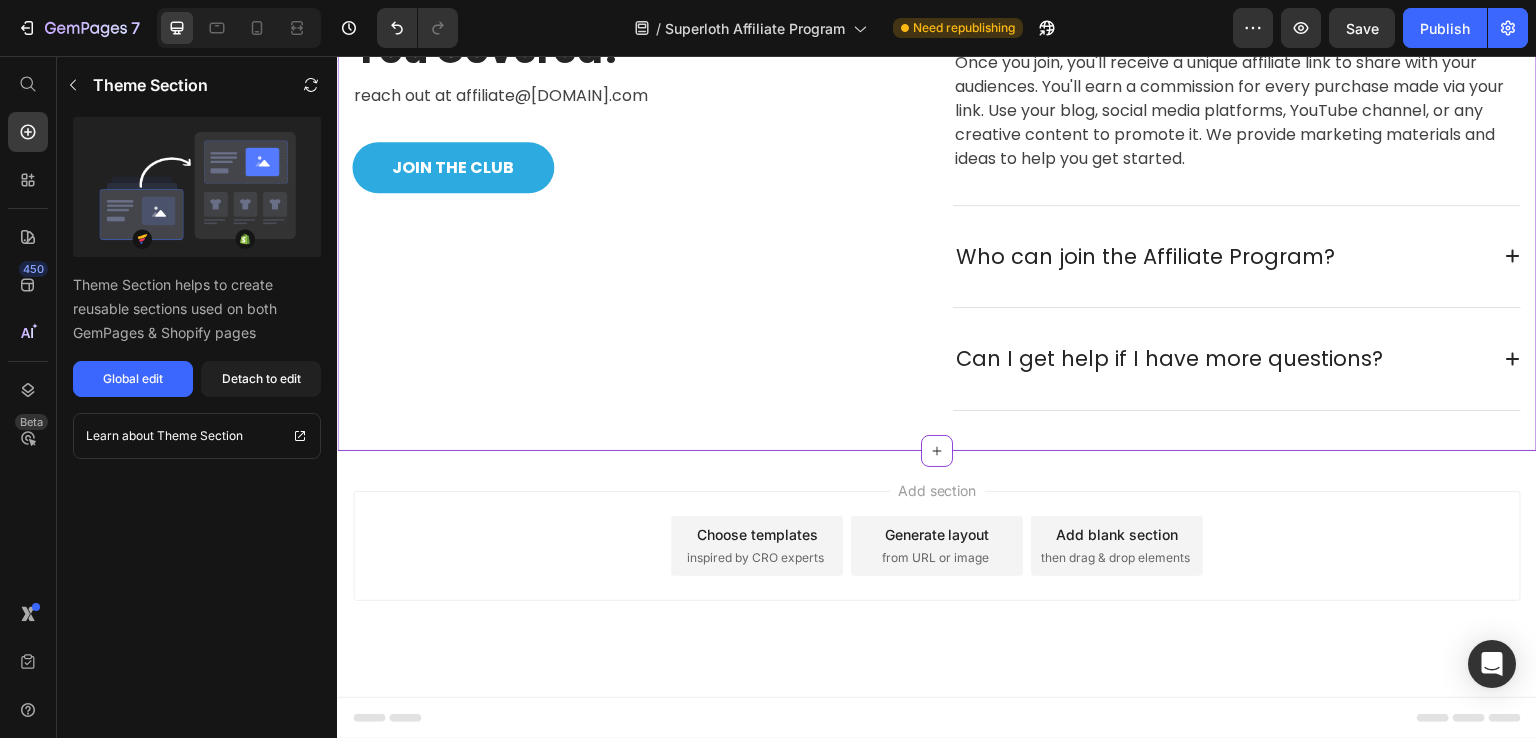 click 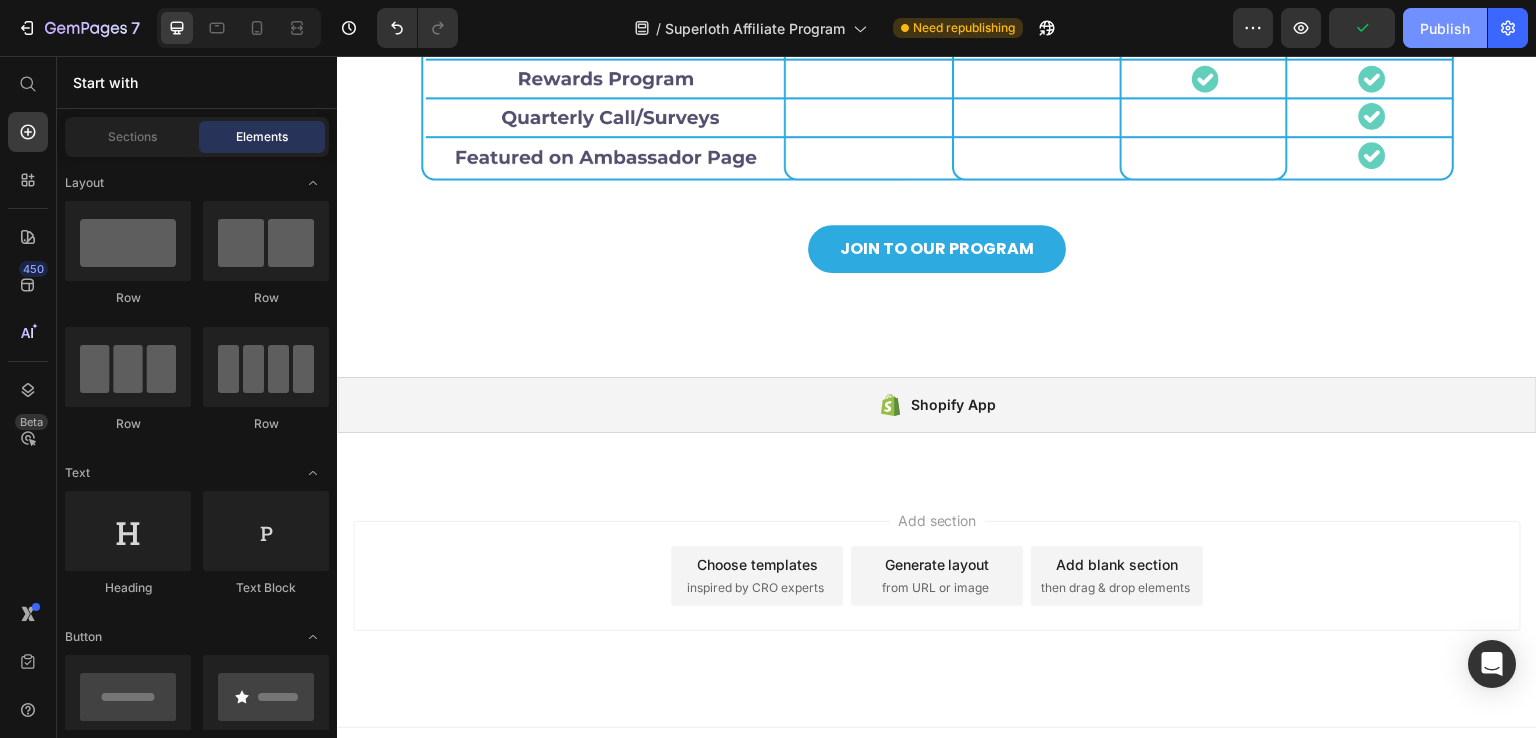 click on "Publish" at bounding box center [1445, 28] 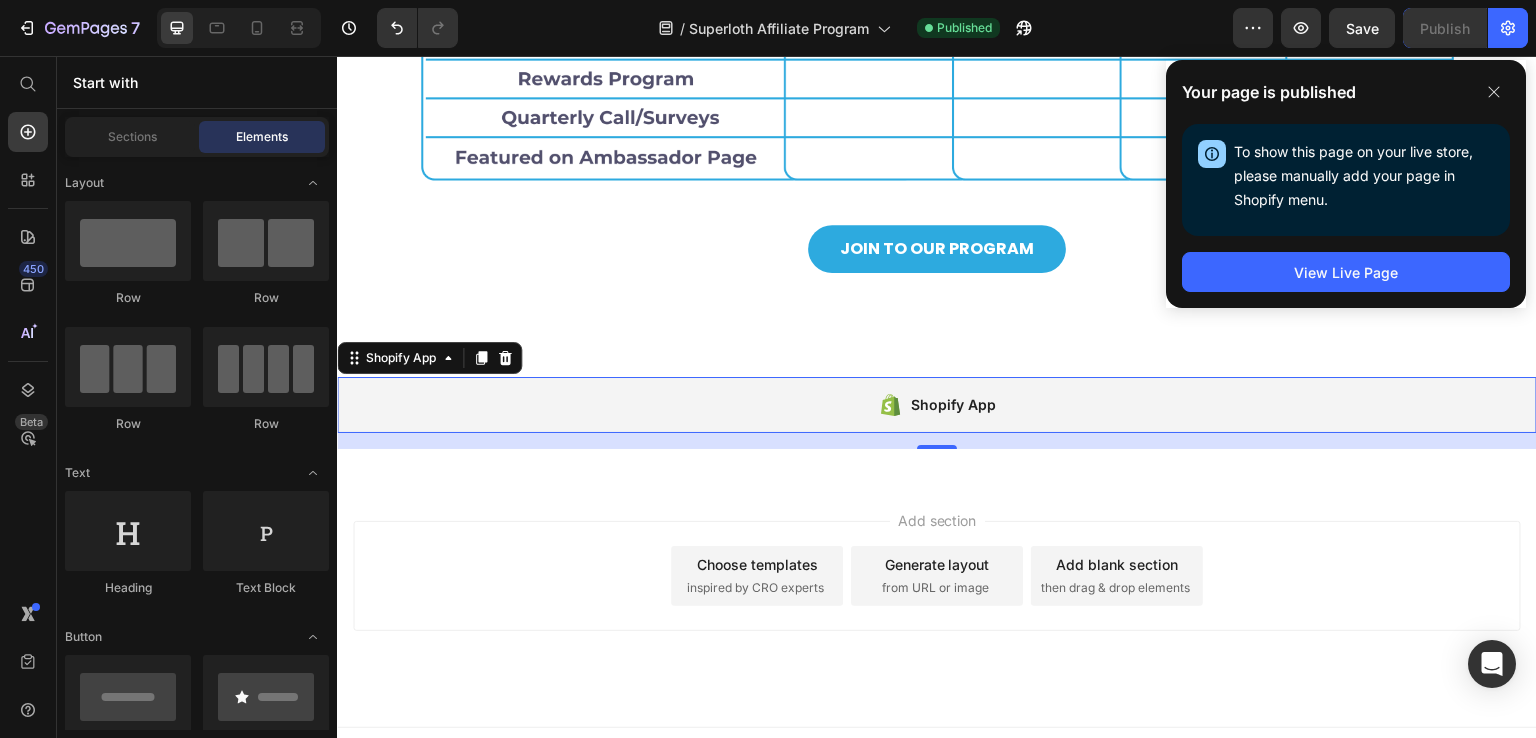 click on "Shopify App" at bounding box center (937, 405) 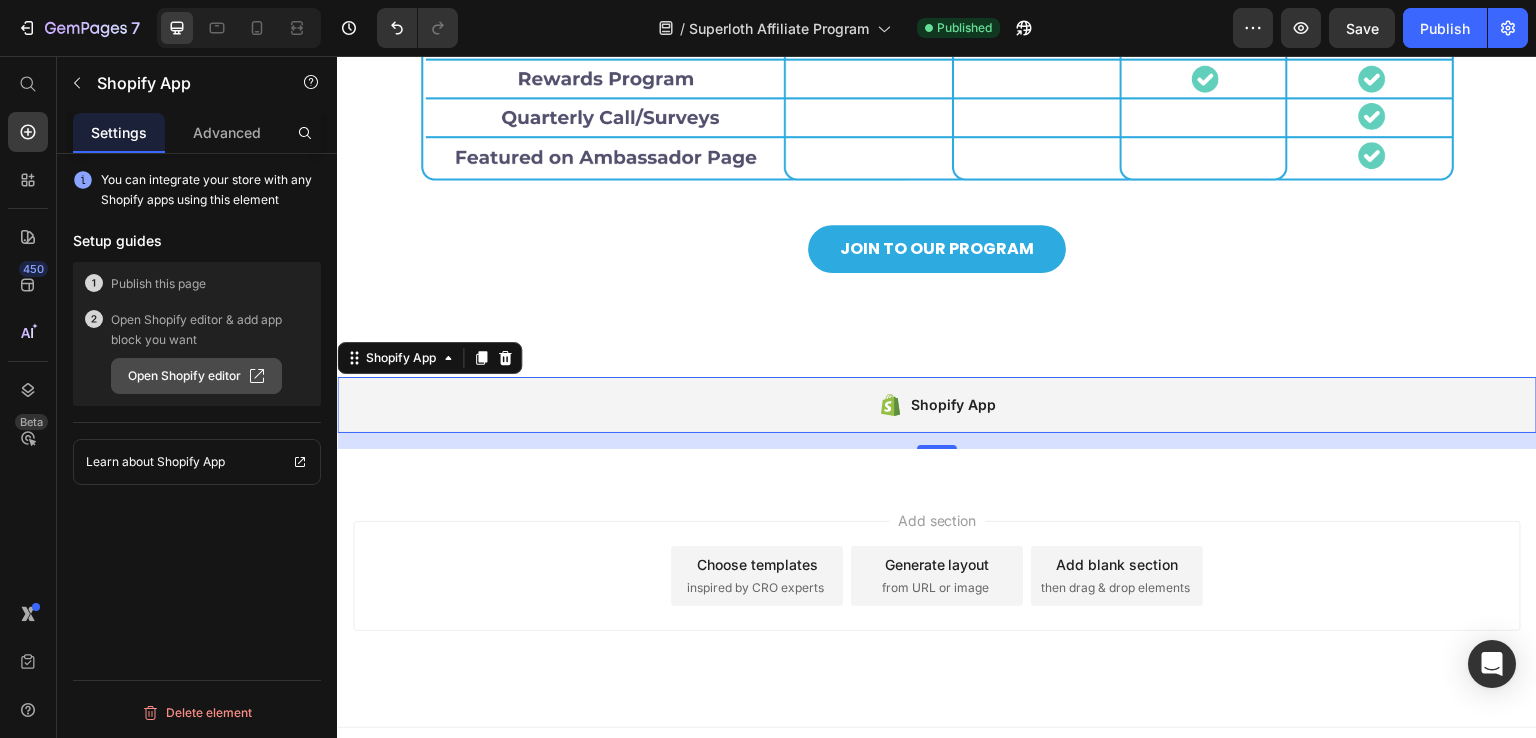 click on "Open Shopify editor" at bounding box center (196, 376) 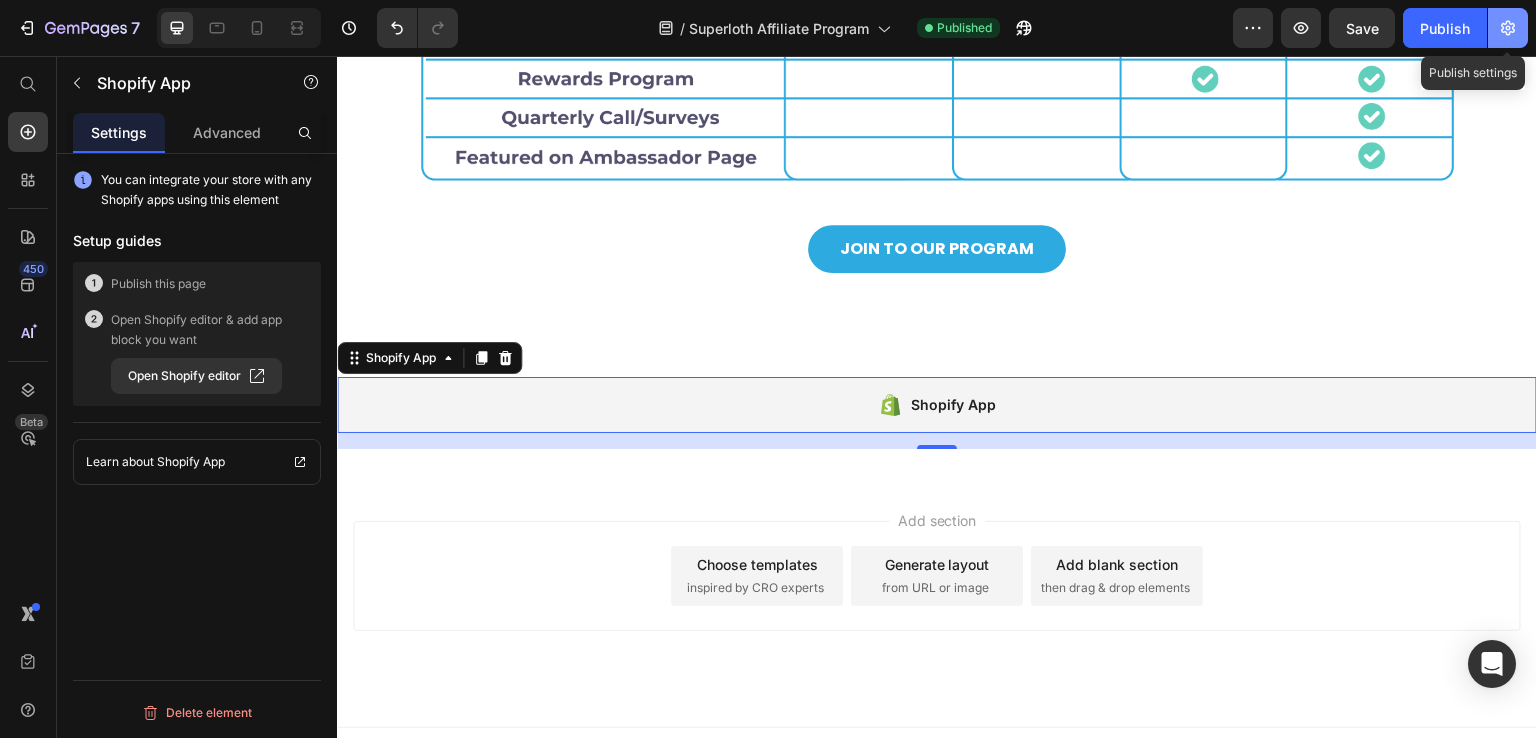 click 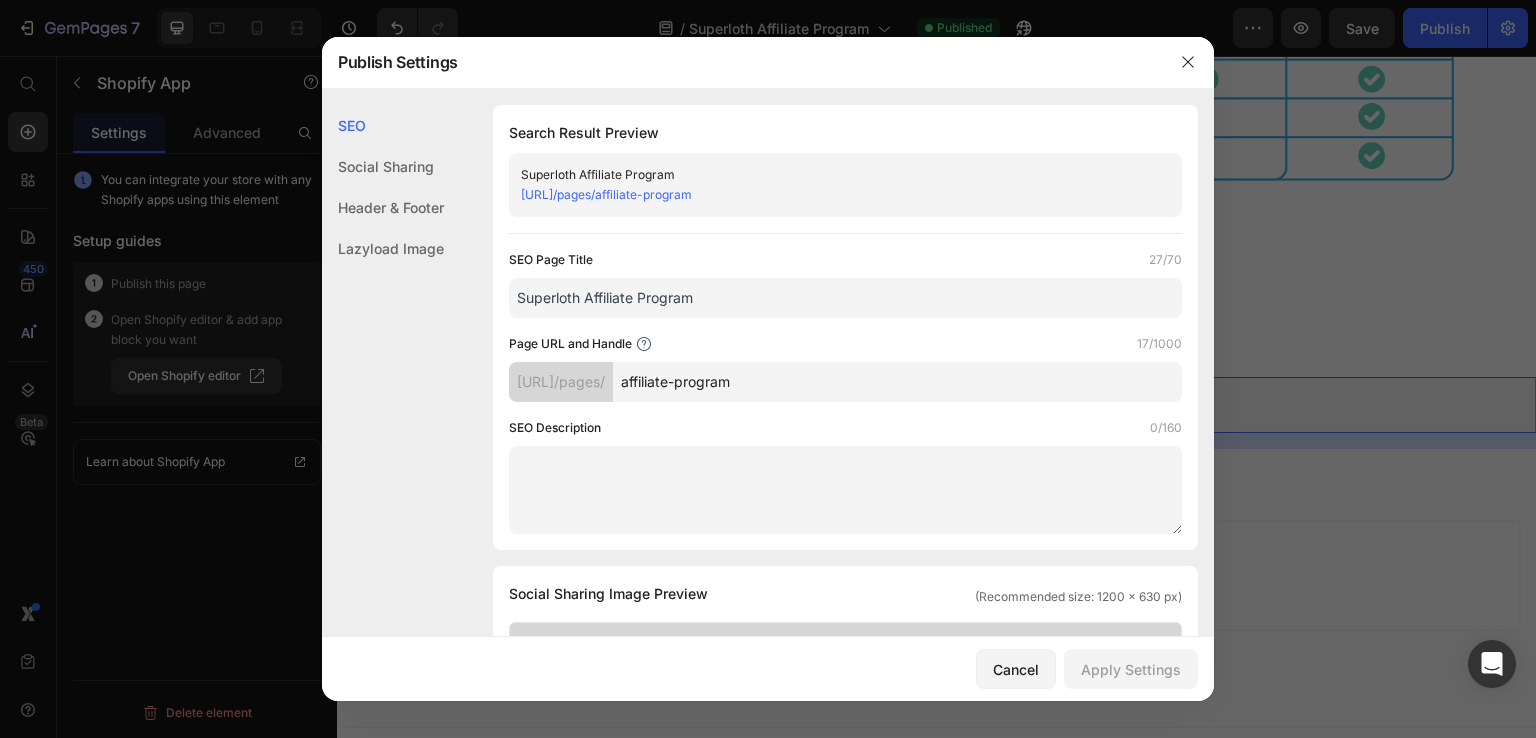 drag, startPoint x: 748, startPoint y: 379, endPoint x: 904, endPoint y: 377, distance: 156.01282 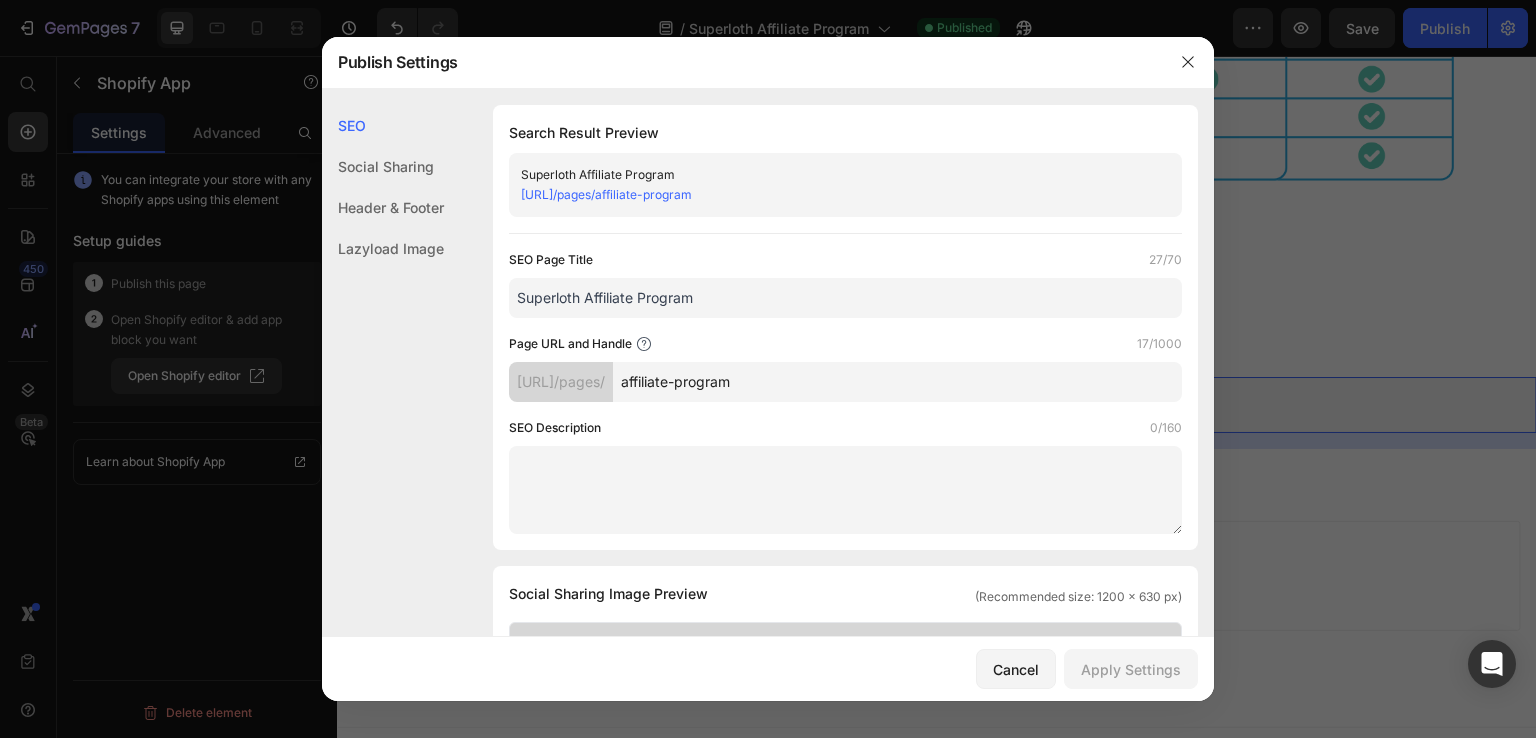 click on "affiliate-program" at bounding box center (897, 382) 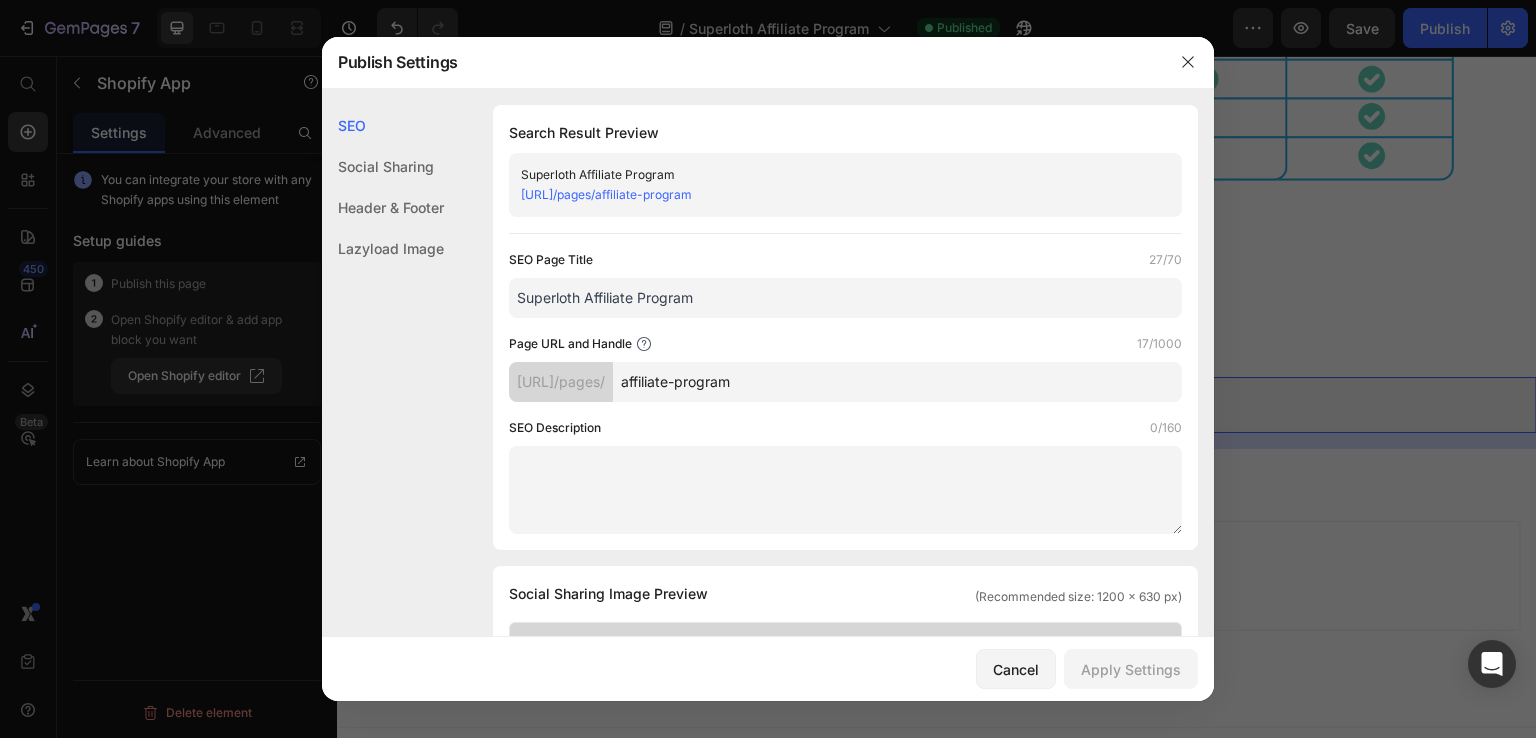 click at bounding box center [768, 369] 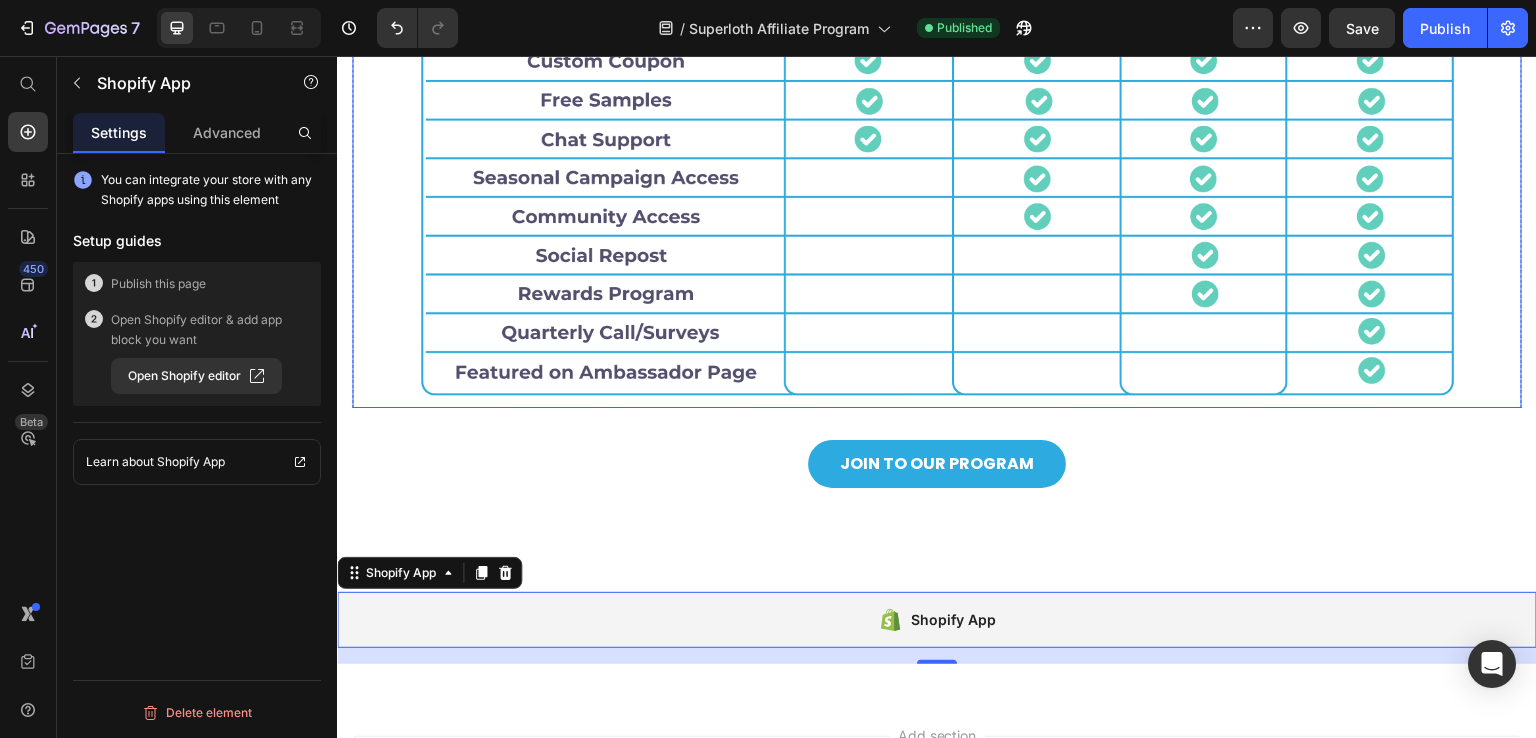scroll, scrollTop: 1140, scrollLeft: 0, axis: vertical 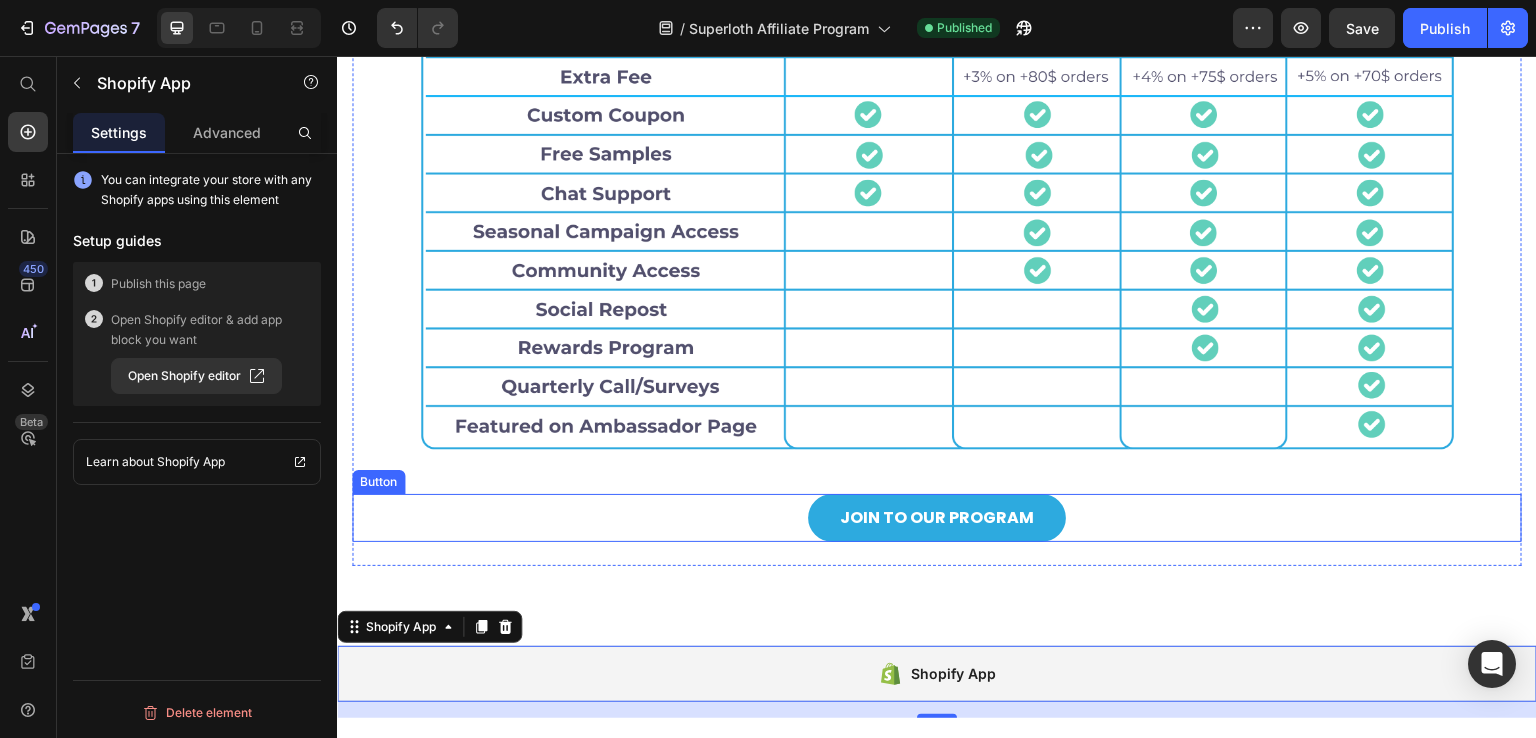click on "JOIN TO OUR PROGRAM Button" at bounding box center [937, 518] 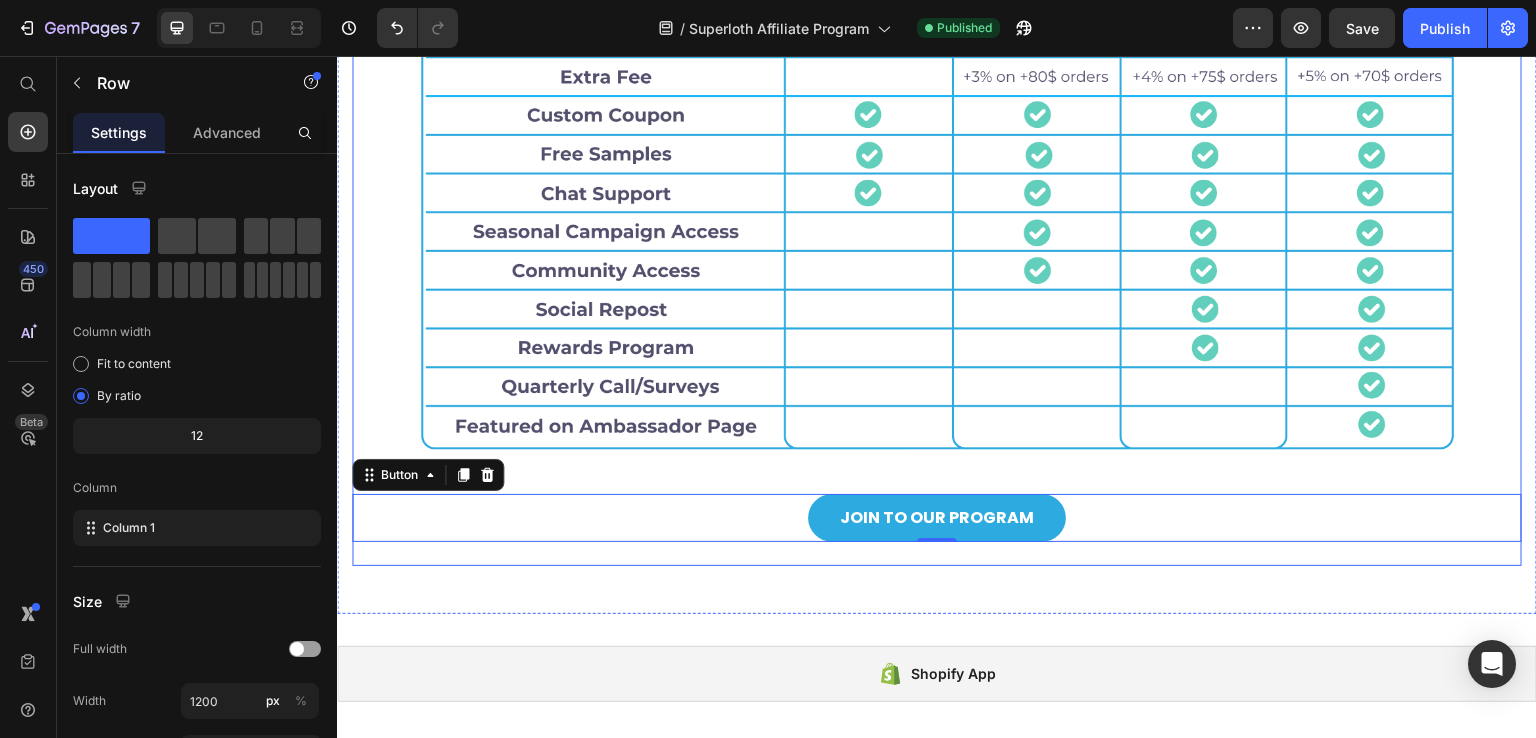 click on "Image Row JOIN TO OUR PROGRAM Button   0 Row" at bounding box center [937, 222] 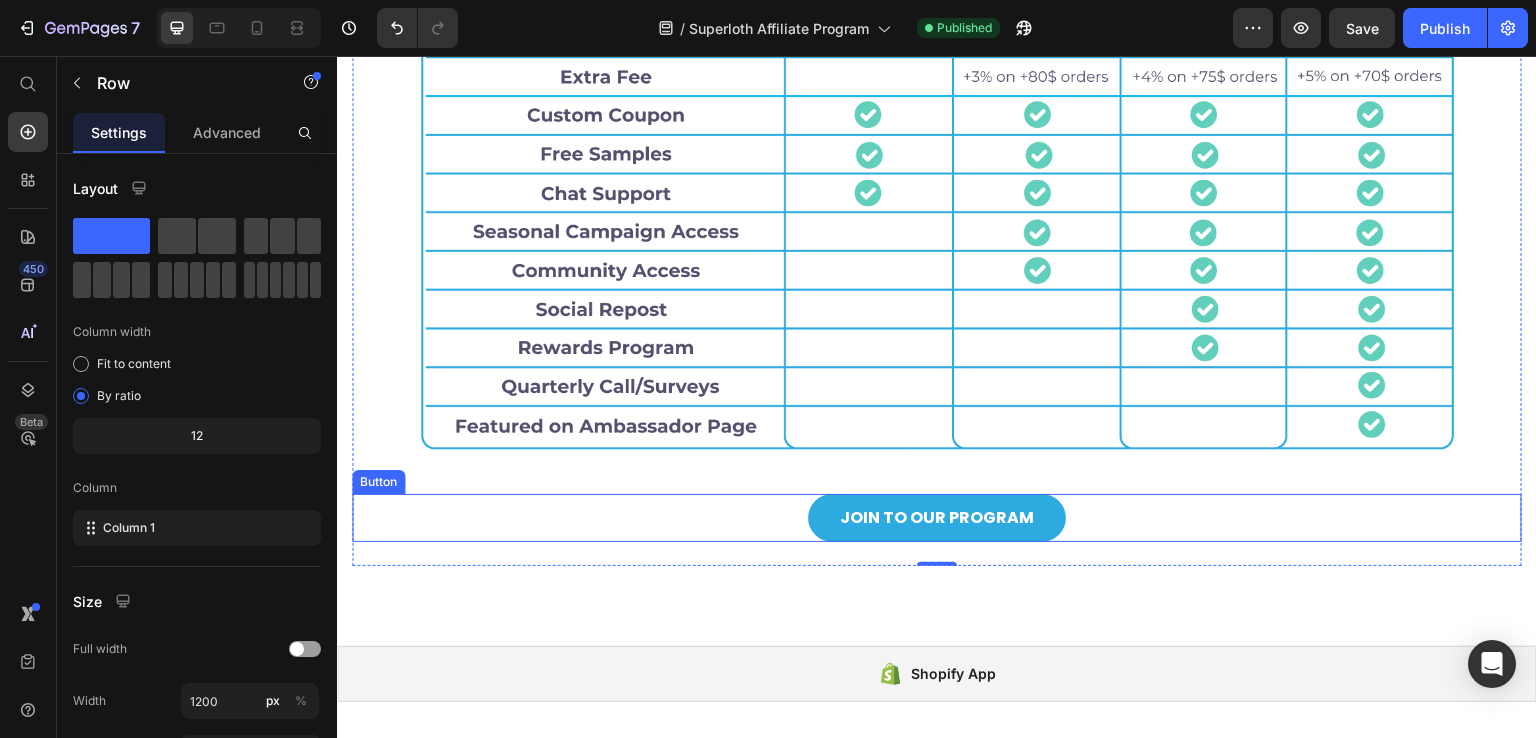 click on "JOIN TO OUR PROGRAM Button" at bounding box center (937, 518) 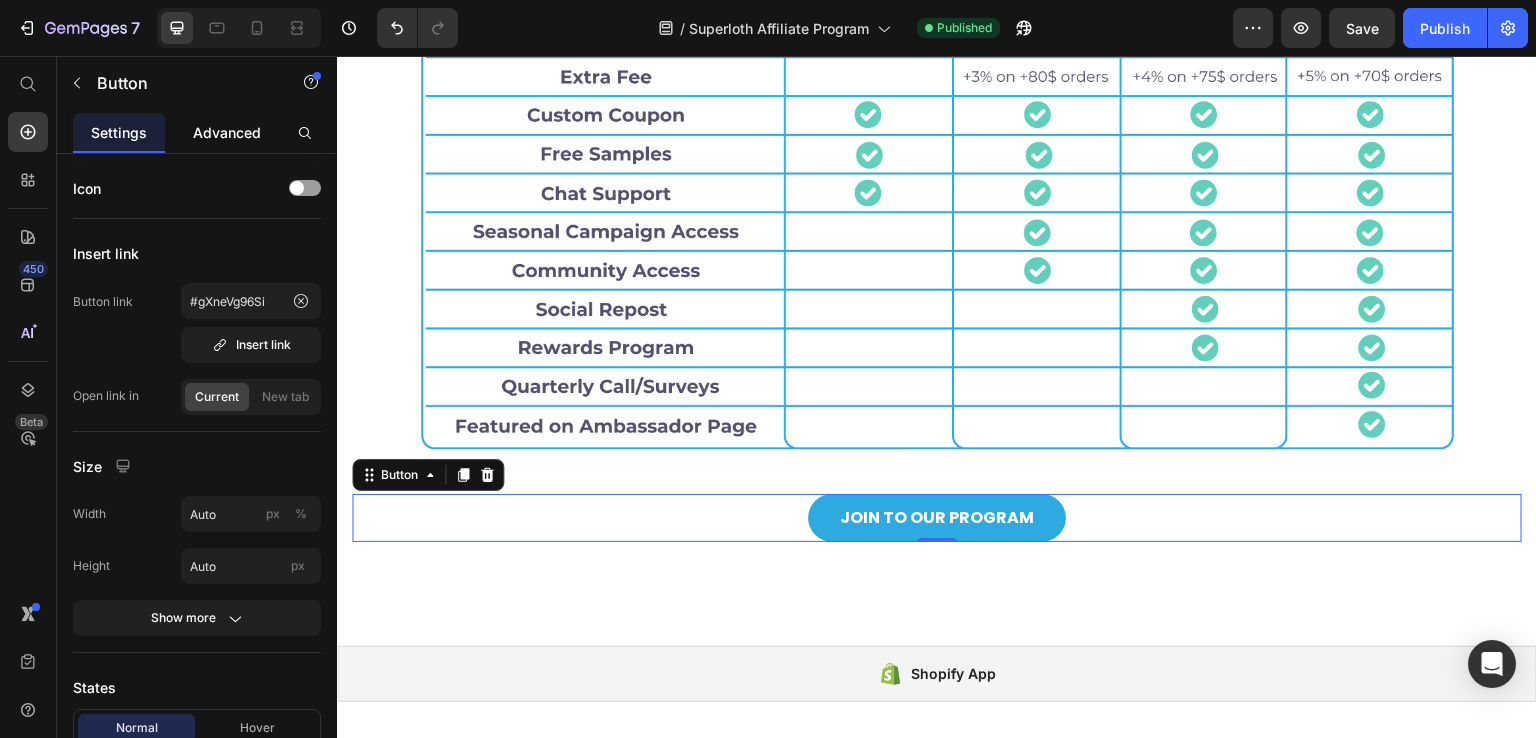 click on "Advanced" at bounding box center [227, 132] 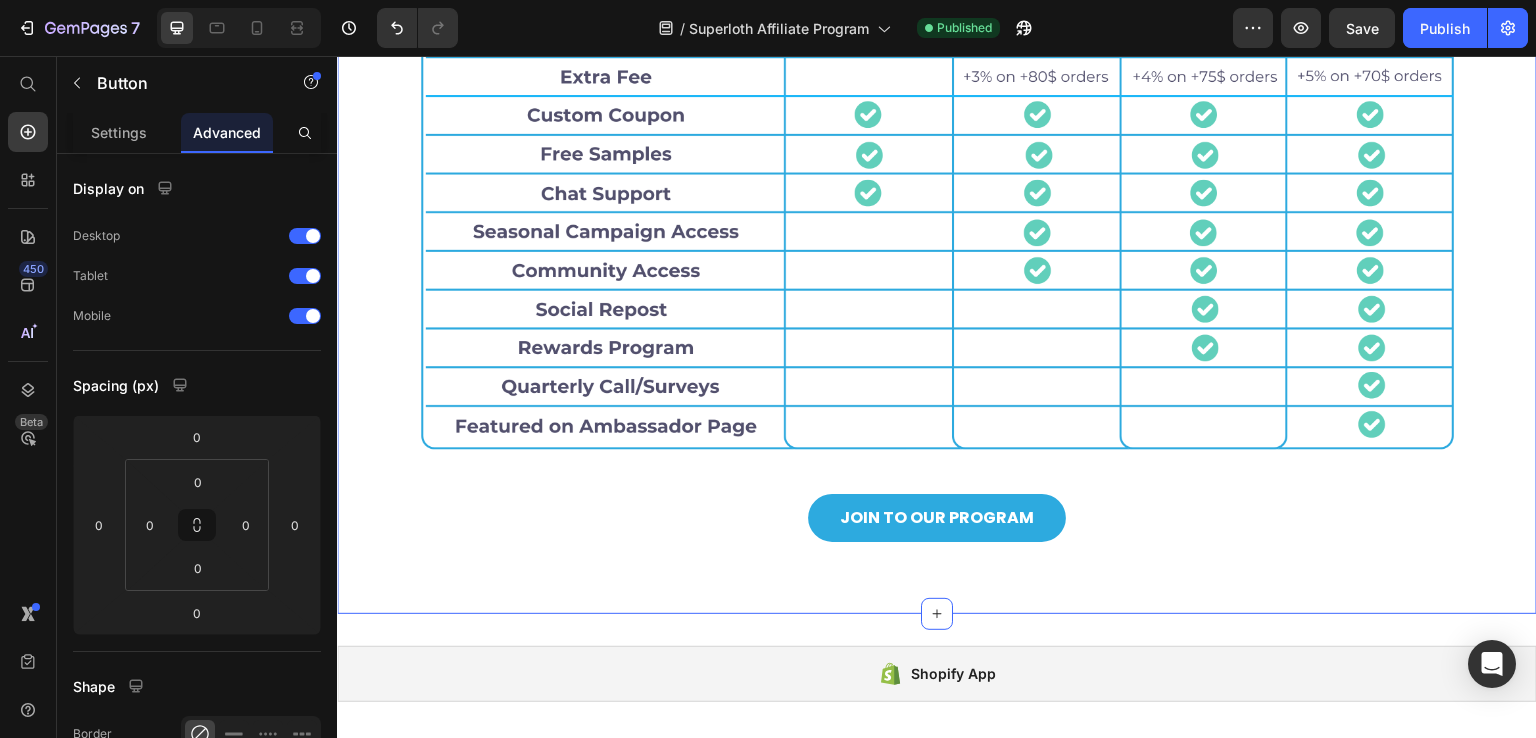 click on "How Our Program Work! Heading Let’s grow together. Text block Image Row JOIN TO OUR PROGRAM Button Row Section 3   Create Theme Section AI Content Write with GemAI What would you like to describe here? Tone and Voice Persuasive Product Show more Generate" at bounding box center (937, 191) 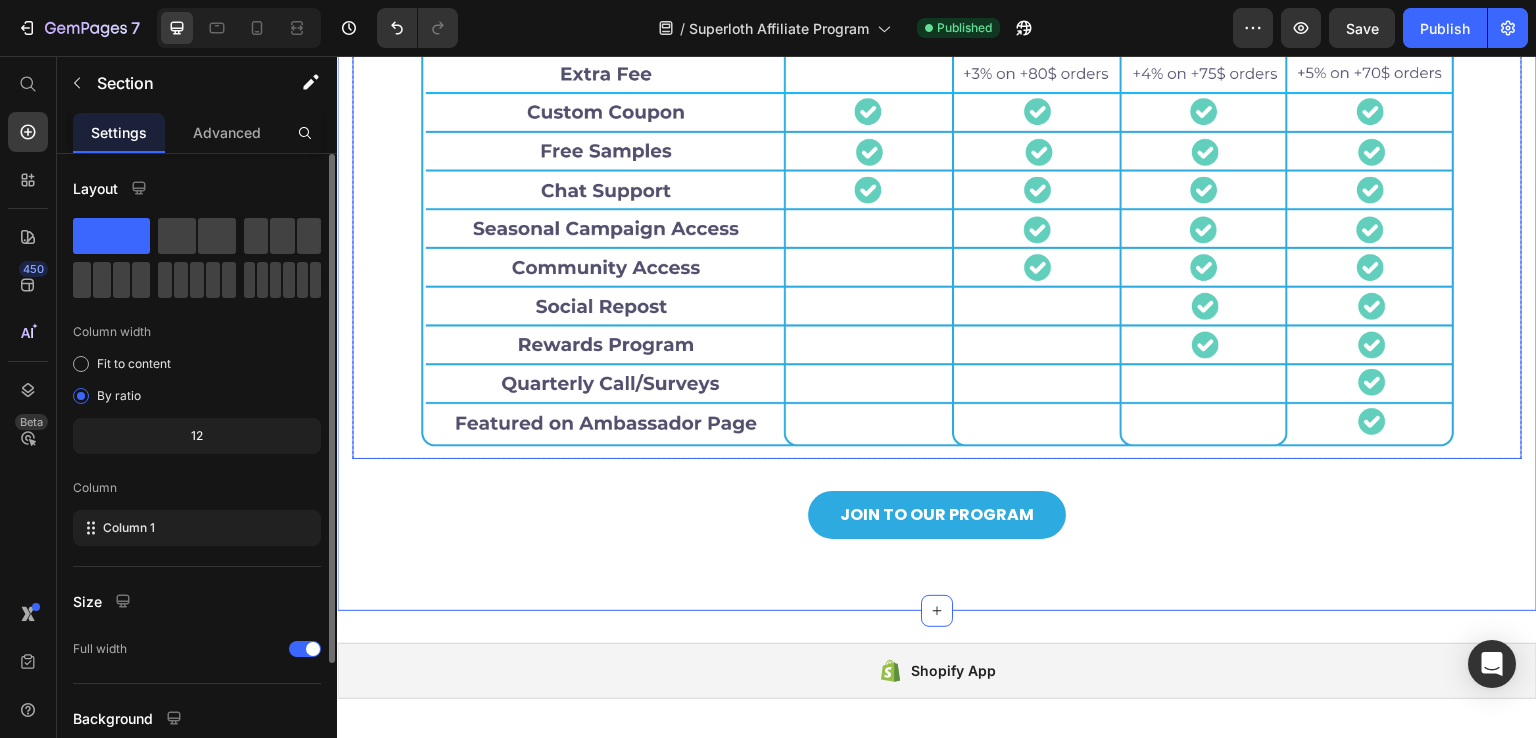 scroll, scrollTop: 1040, scrollLeft: 0, axis: vertical 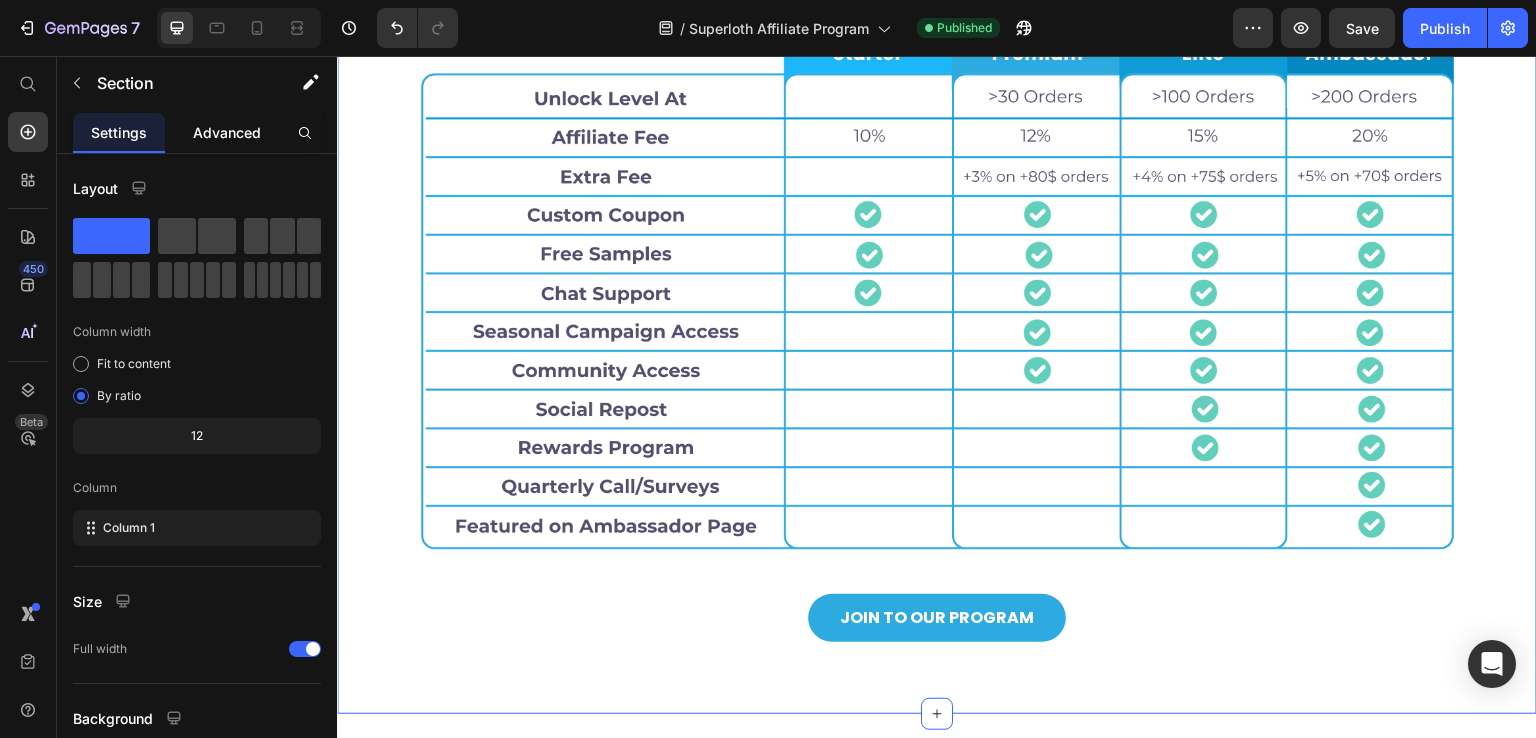 click on "Advanced" at bounding box center (227, 132) 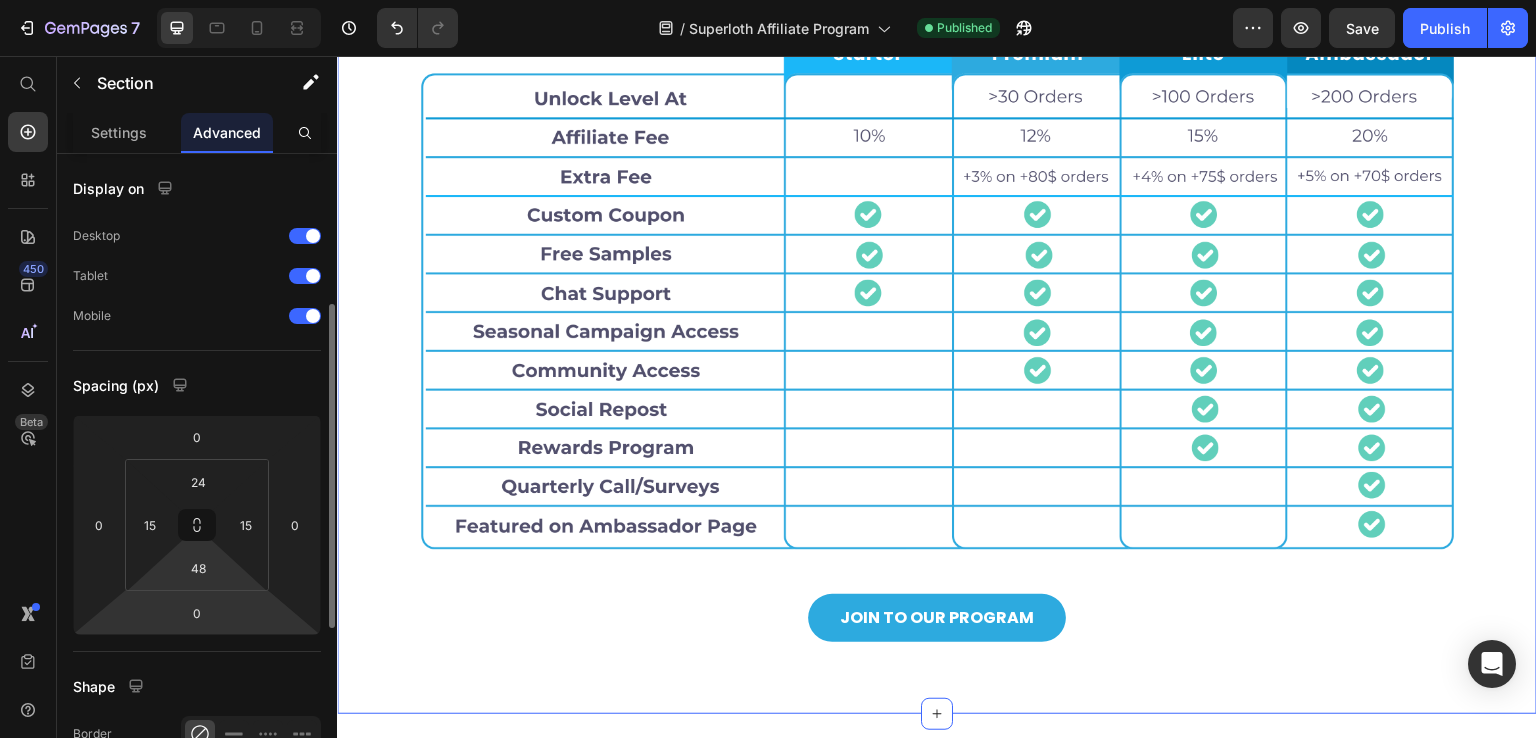 scroll, scrollTop: 100, scrollLeft: 0, axis: vertical 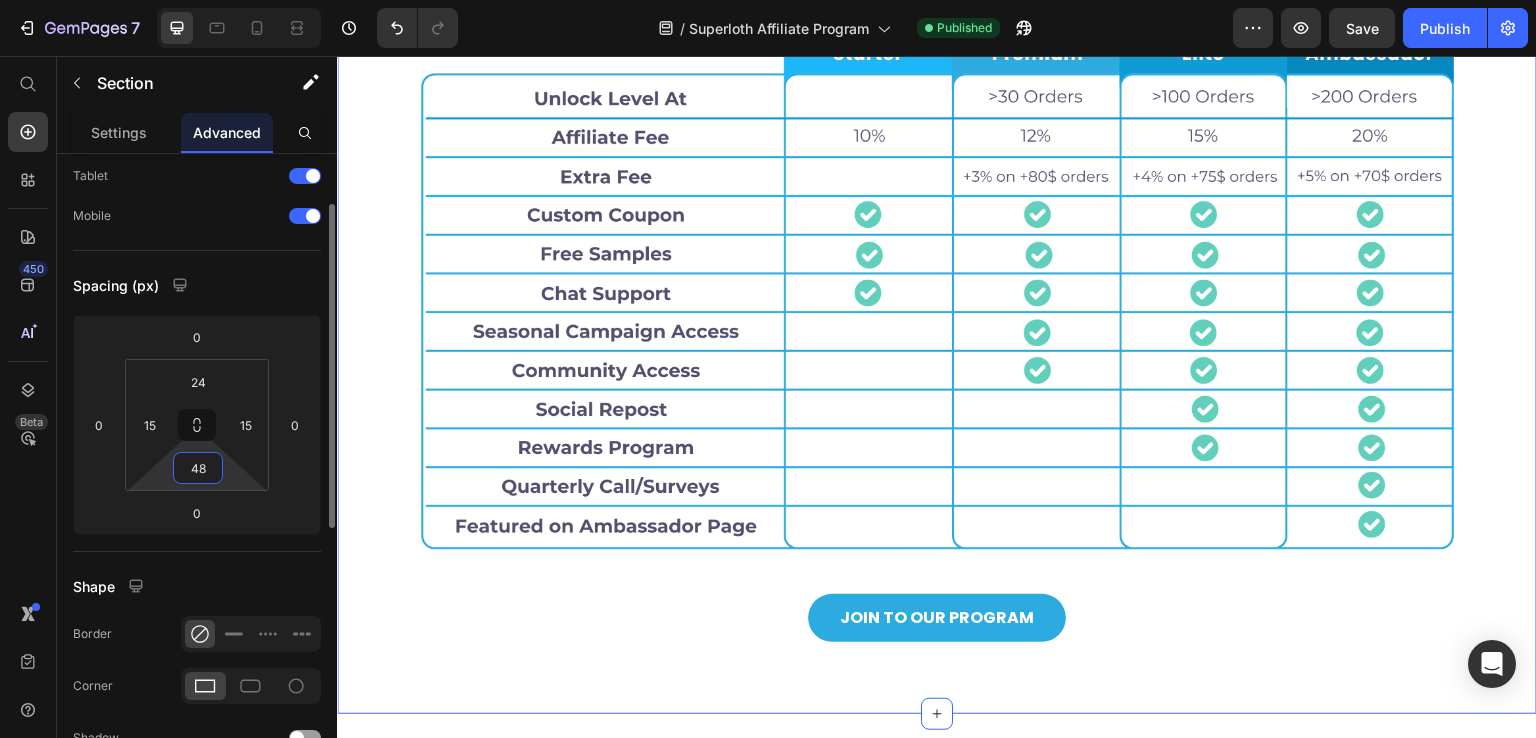 click on "48" at bounding box center (198, 468) 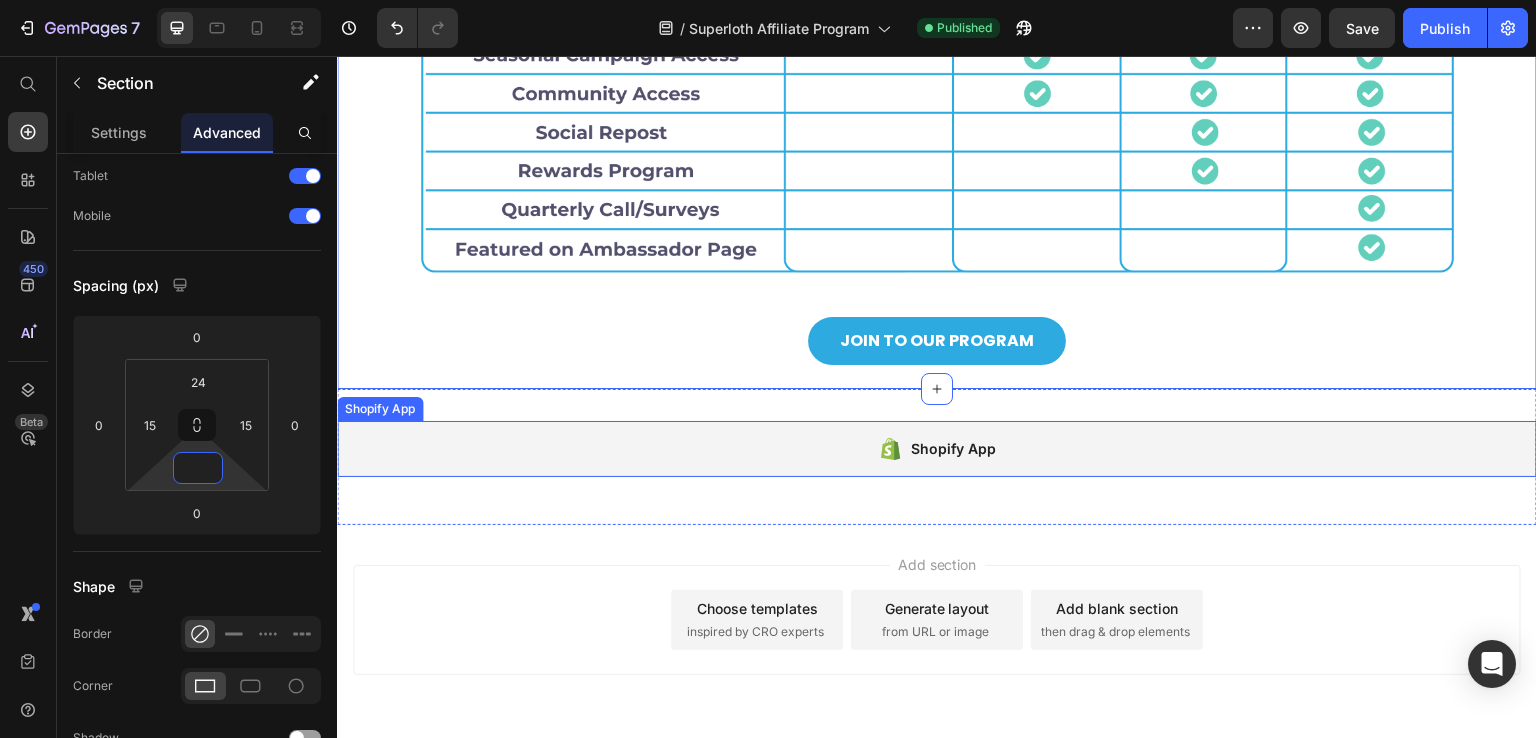 scroll, scrollTop: 1340, scrollLeft: 0, axis: vertical 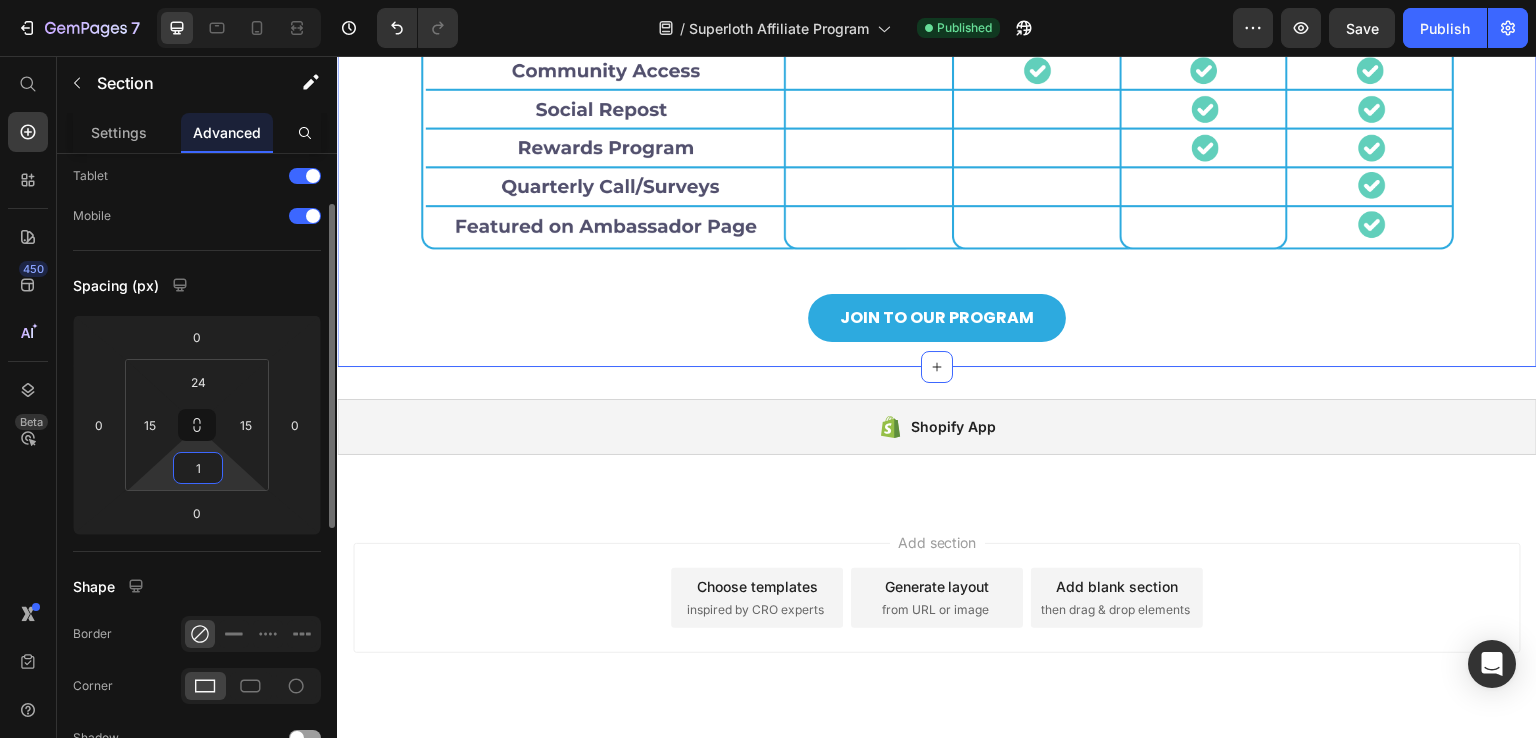 type on "12" 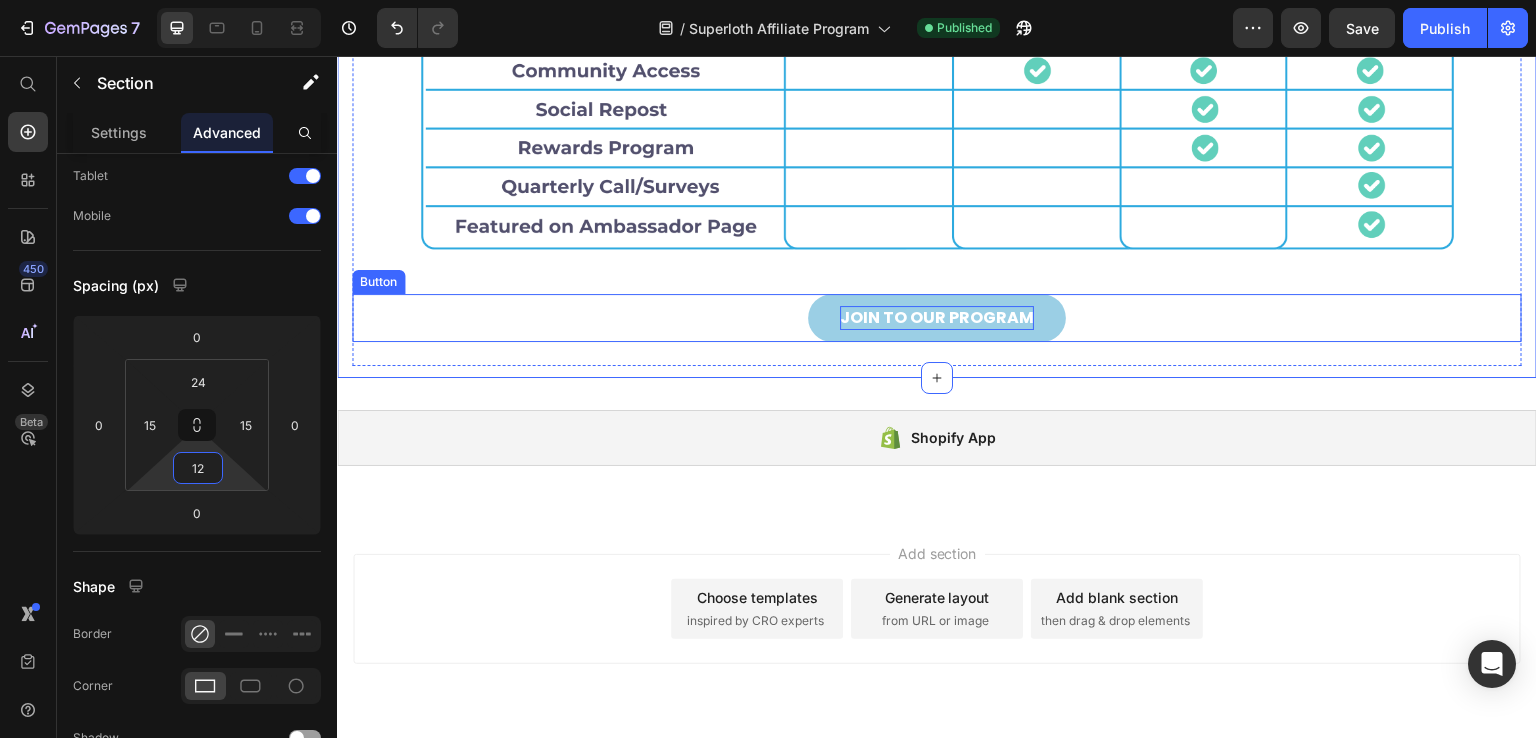 click on "JOIN TO OUR PROGRAM" at bounding box center [937, 318] 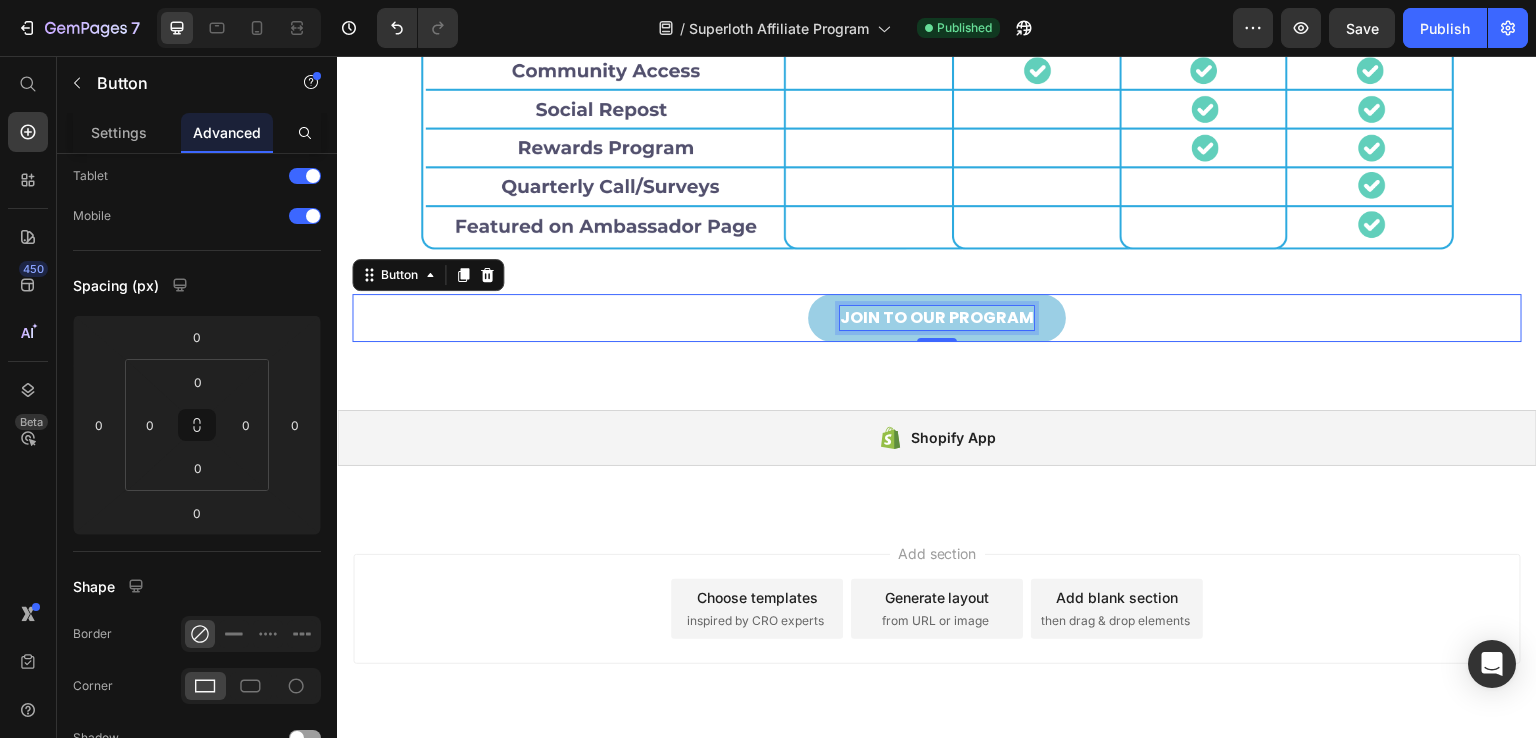 click on "JOIN TO OUR PROGRAM" at bounding box center [937, 318] 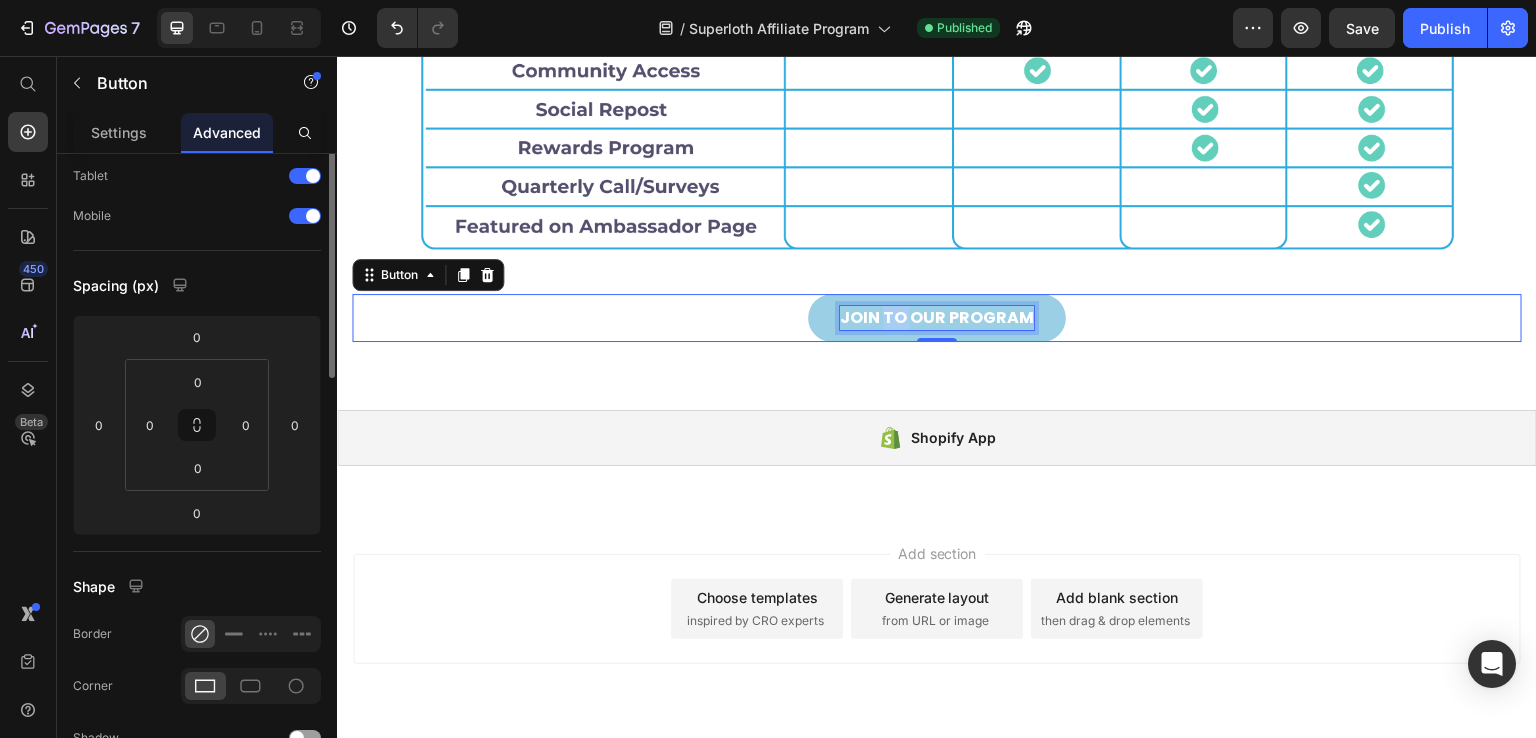 scroll, scrollTop: 0, scrollLeft: 0, axis: both 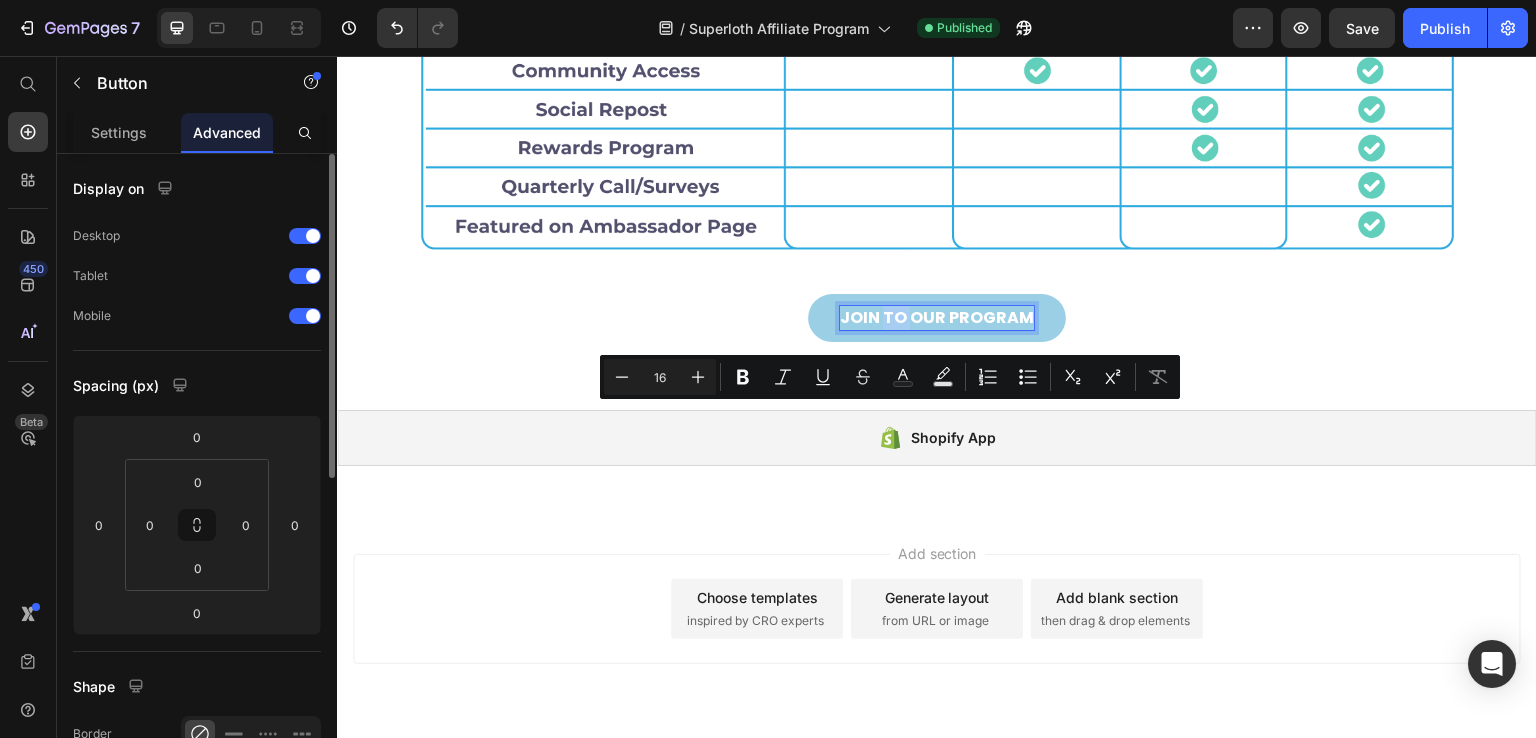 click on "JOIN TO OUR PROGRAM" at bounding box center [937, 318] 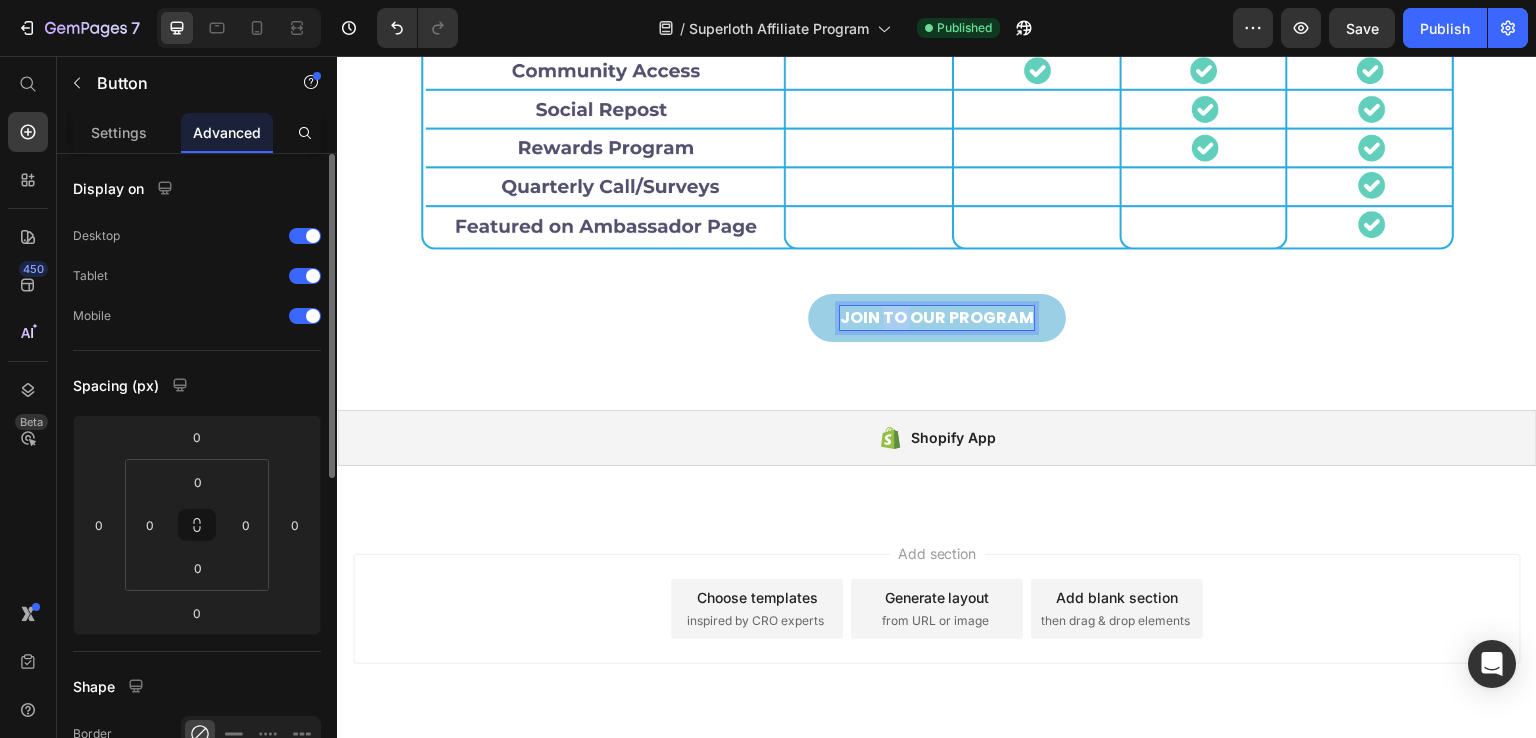 click on "JOIN TO OUR PROGRAM" at bounding box center [937, 318] 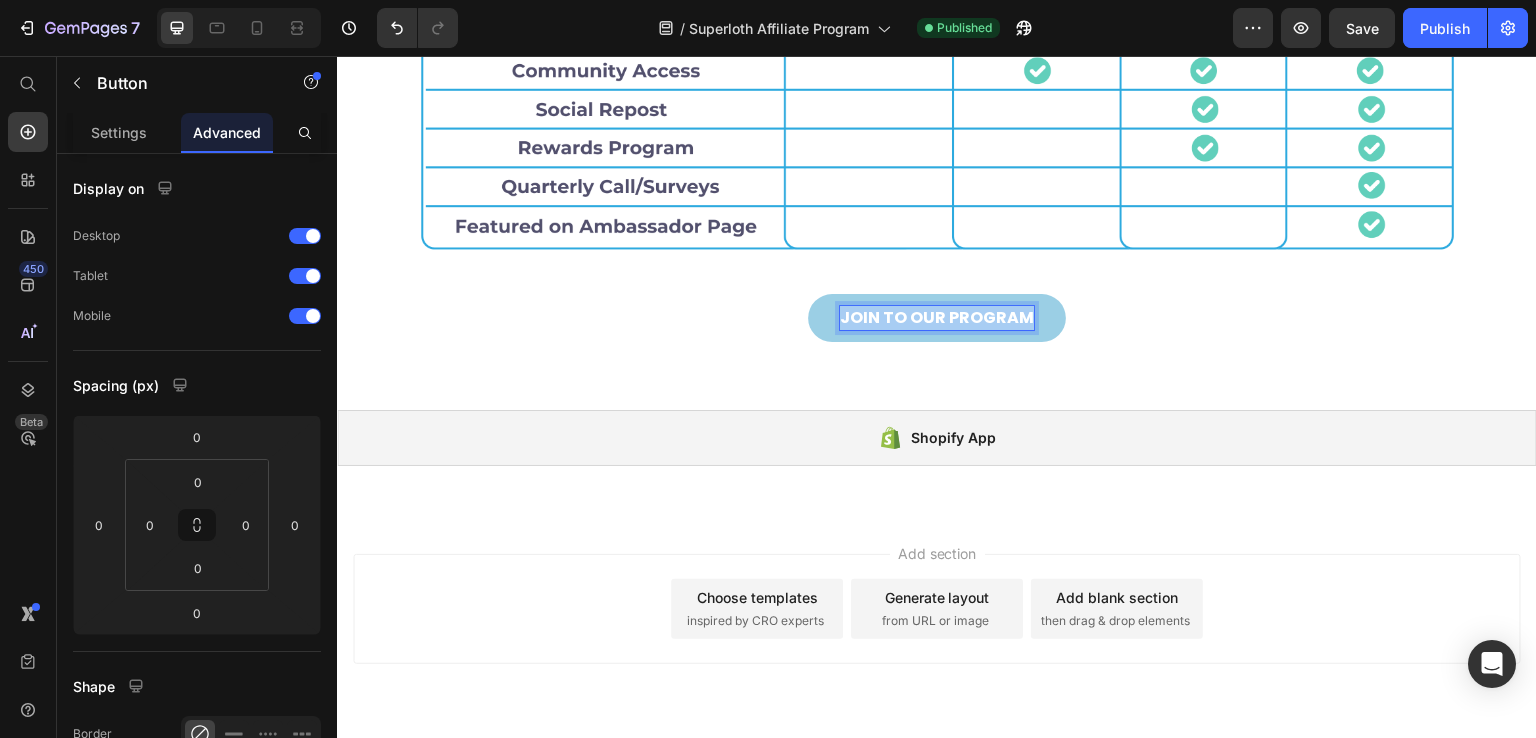 click on "JOIN TO OUR PROGRAM" at bounding box center (937, 318) 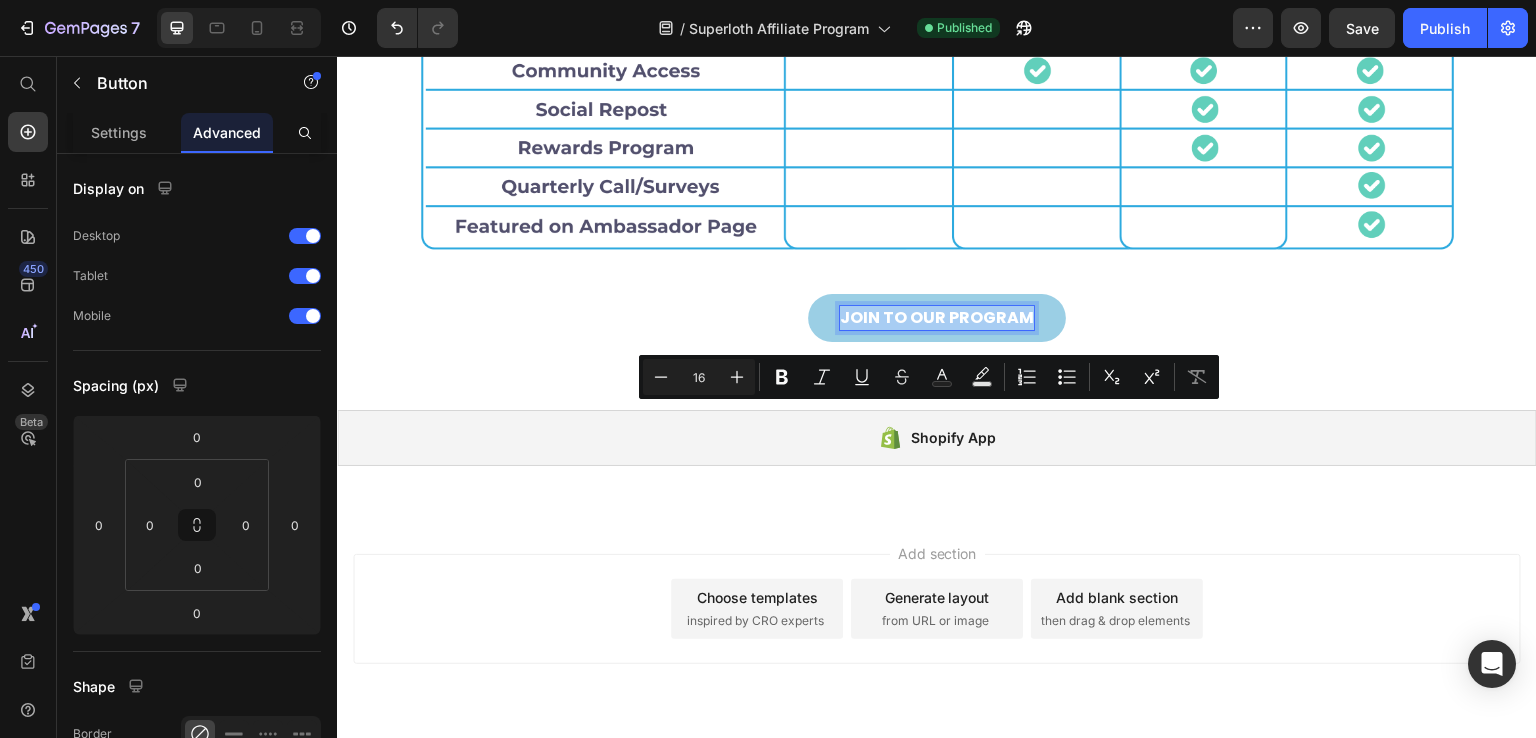 click on "JOIN TO OUR PROGRAM" at bounding box center [937, 318] 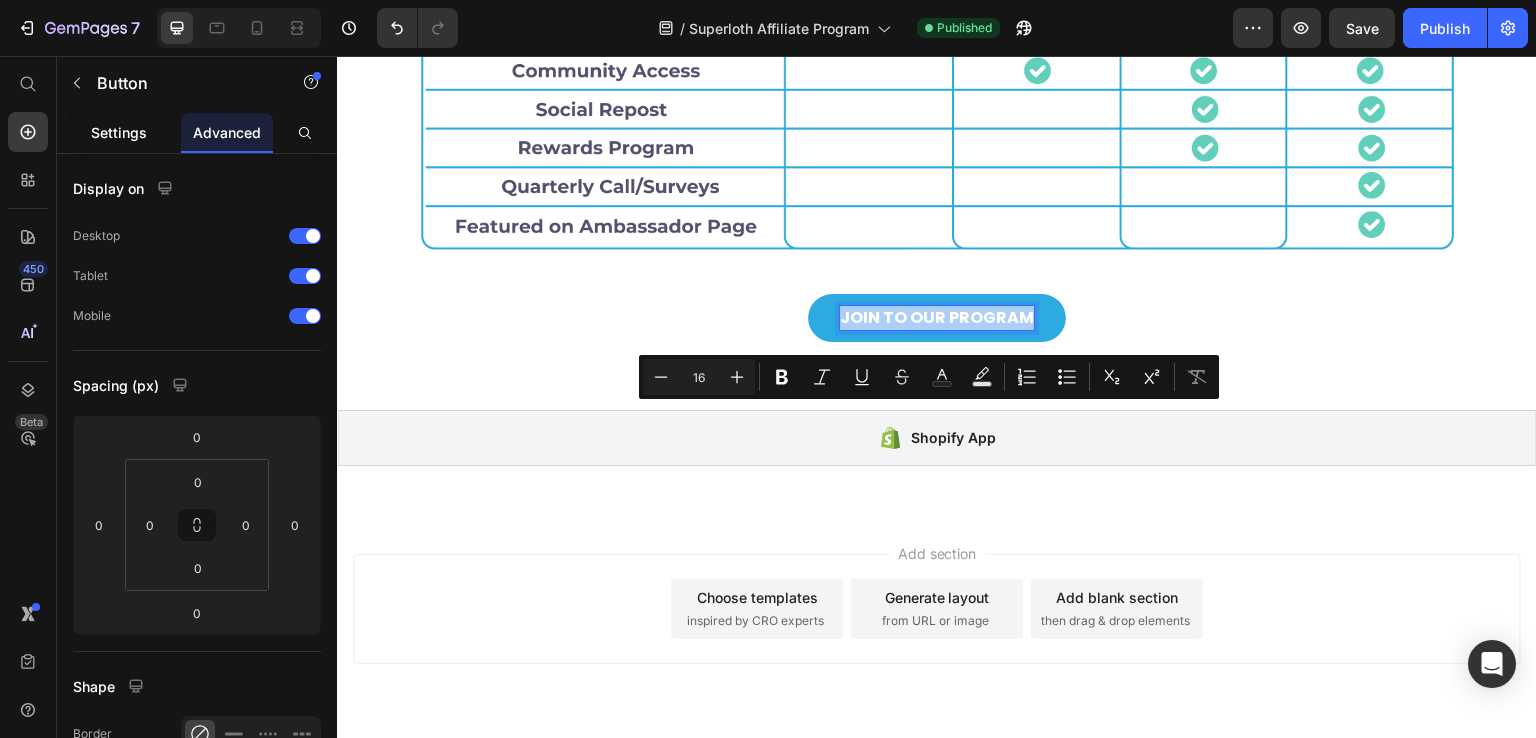 click on "Settings" at bounding box center [119, 132] 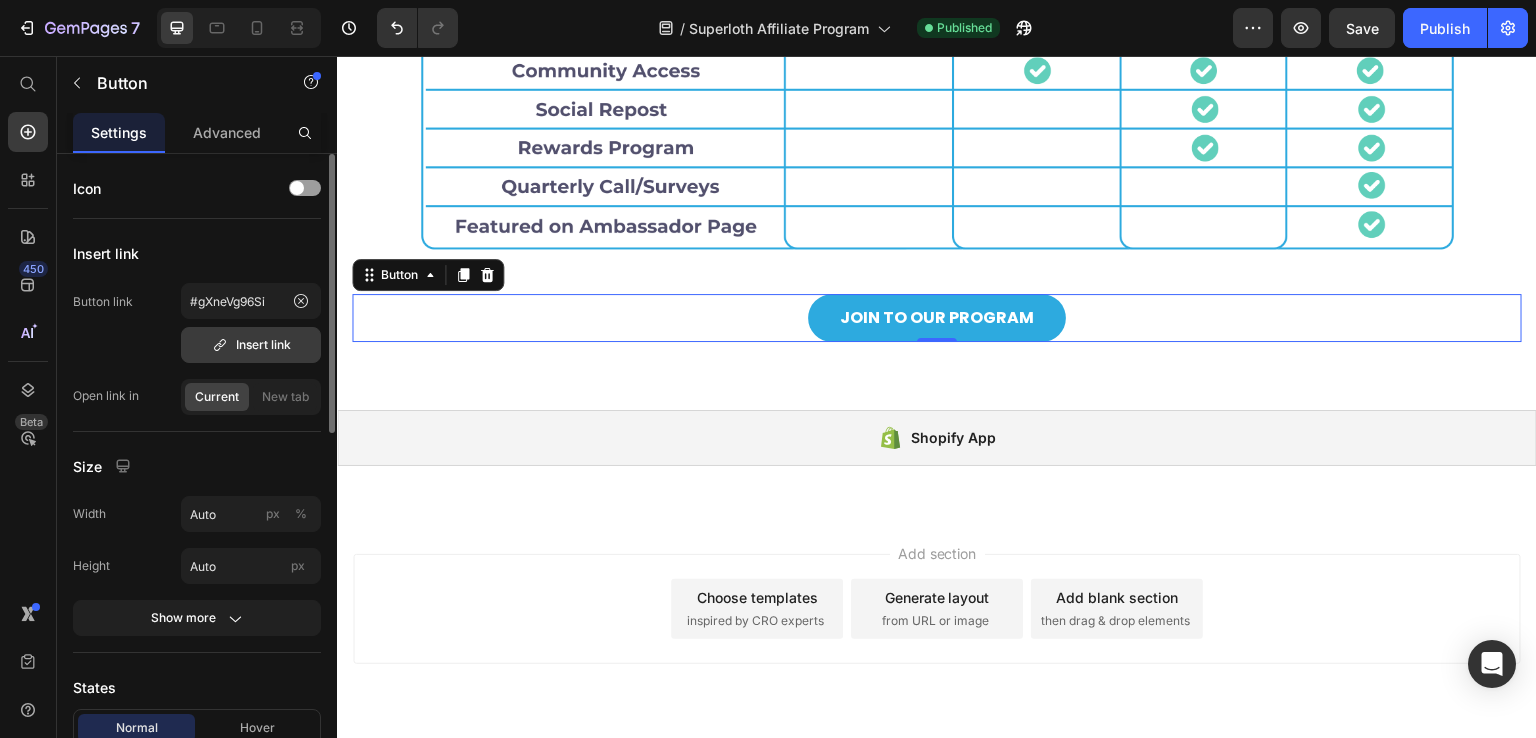 click on "Insert link" at bounding box center (251, 345) 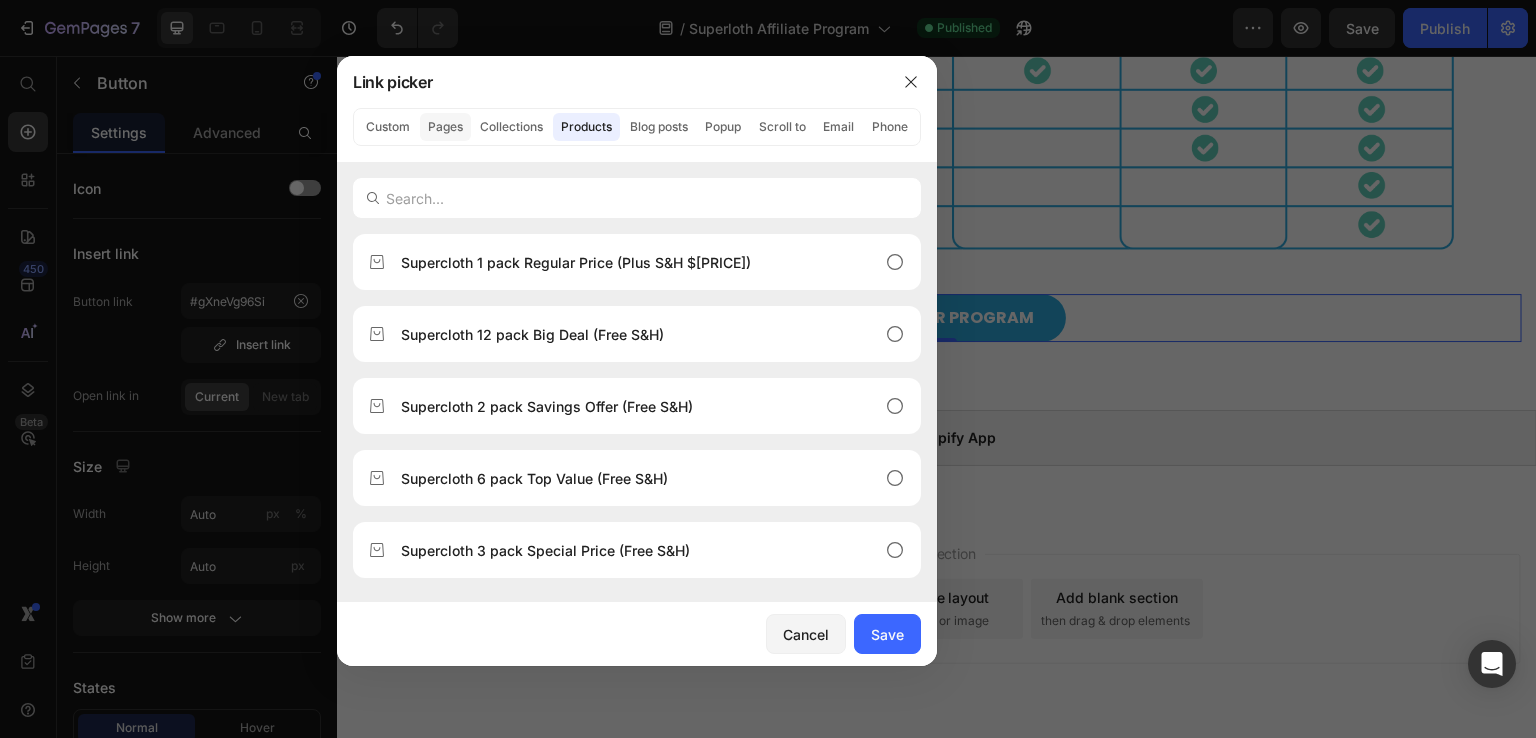 click on "Pages" 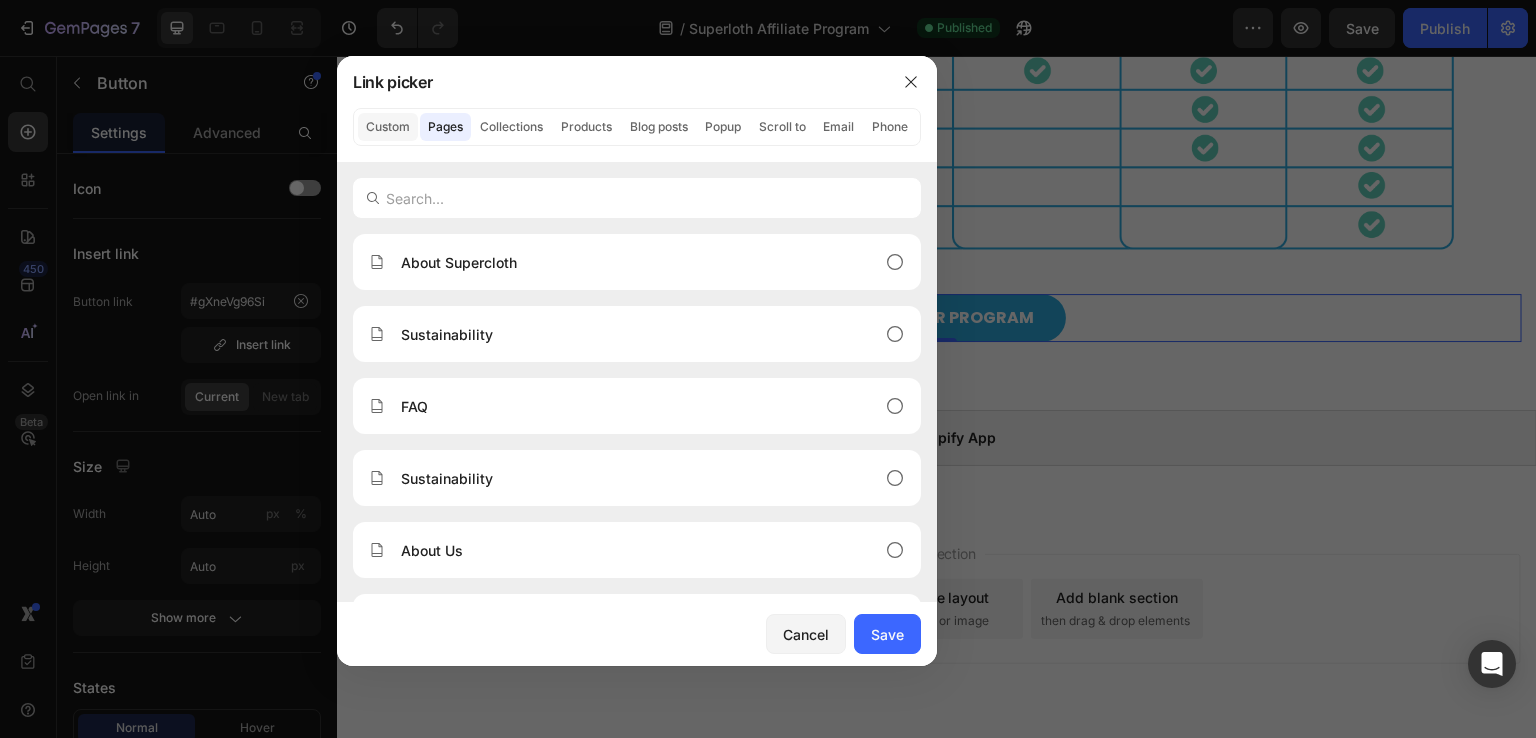 click on "Custom" 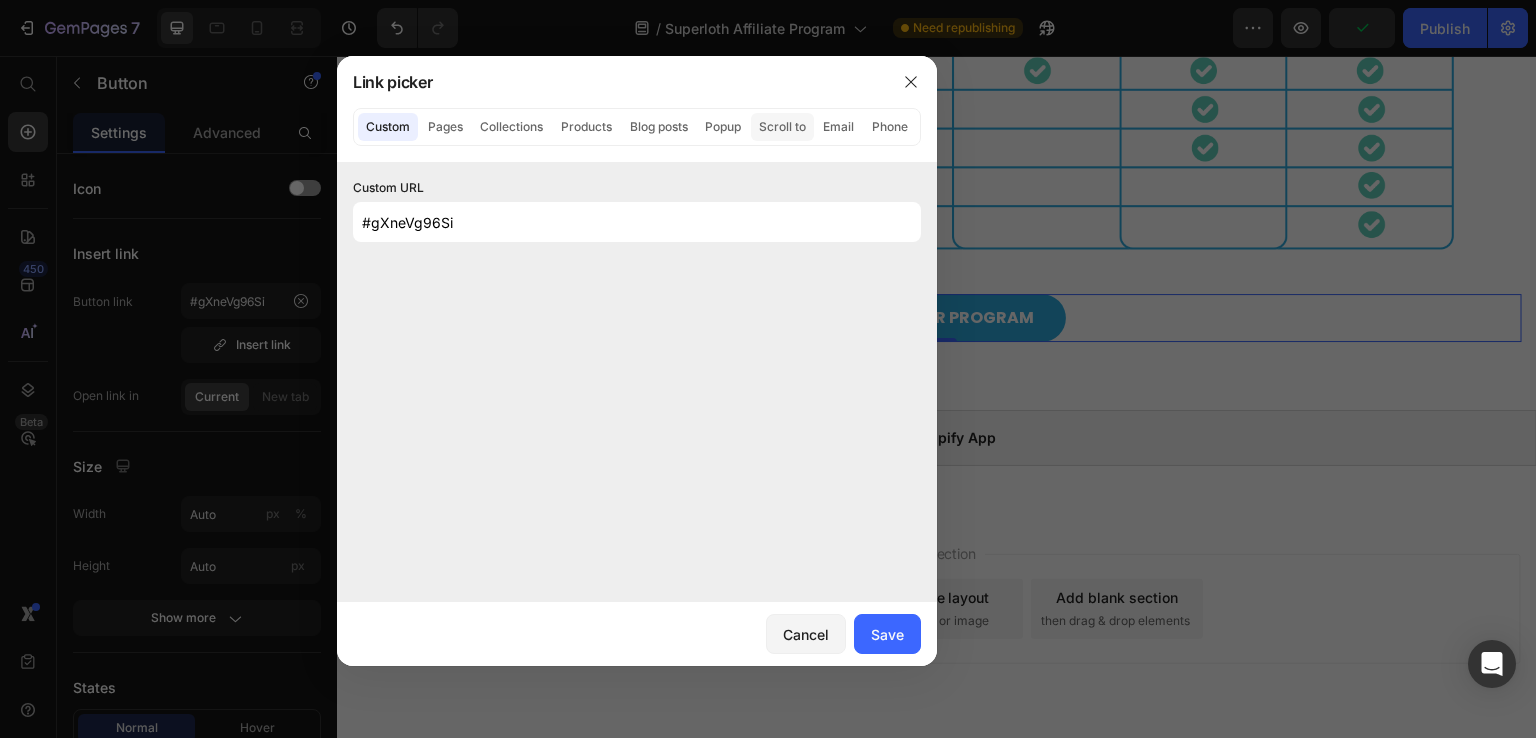 click on "Scroll to" 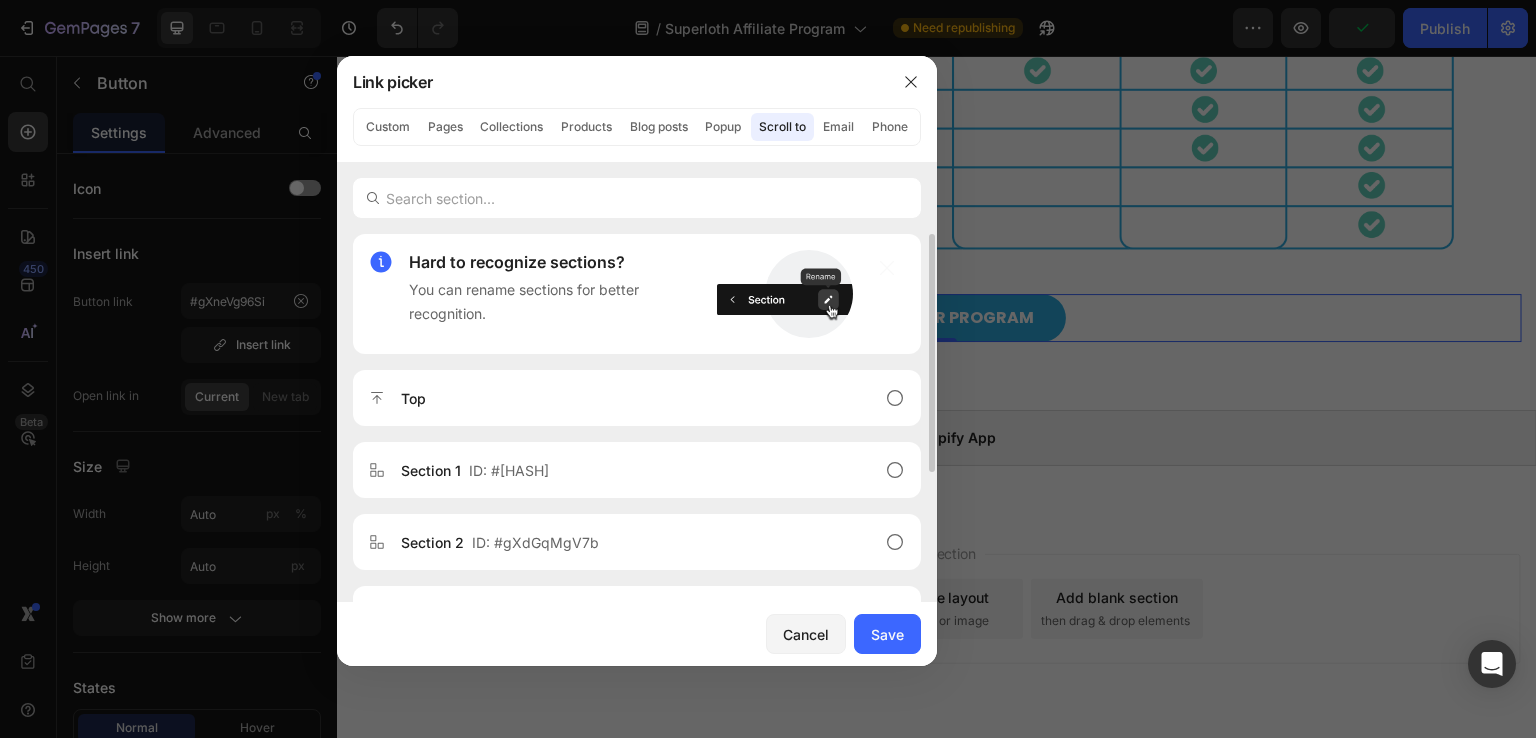 scroll, scrollTop: 200, scrollLeft: 0, axis: vertical 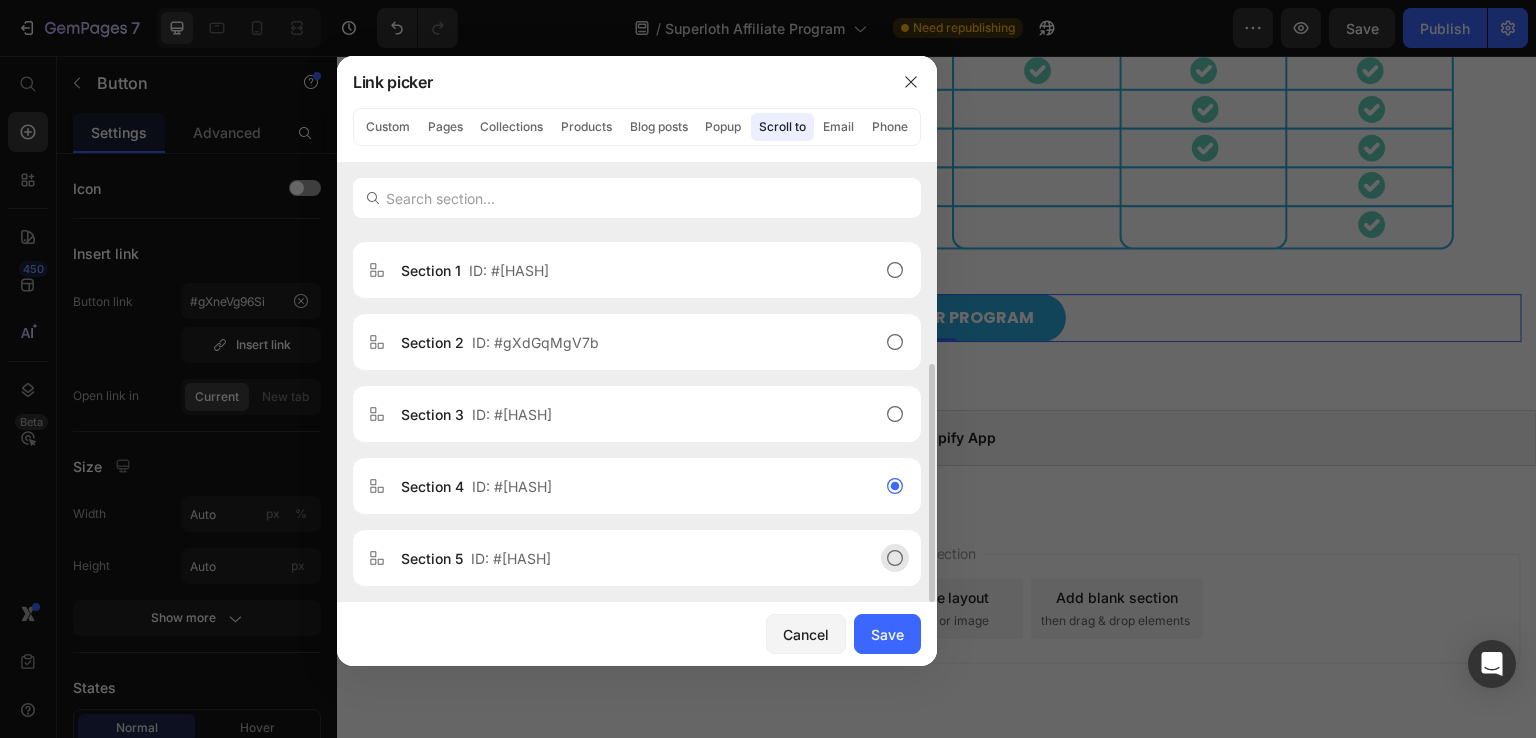 click on "ID: #gjW3C97_r0" at bounding box center (511, 558) 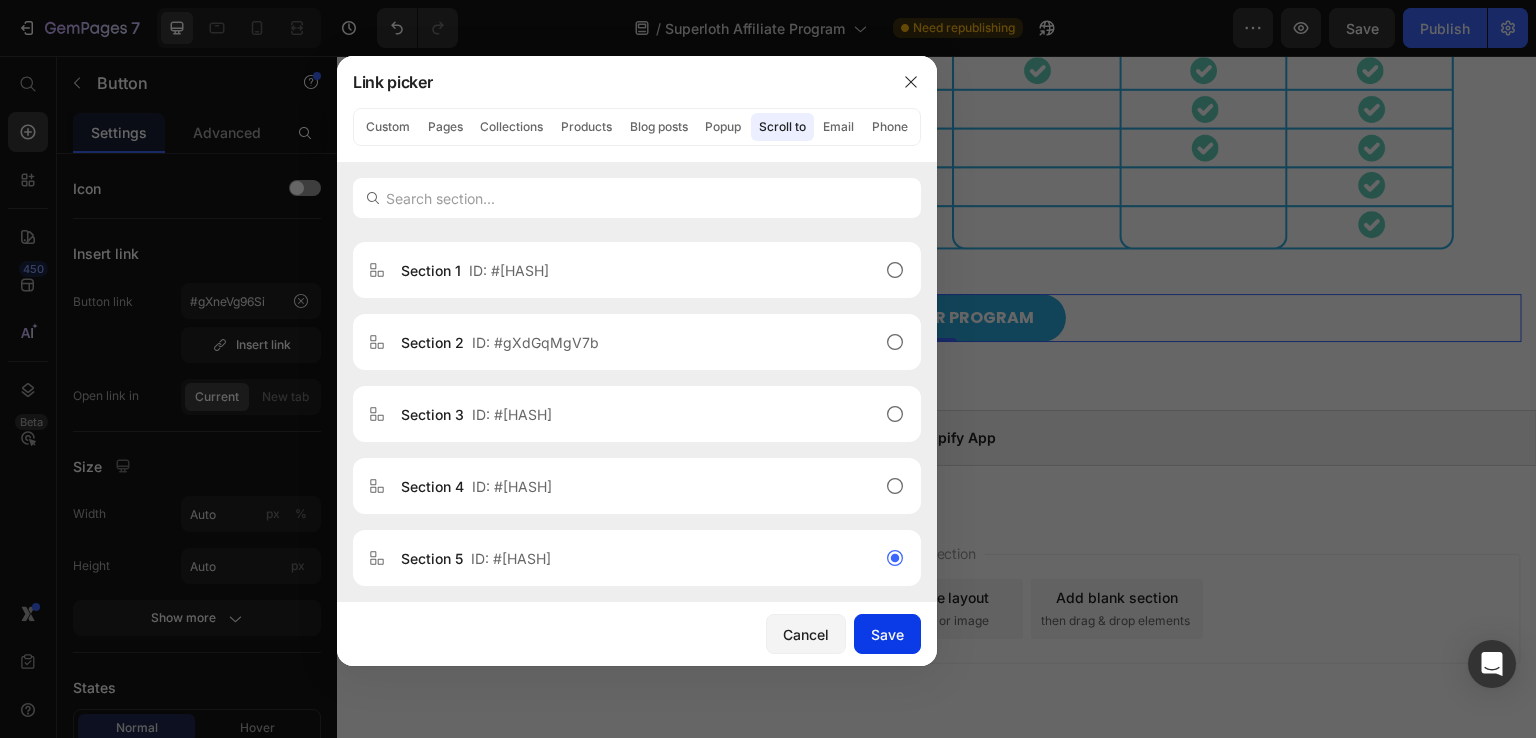 click on "Save" at bounding box center [887, 634] 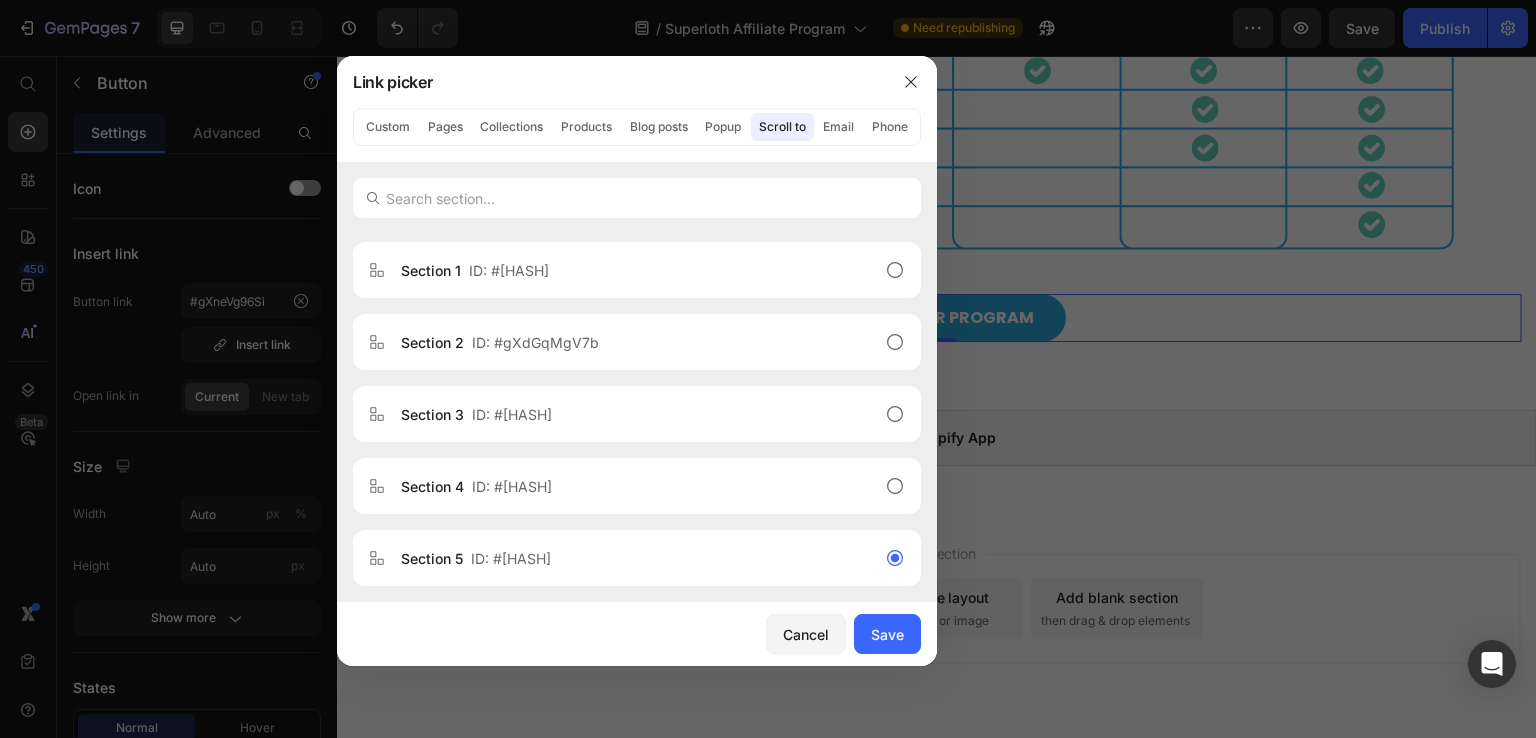 type on "#gjW3C97_r0" 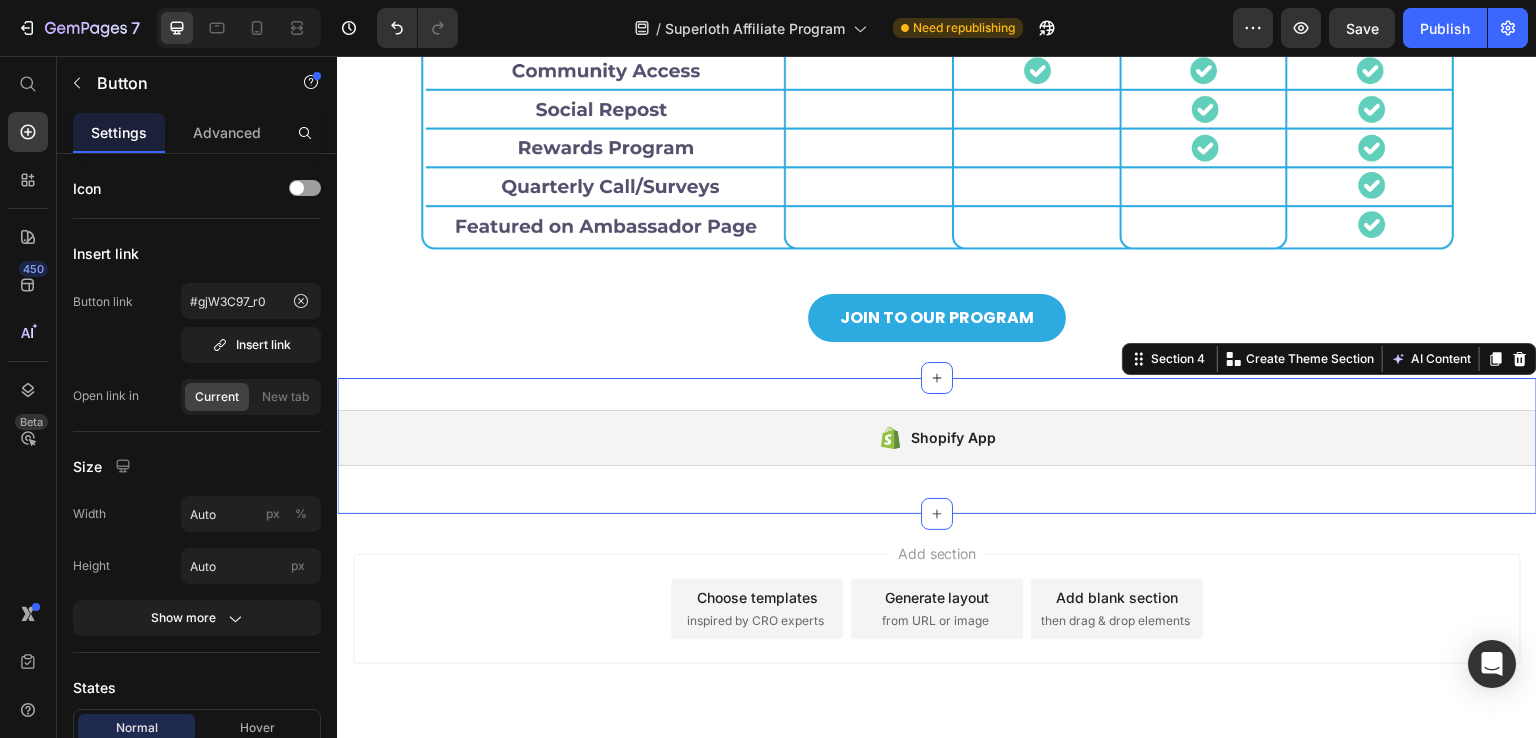 click on "Shopify App Shopify App Section 4   Create Theme Section AI Content Write with GemAI What would you like to describe here? Tone and Voice Persuasive Product Supercloth 1 pack Regular Price (Plus S&H $3,95) Show more Generate" at bounding box center (937, 446) 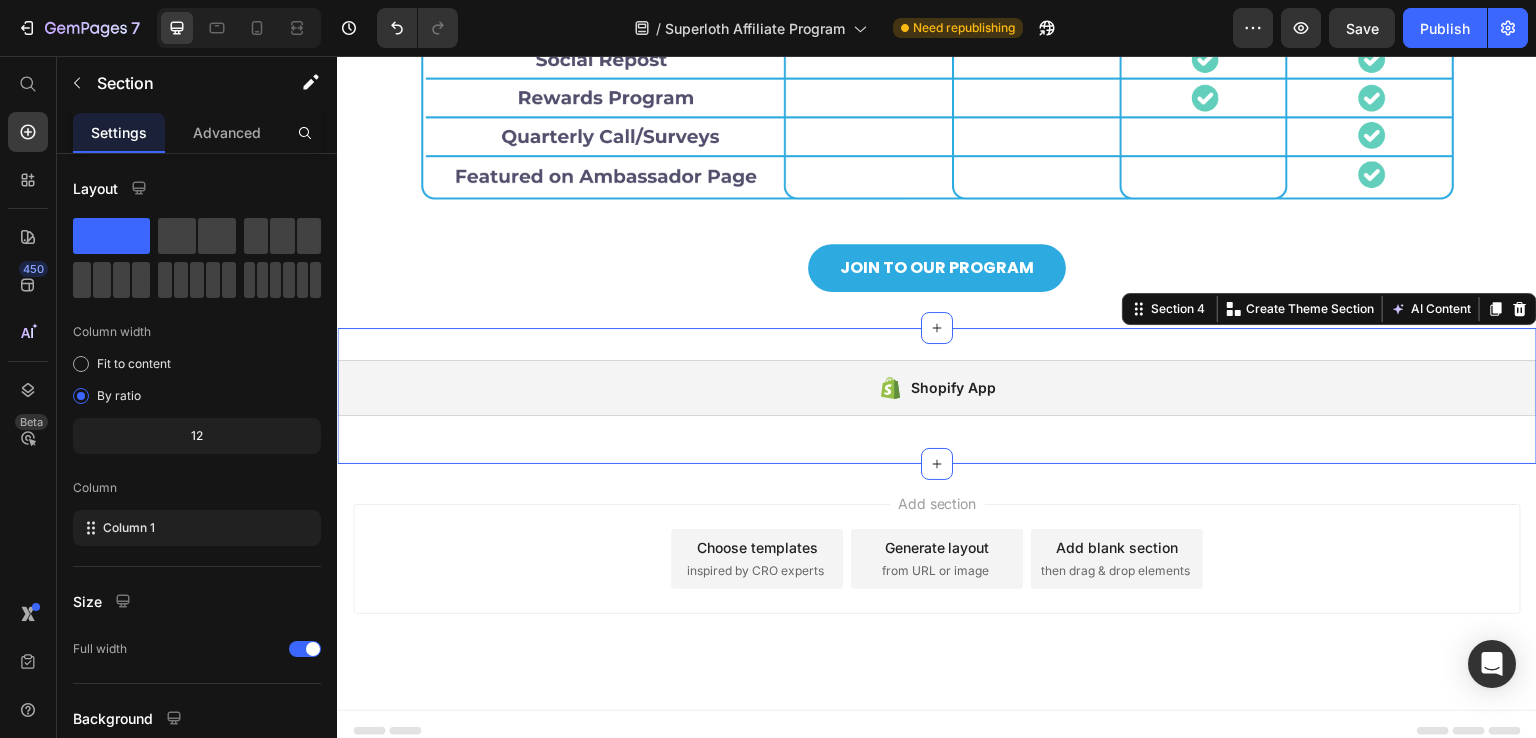 scroll, scrollTop: 1504, scrollLeft: 0, axis: vertical 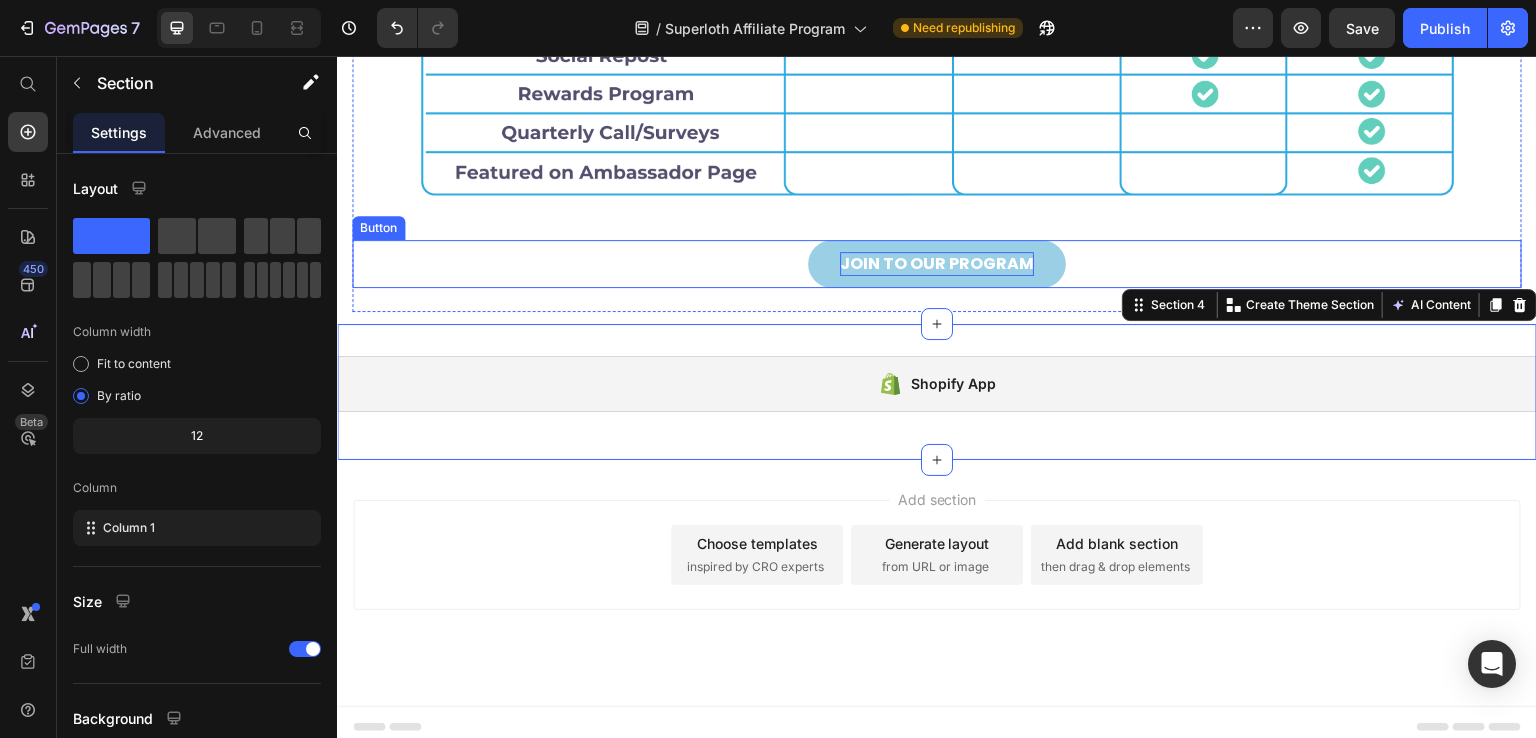 click on "JOIN TO OUR PROGRAM" at bounding box center [937, 264] 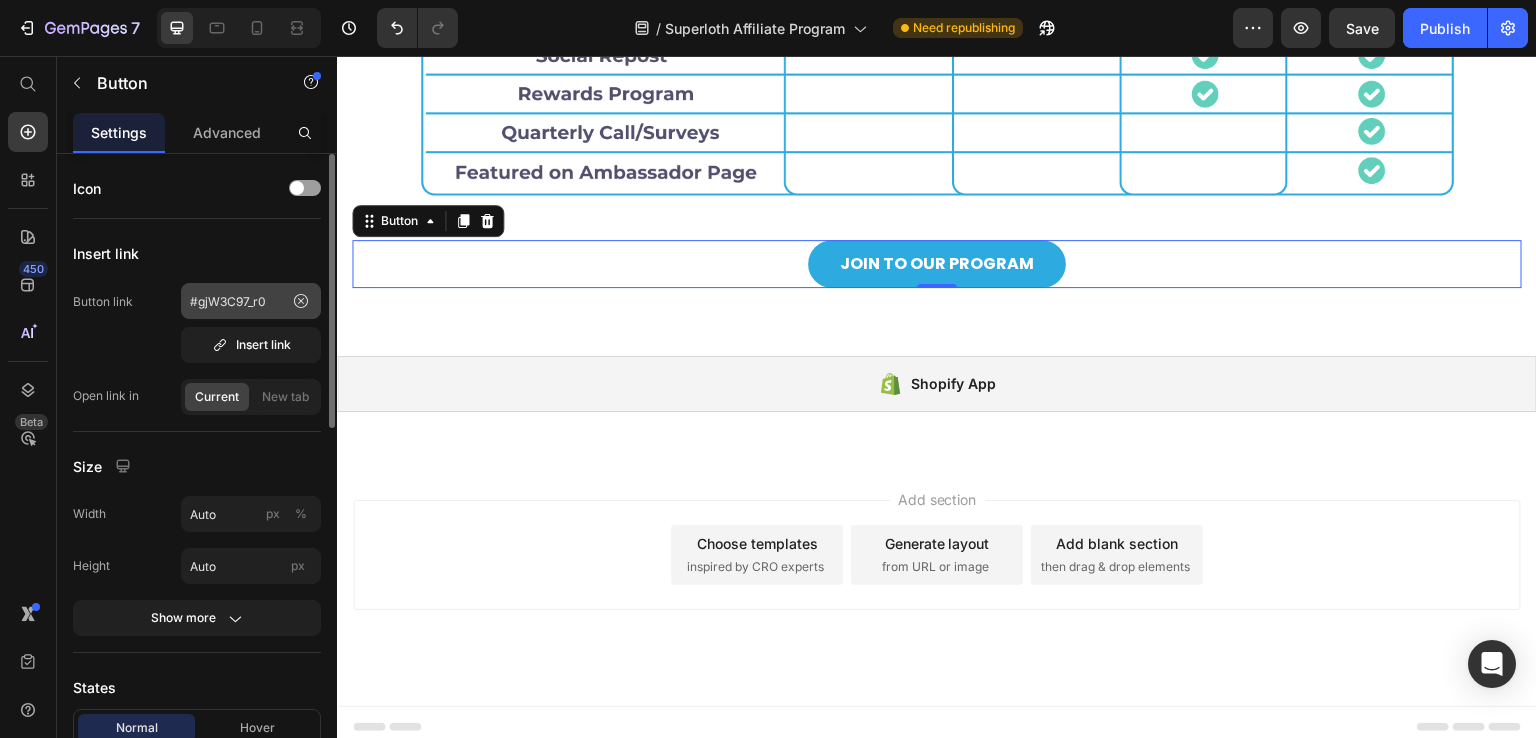 click 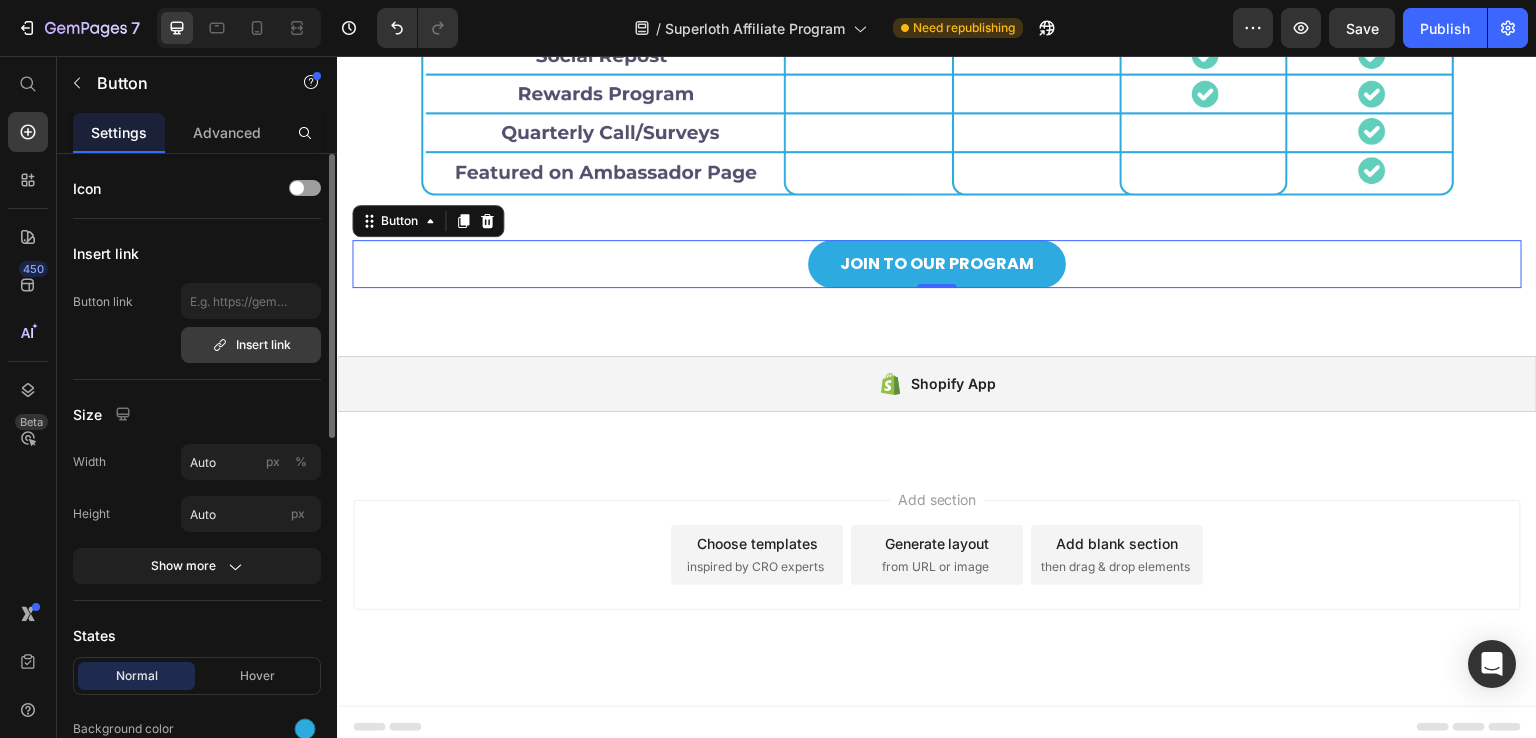 click on "Insert link" at bounding box center [251, 345] 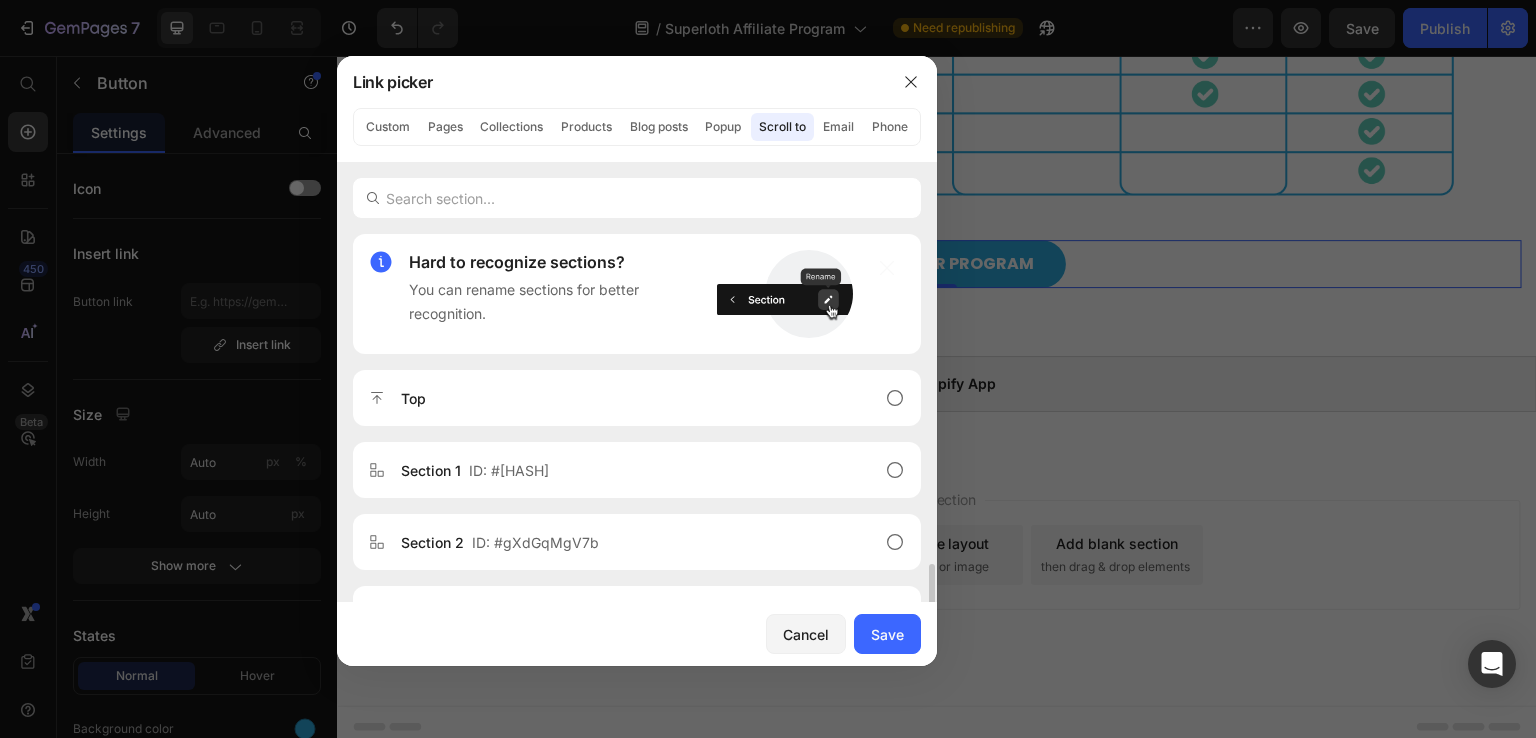 scroll, scrollTop: 200, scrollLeft: 0, axis: vertical 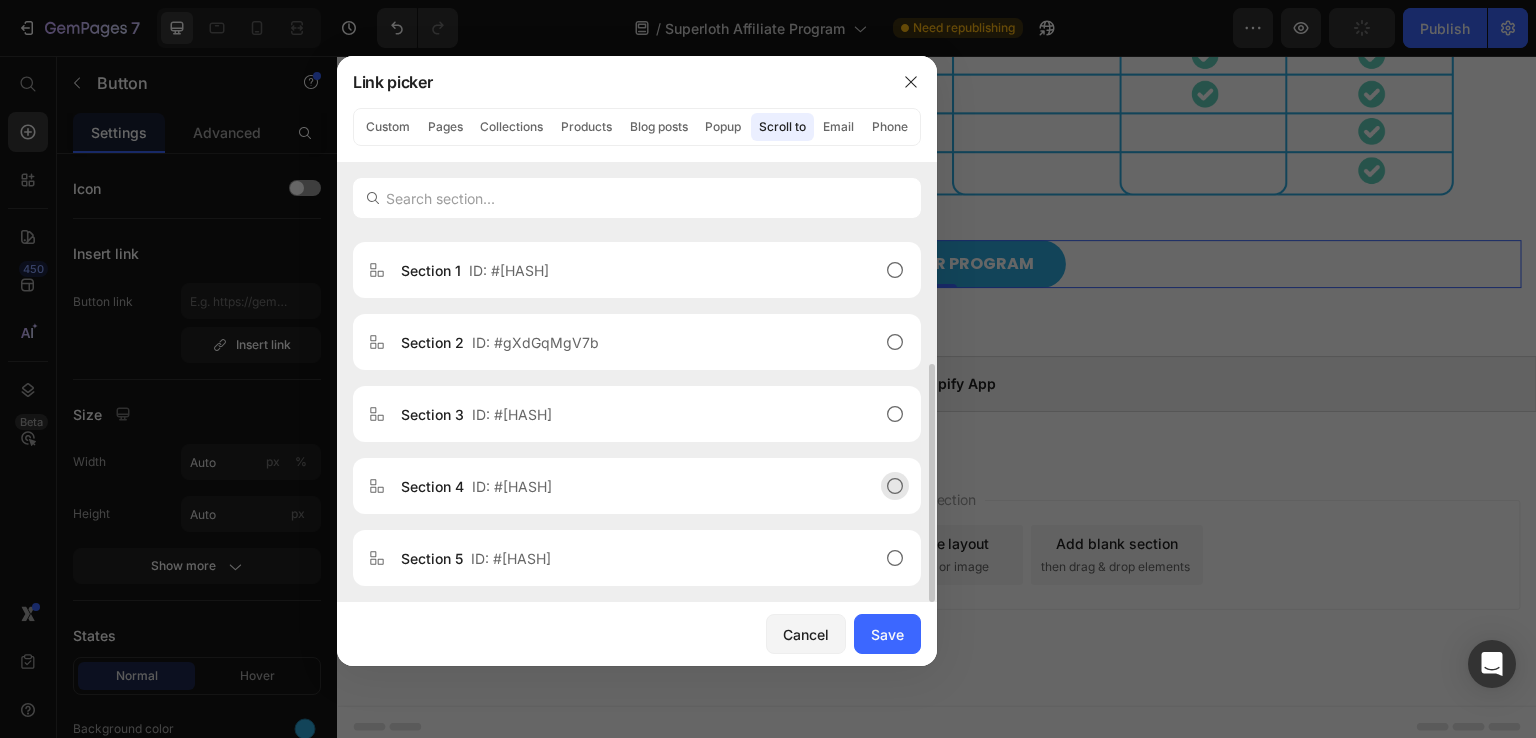 click on "ID: #gXneVg96Si" at bounding box center (512, 486) 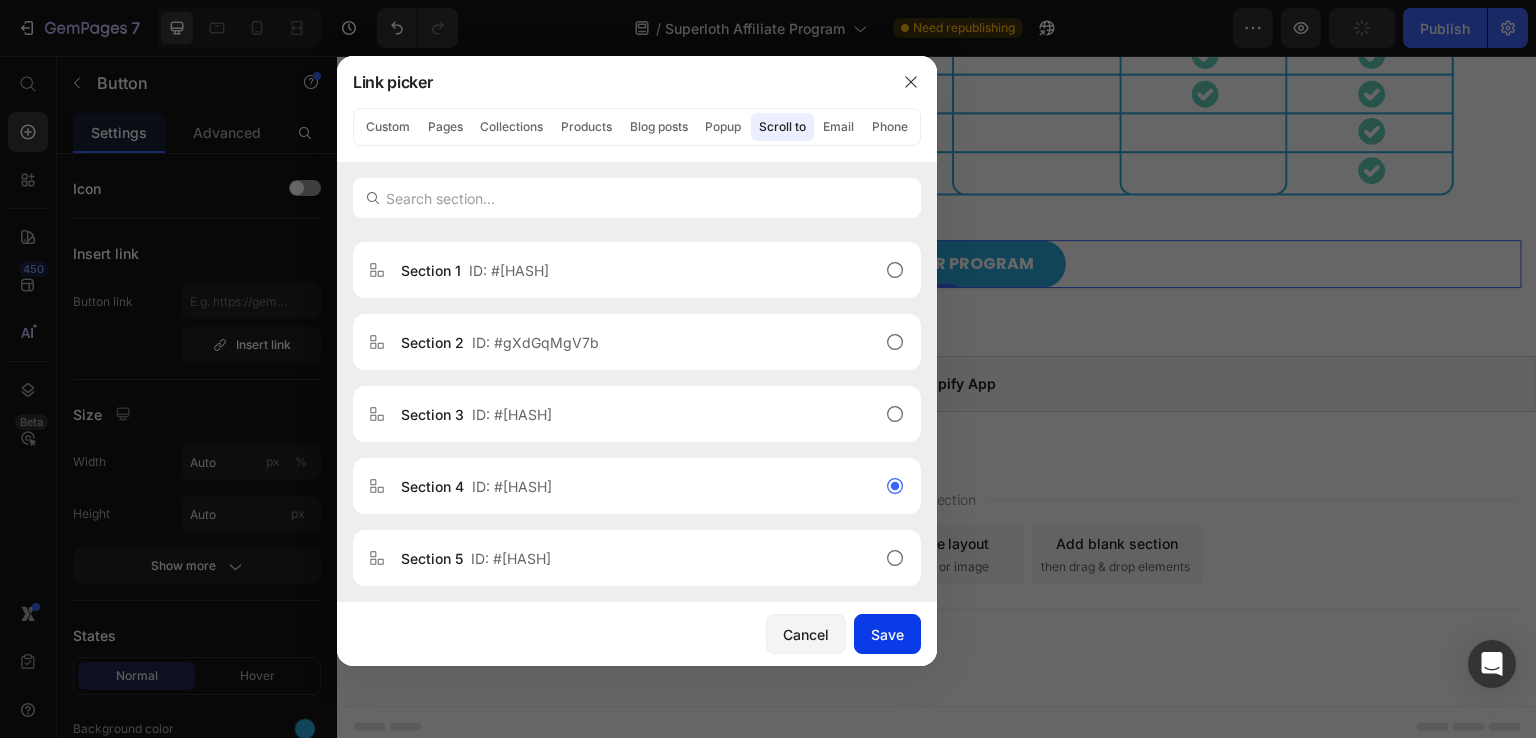 click on "Save" at bounding box center (887, 634) 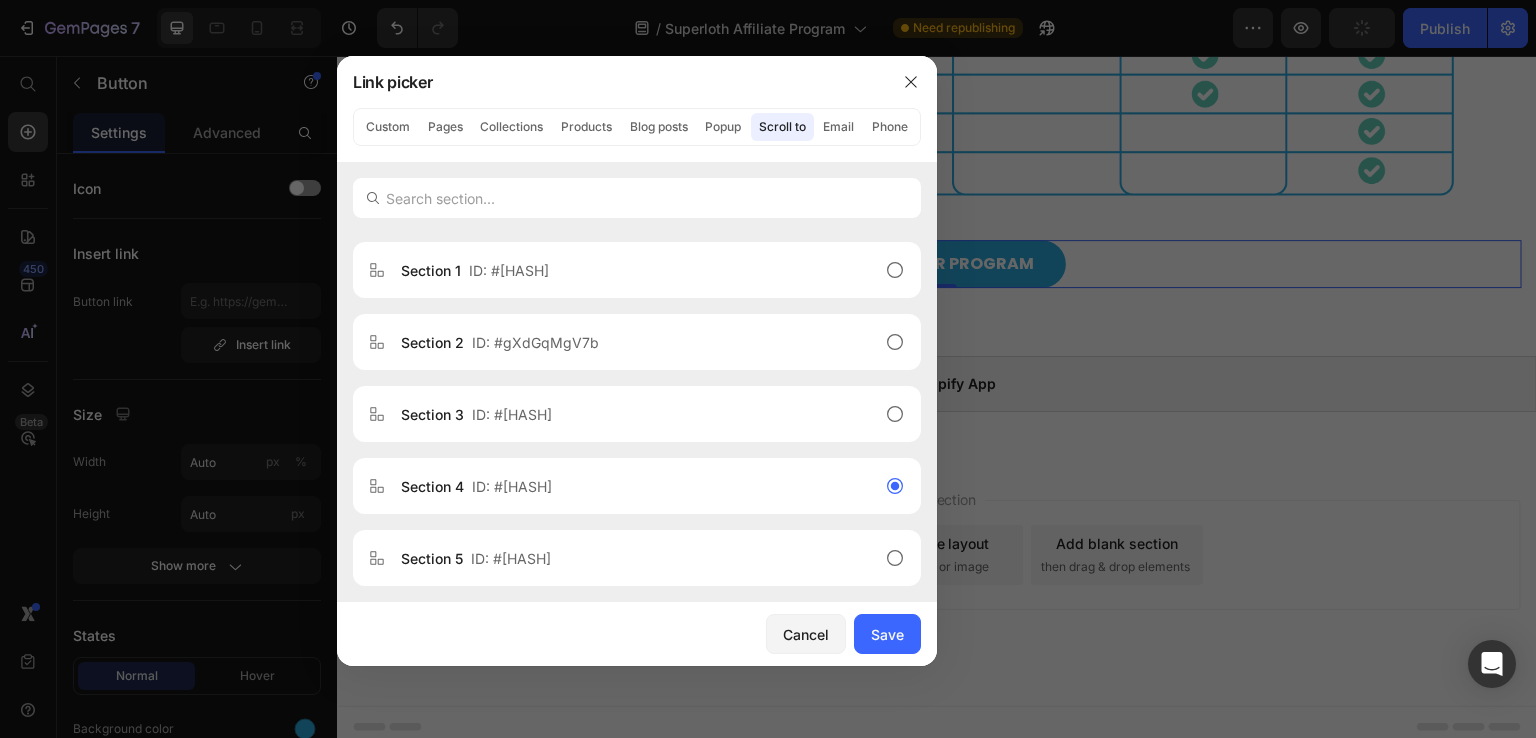 type on "#gXneVg96Si" 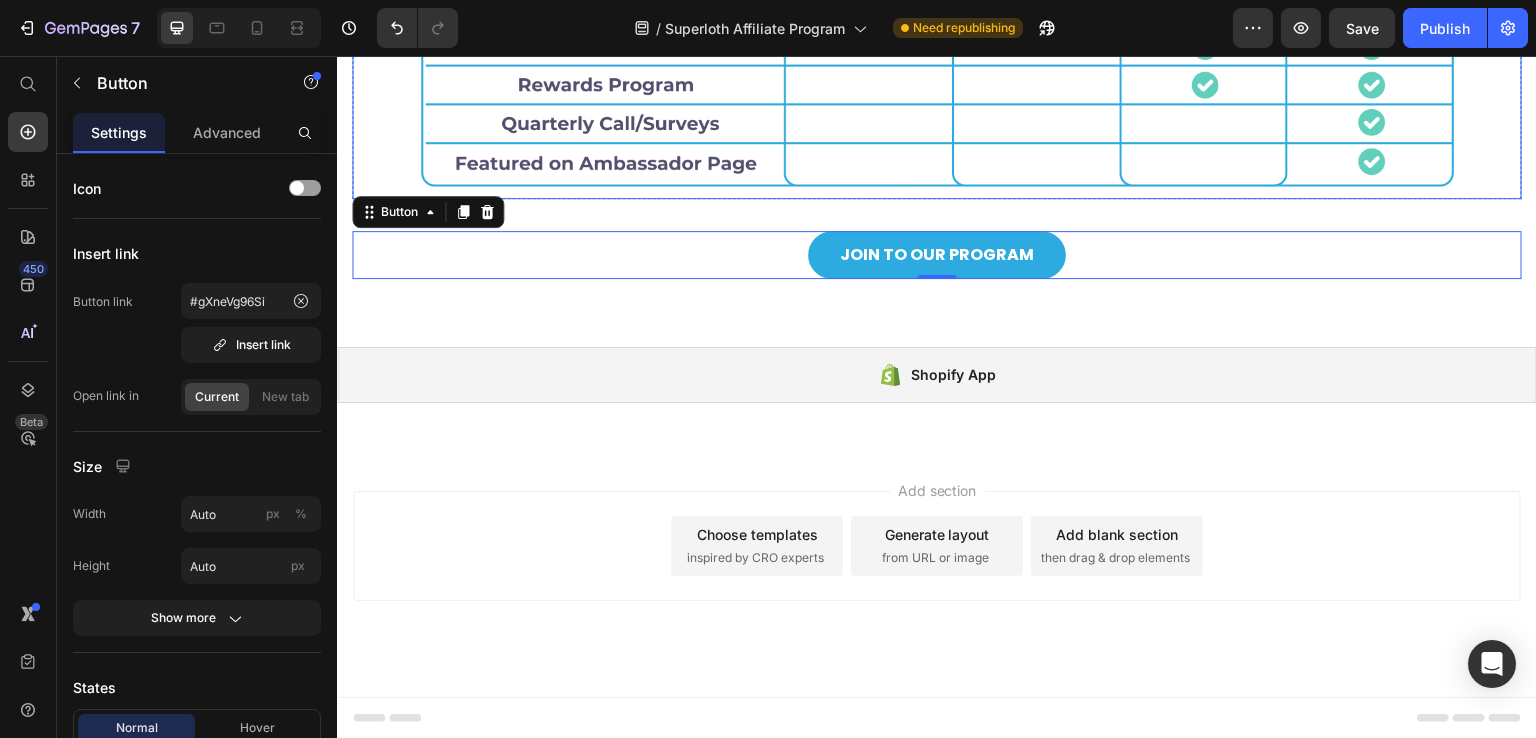 scroll, scrollTop: 1404, scrollLeft: 0, axis: vertical 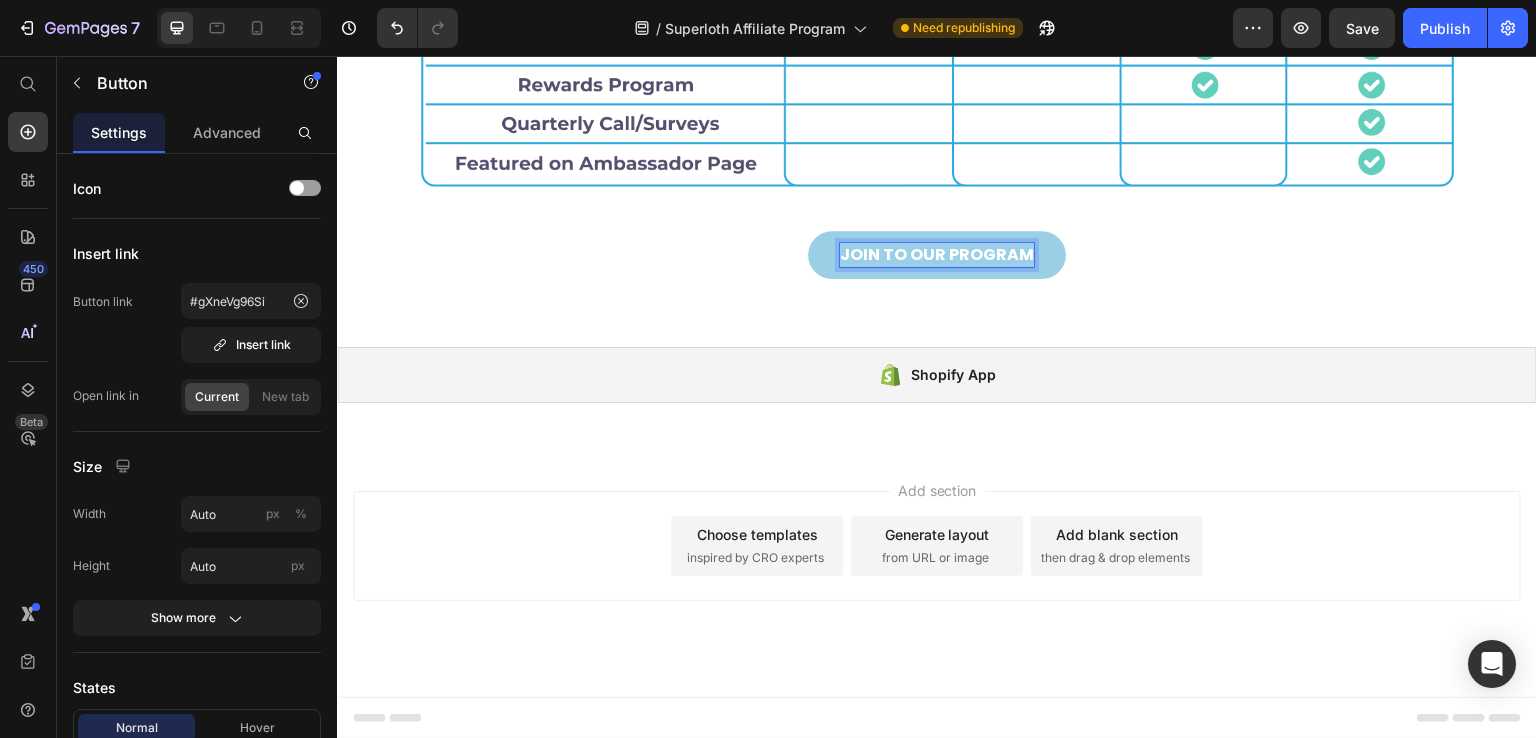 click on "JOIN TO OUR PROGRAM" at bounding box center [937, 255] 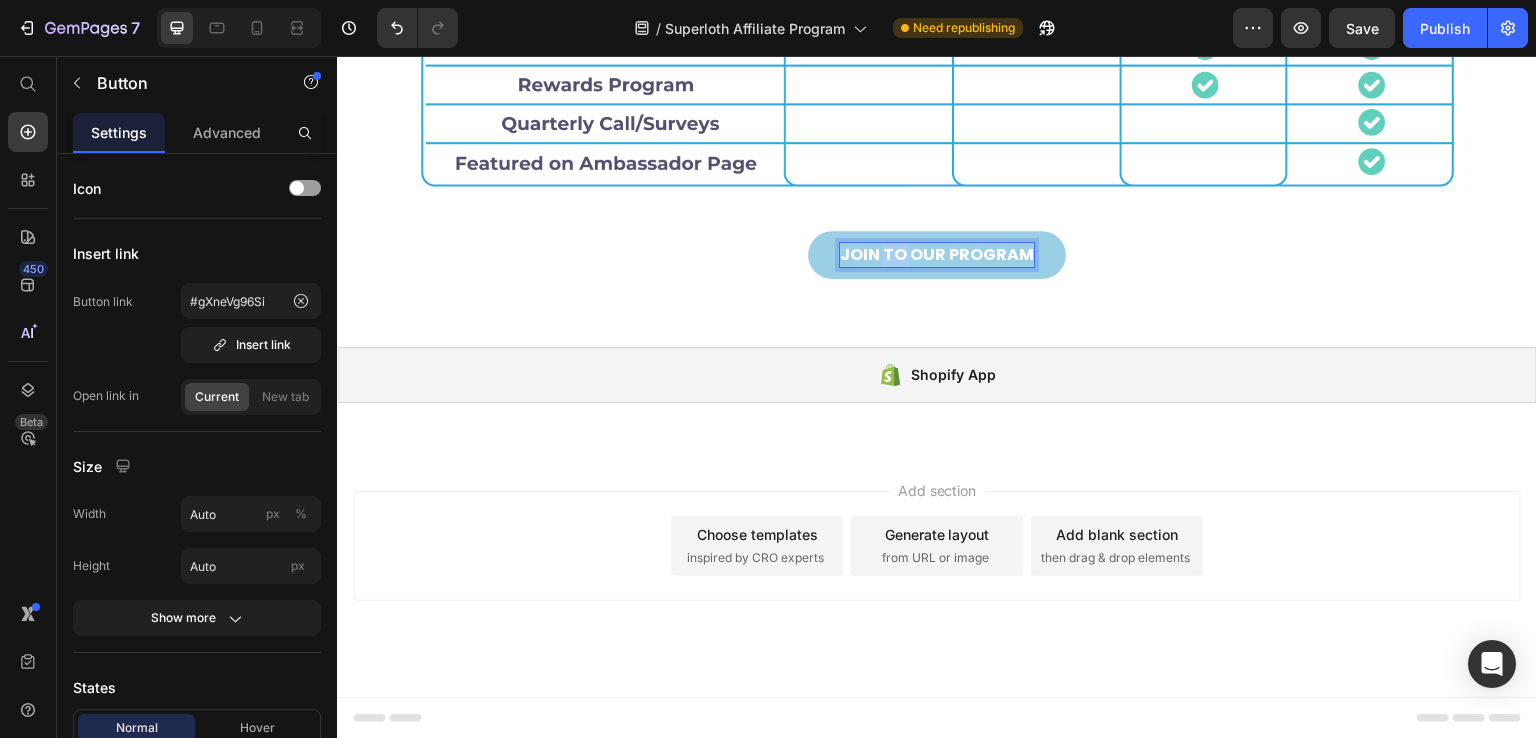 click on "JOIN TO OUR PROGRAM" at bounding box center (937, 255) 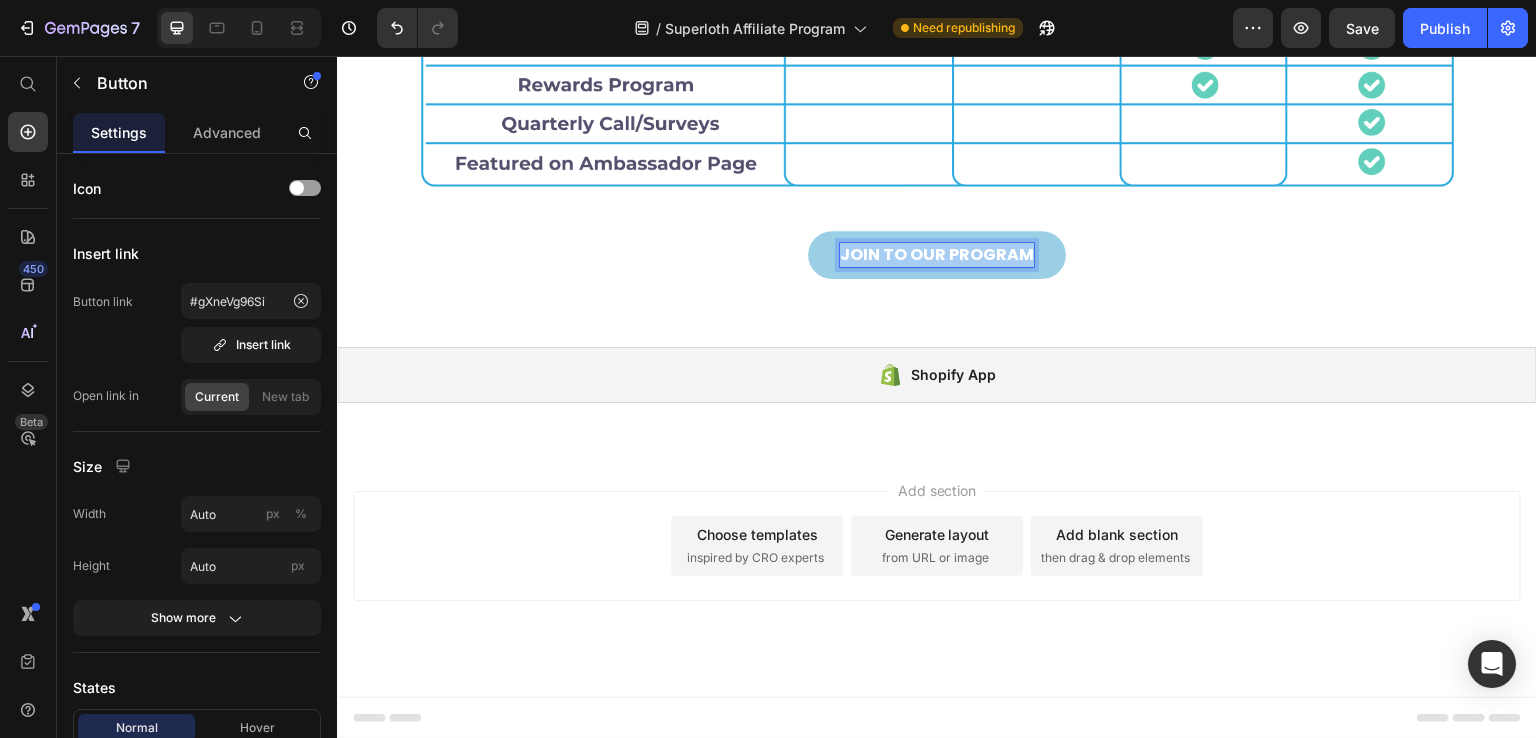 click on "JOIN TO OUR PROGRAM" at bounding box center (937, 255) 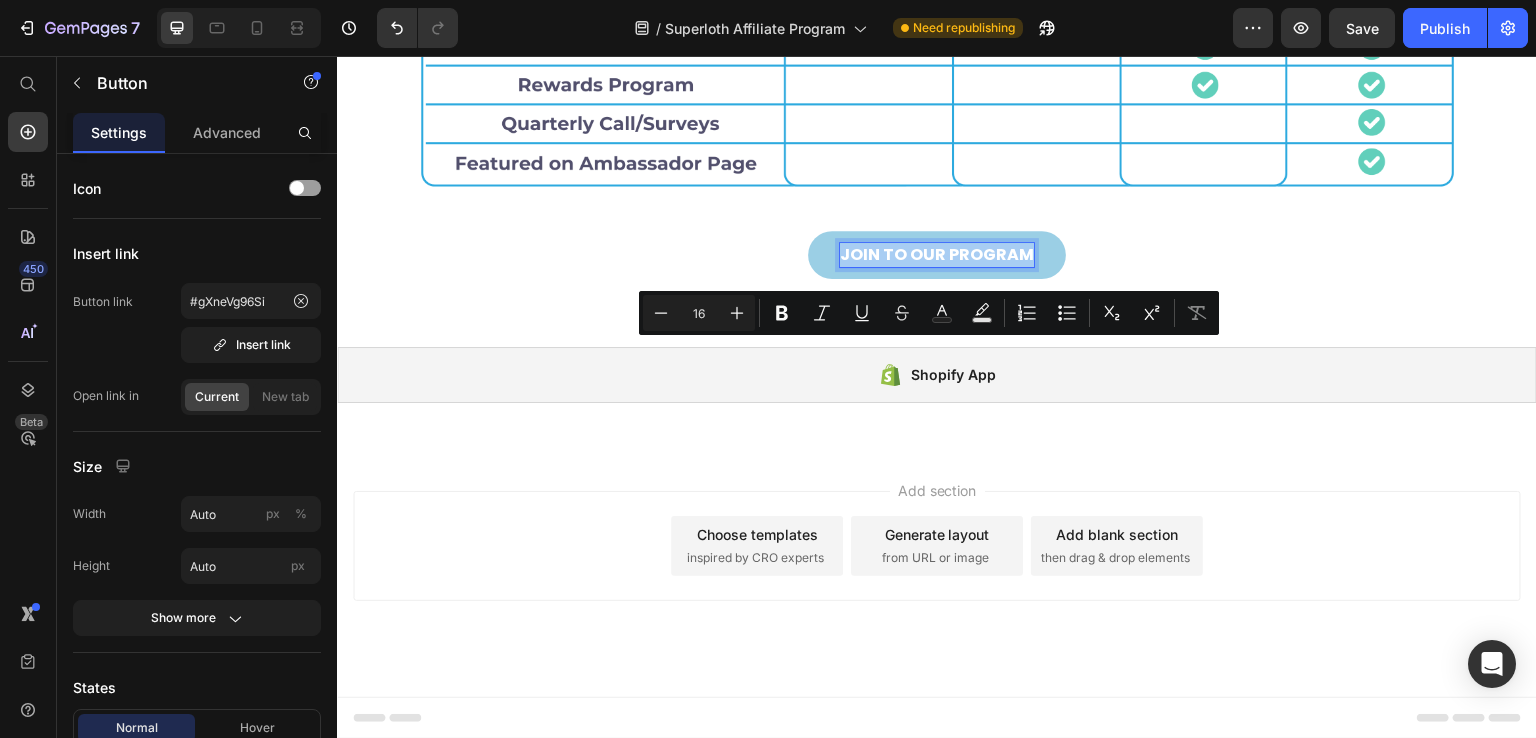 click on "JOIN TO OUR PROGRAM" at bounding box center (937, 255) 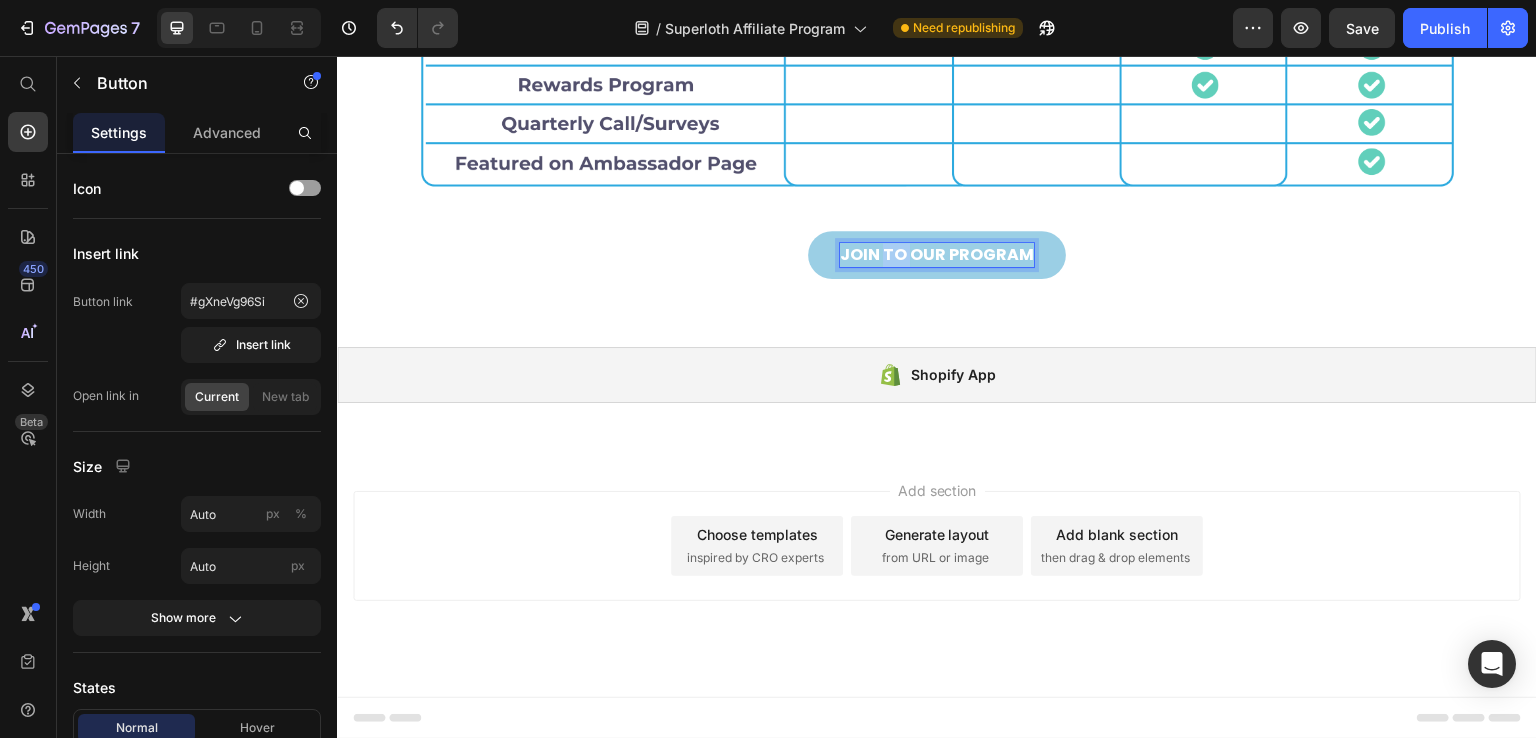 click on "JOIN TO OUR PROGRAM" at bounding box center [937, 255] 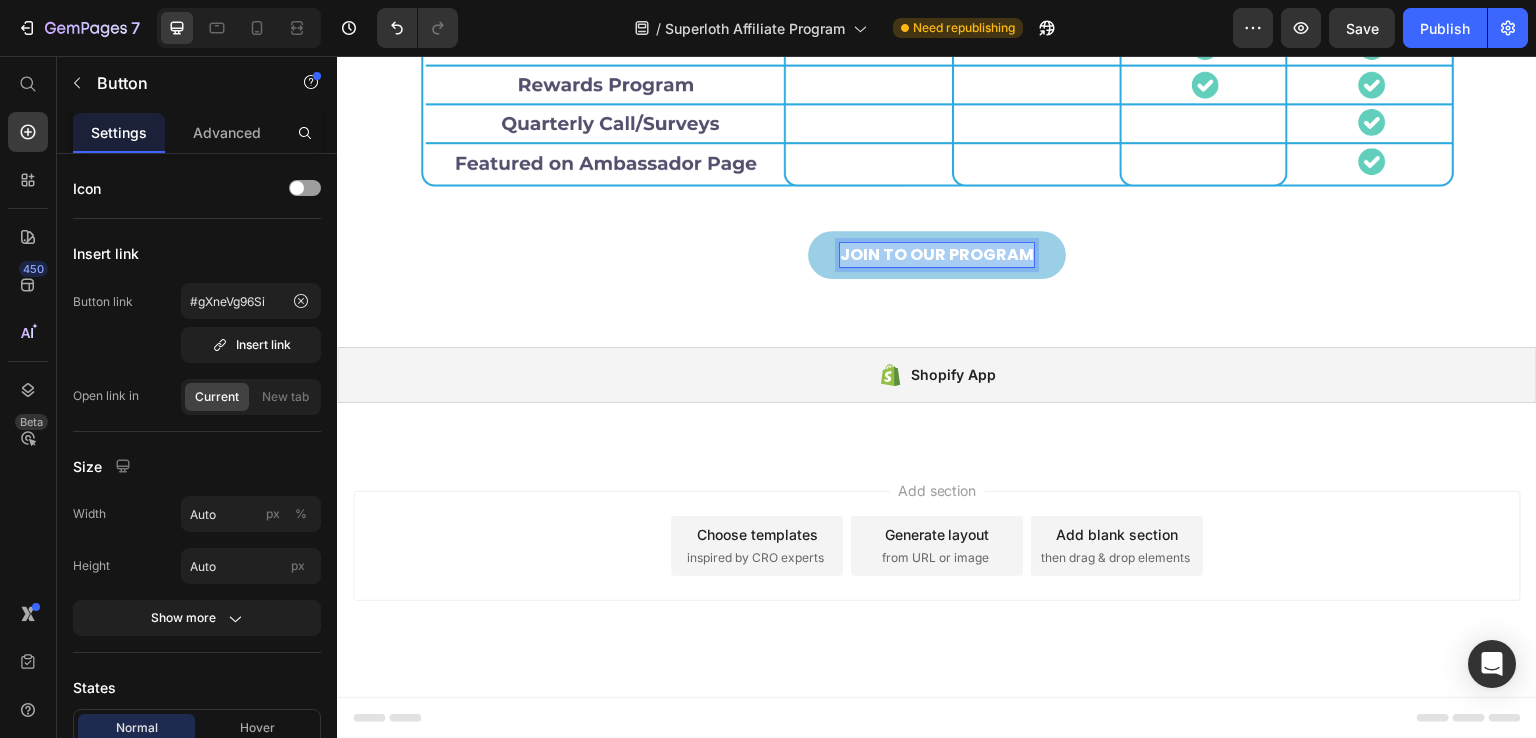click on "JOIN TO OUR PROGRAM" at bounding box center [937, 255] 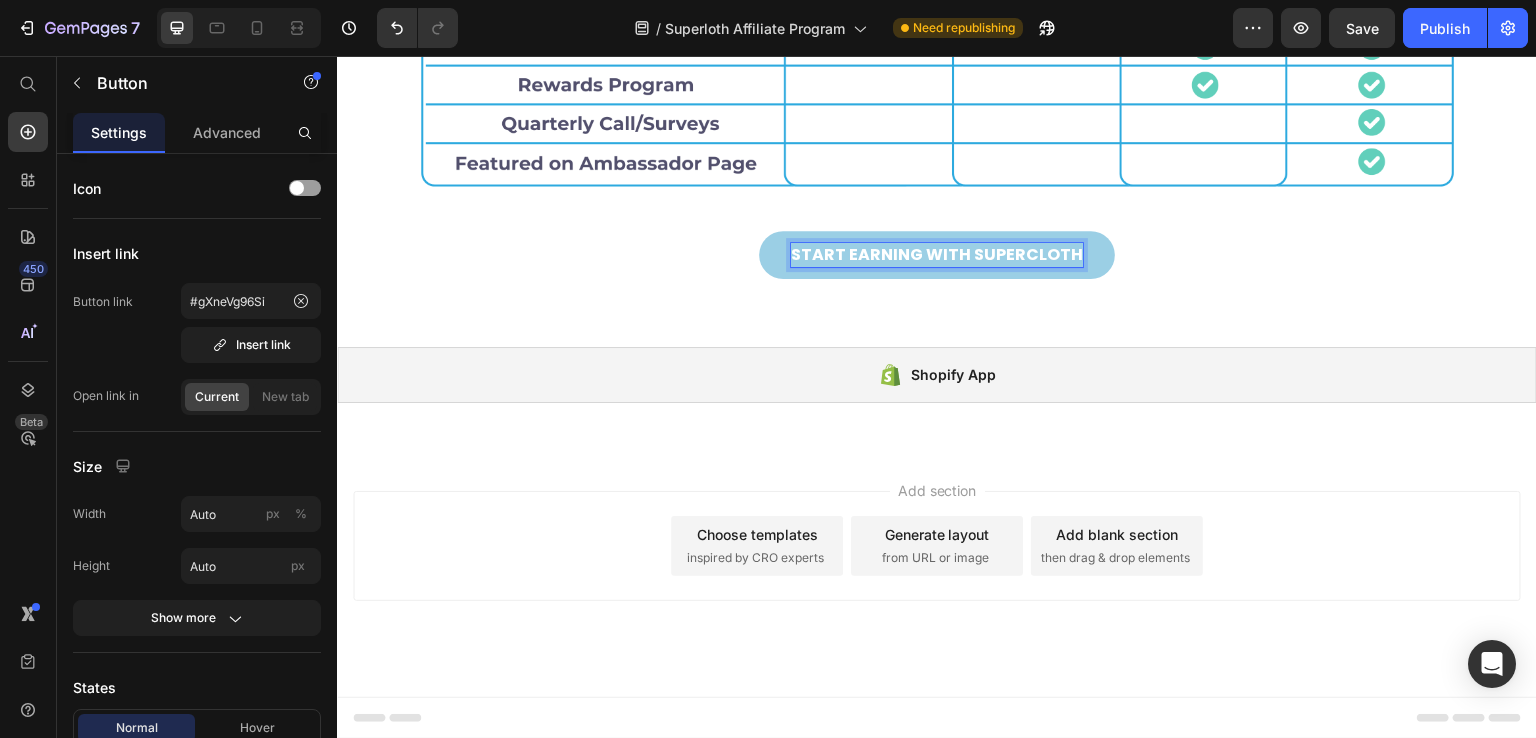 click on "START EARNING WITH SUPERCLOTH" at bounding box center (937, 255) 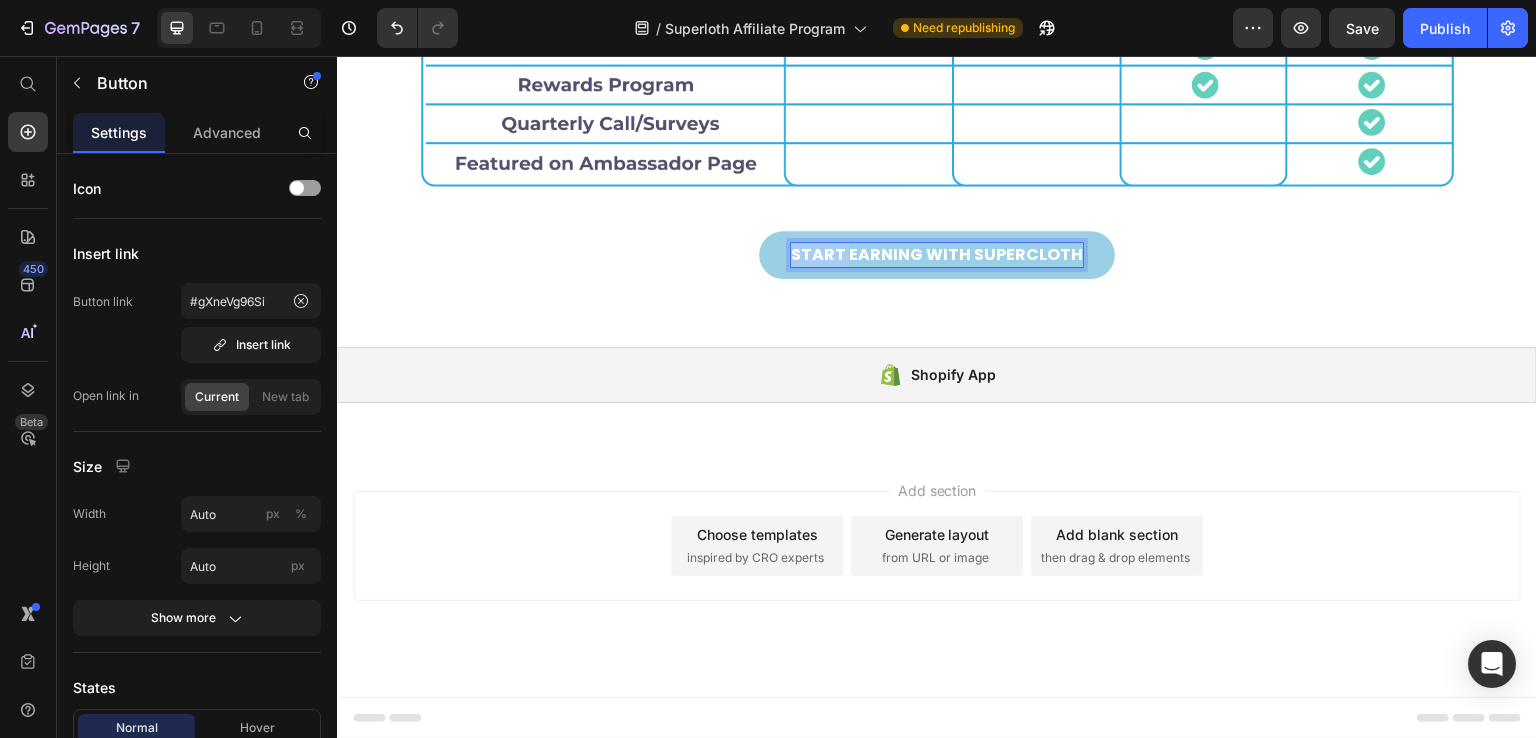 click on "START EARNING WITH SUPERCLOTH" at bounding box center (937, 255) 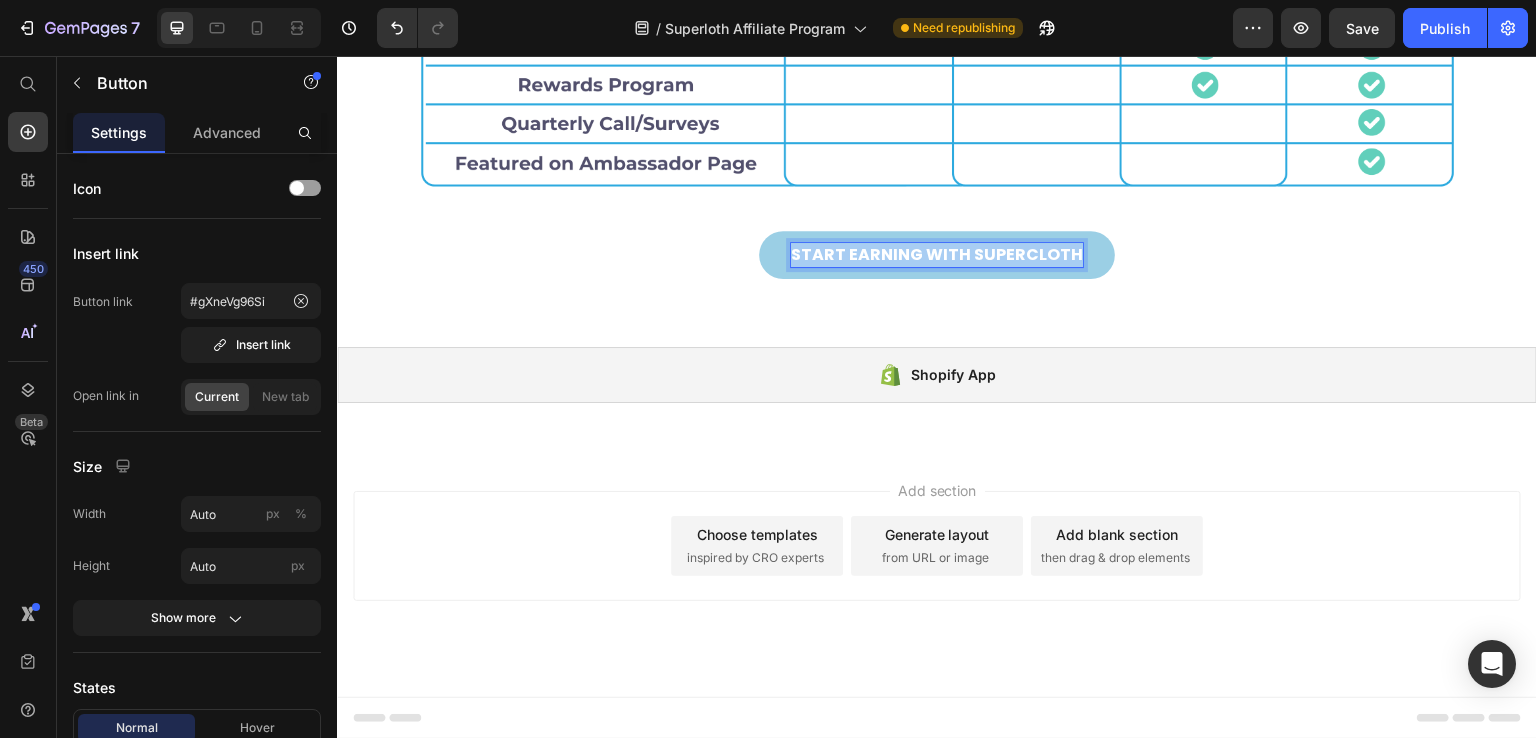 click on "START EARNING WITH SUPERCLOTH" at bounding box center [937, 255] 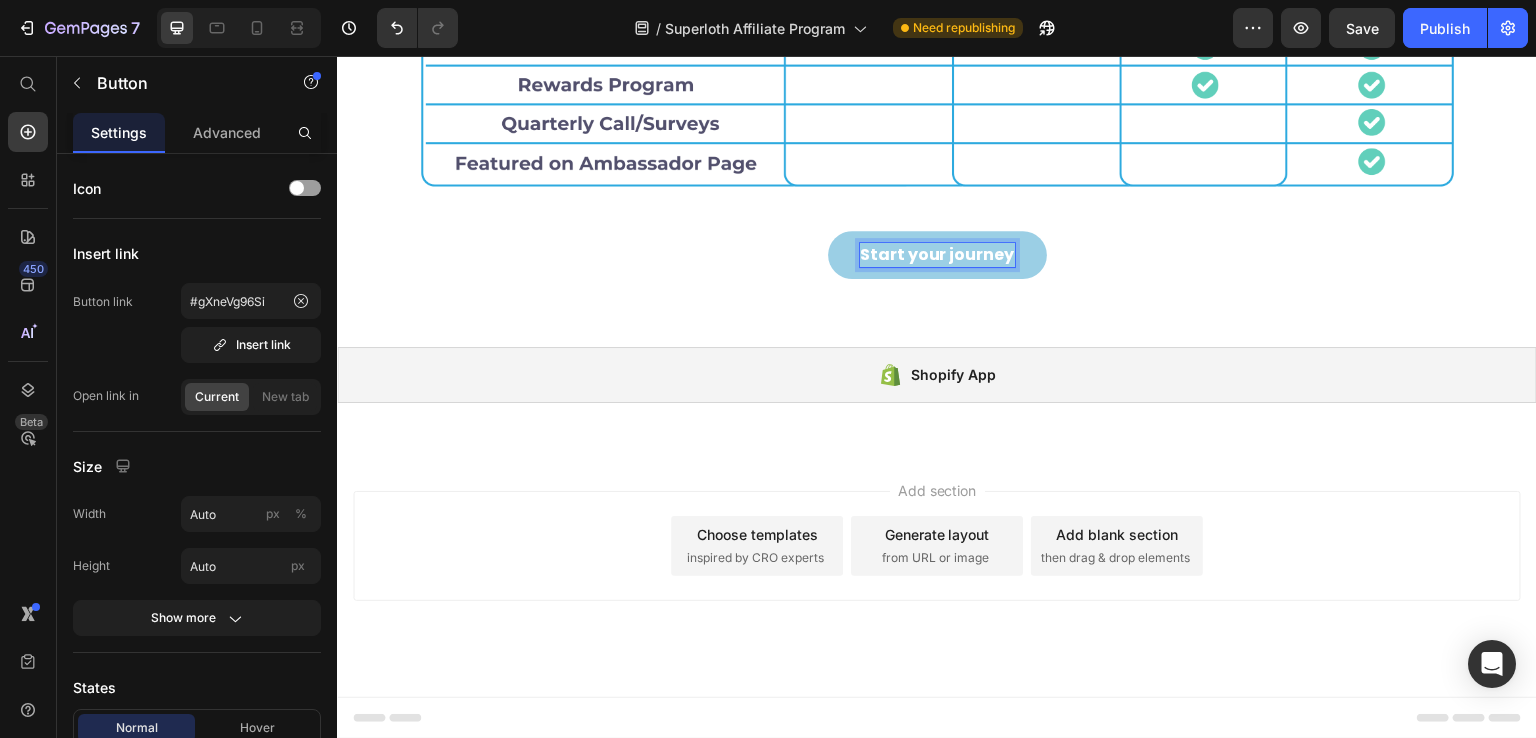 click on "Start your journey" at bounding box center [937, 255] 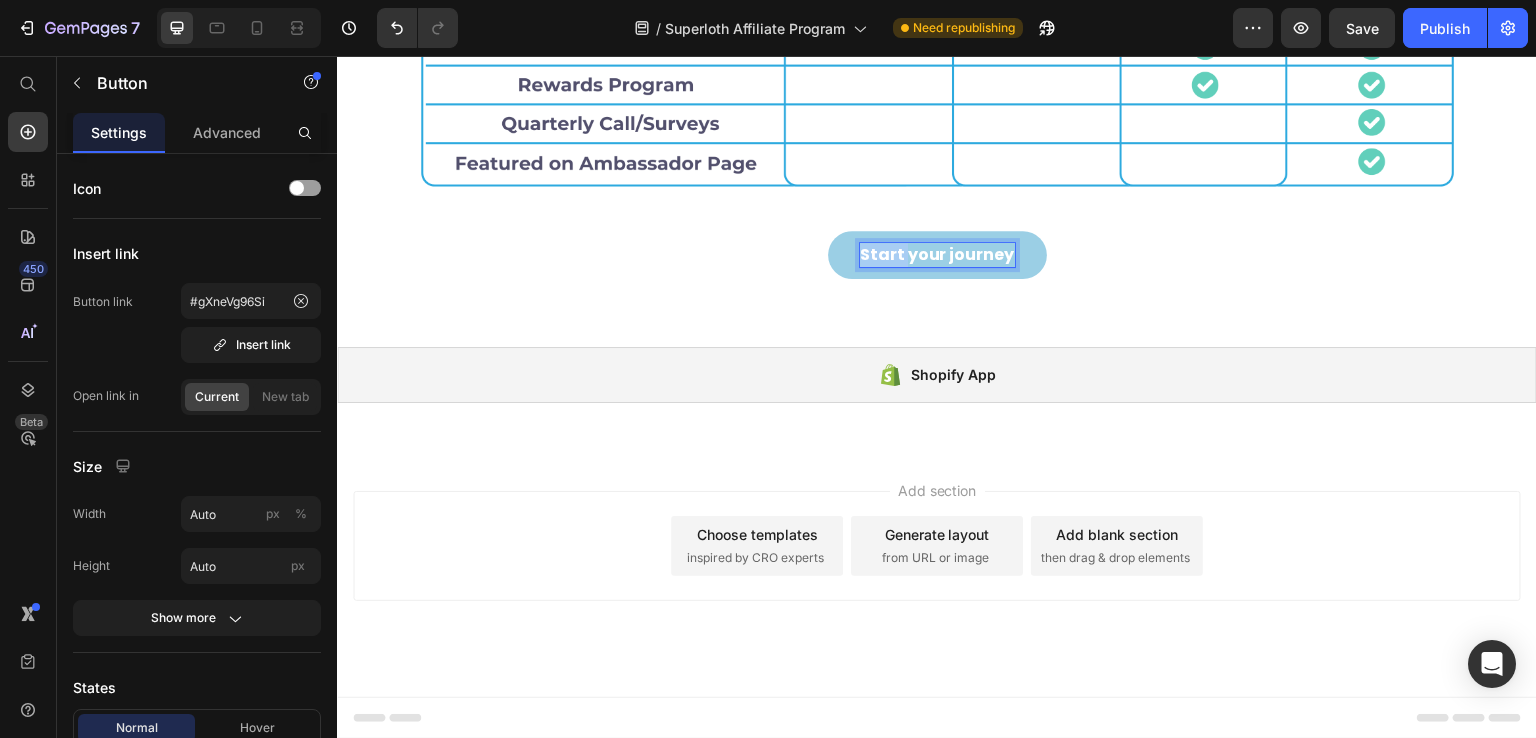 click on "Start your journey" at bounding box center (937, 255) 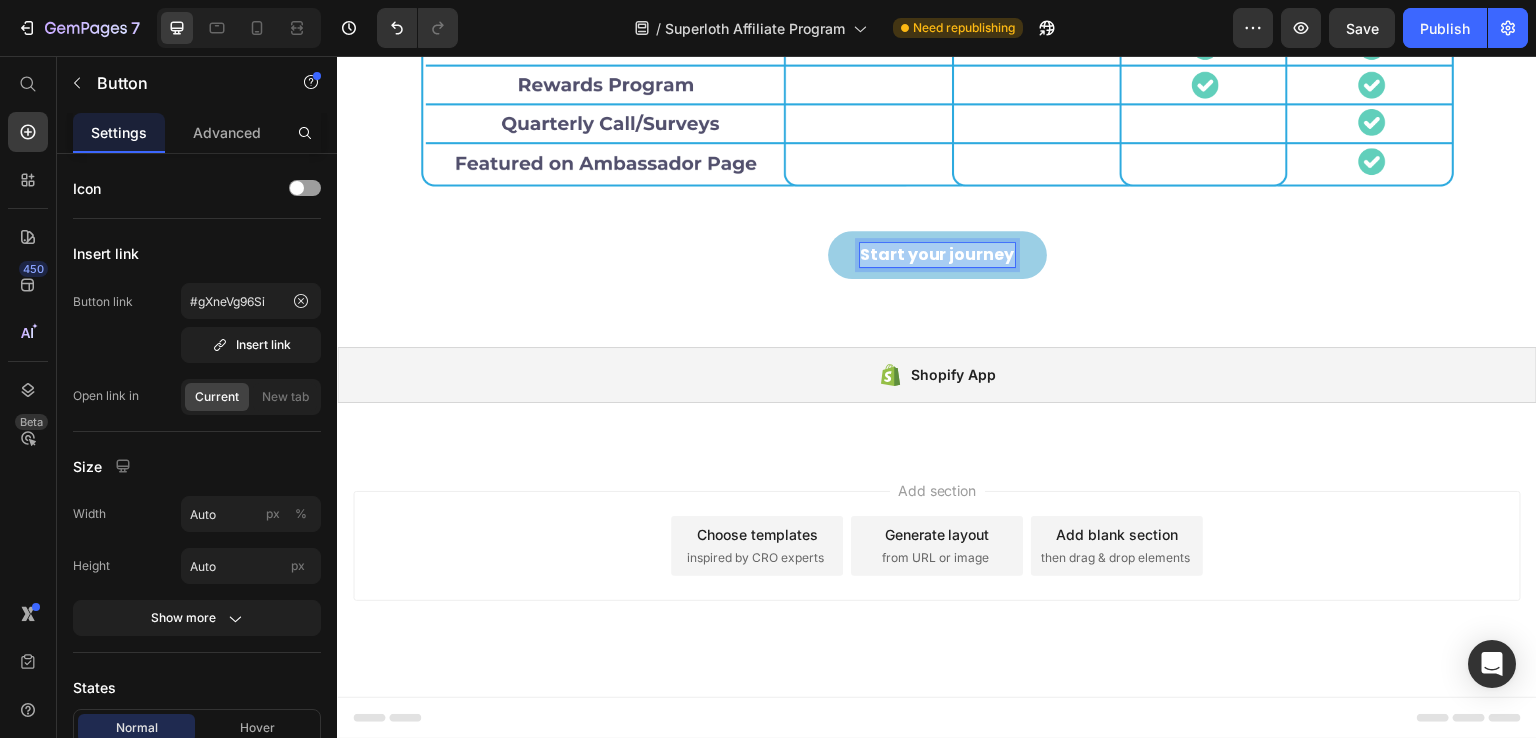 click on "Start your journey" at bounding box center [937, 255] 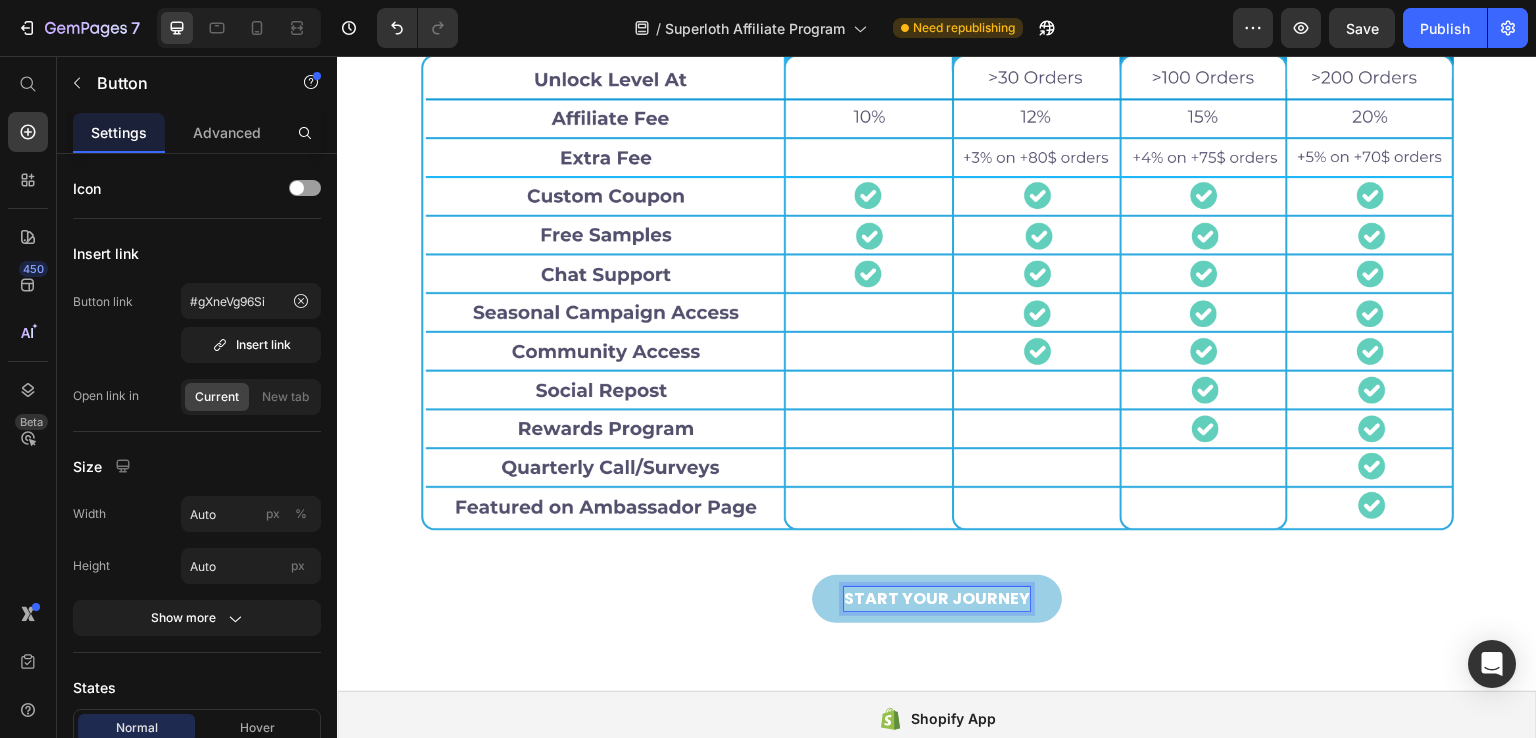 scroll, scrollTop: 1504, scrollLeft: 0, axis: vertical 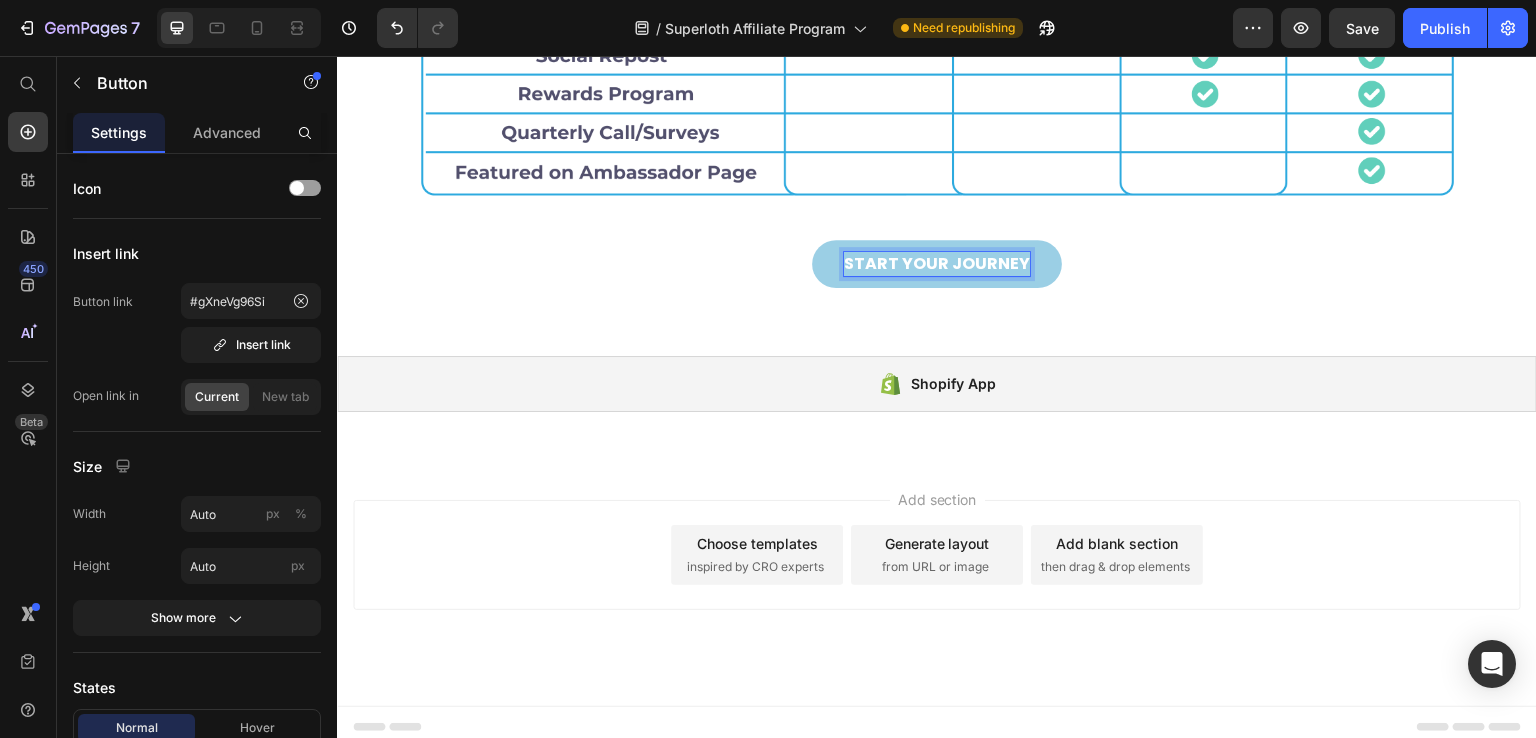 click on "START YOUR JOURNEY" at bounding box center (937, 264) 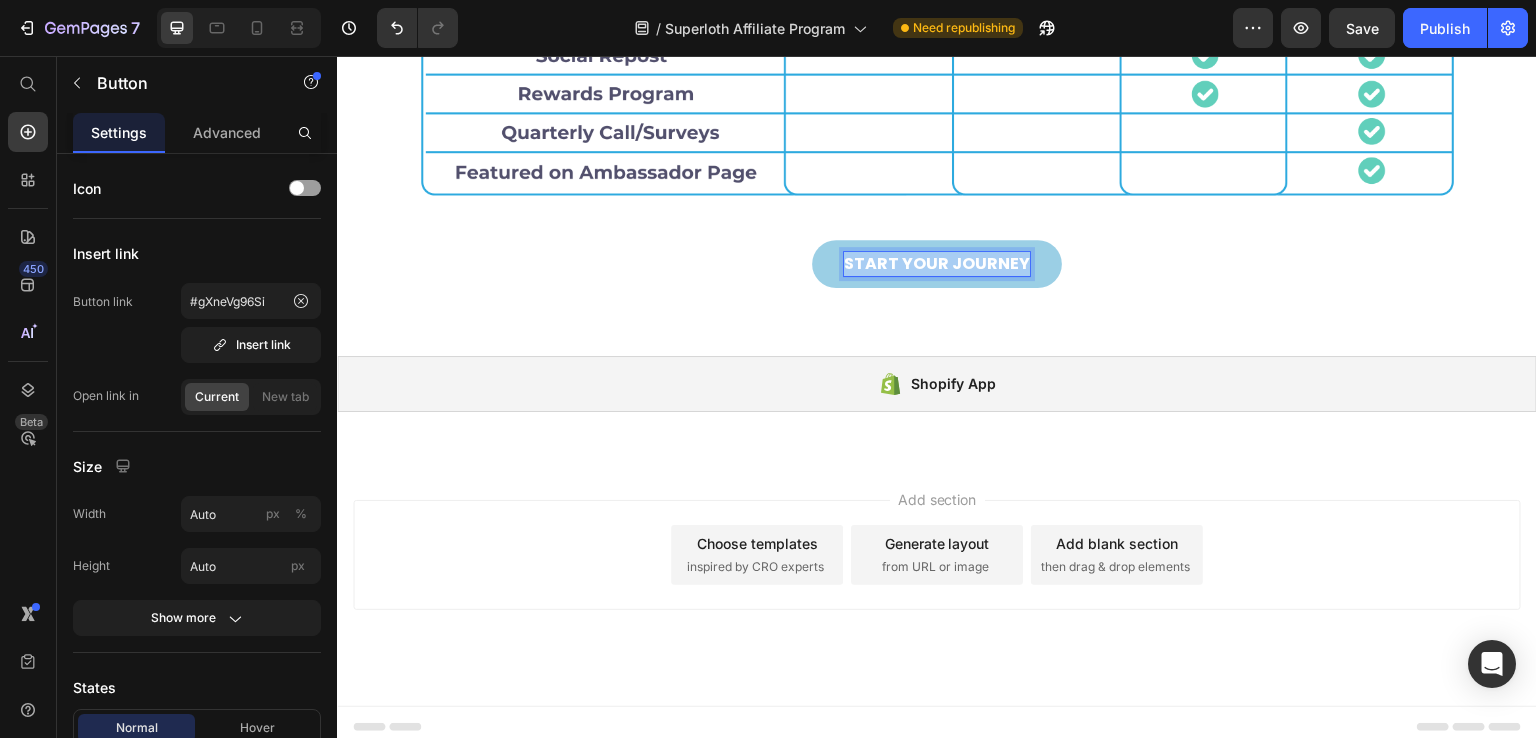 click on "START YOUR JOURNEY" at bounding box center (937, 264) 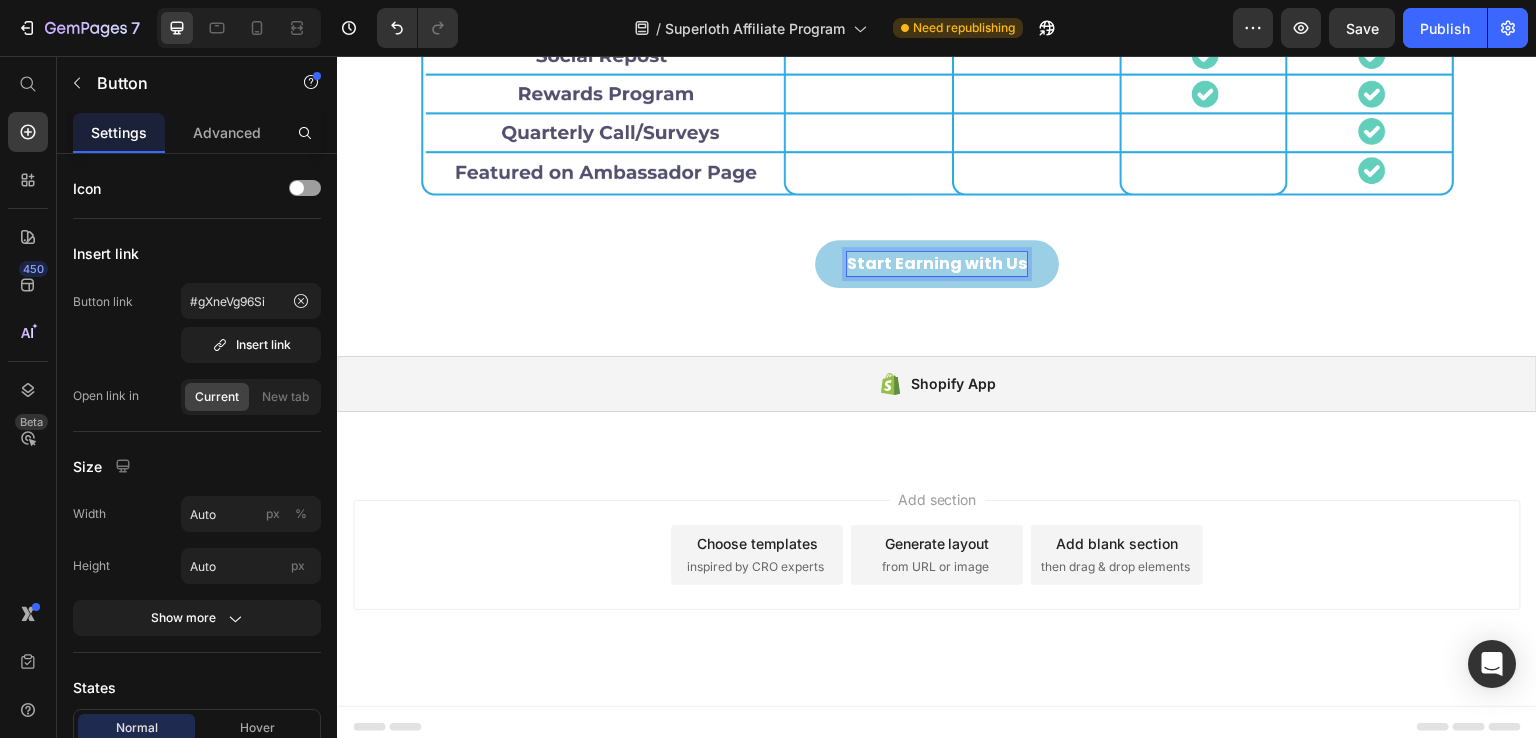 click on "Start Earning with Us" at bounding box center (937, 264) 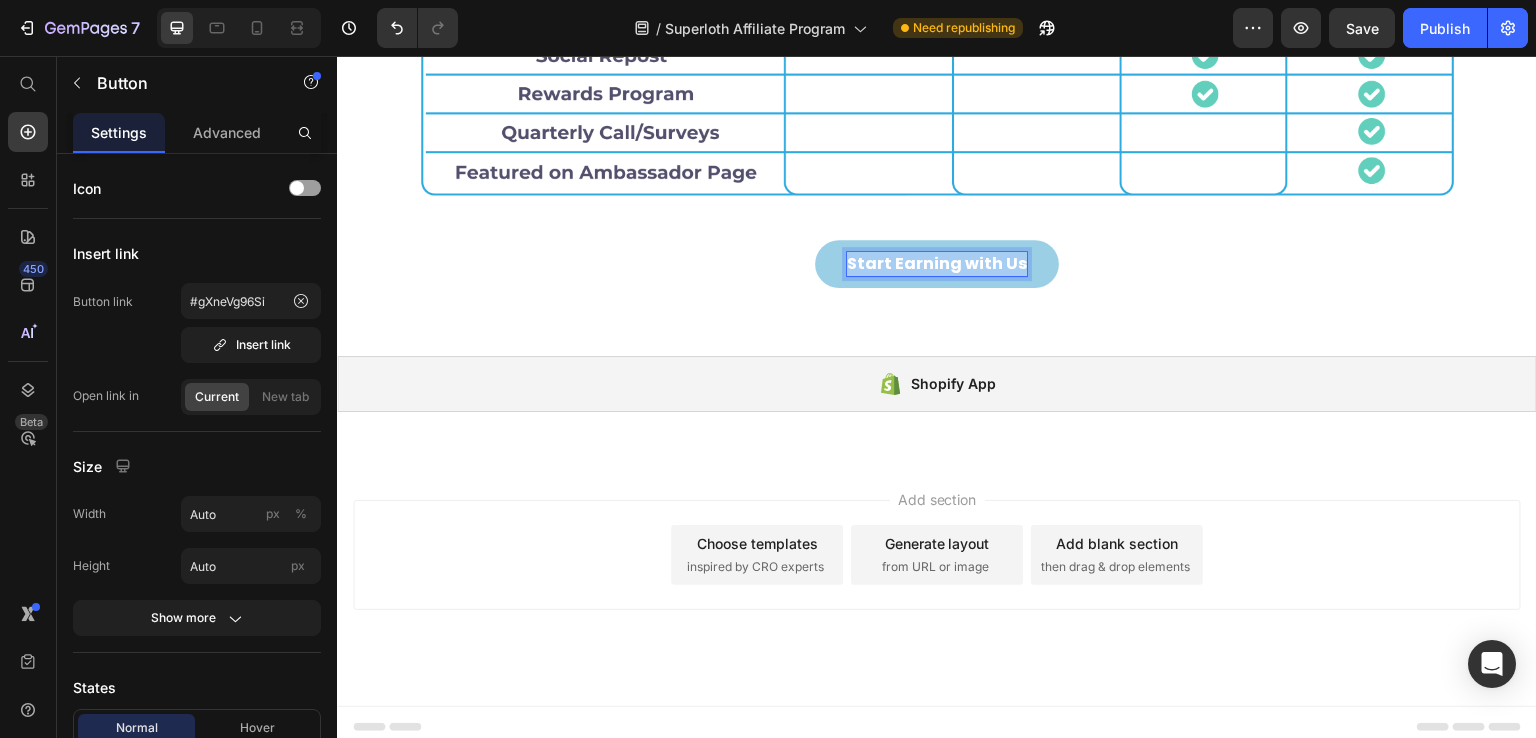 click on "Start Earning with Us" at bounding box center (937, 264) 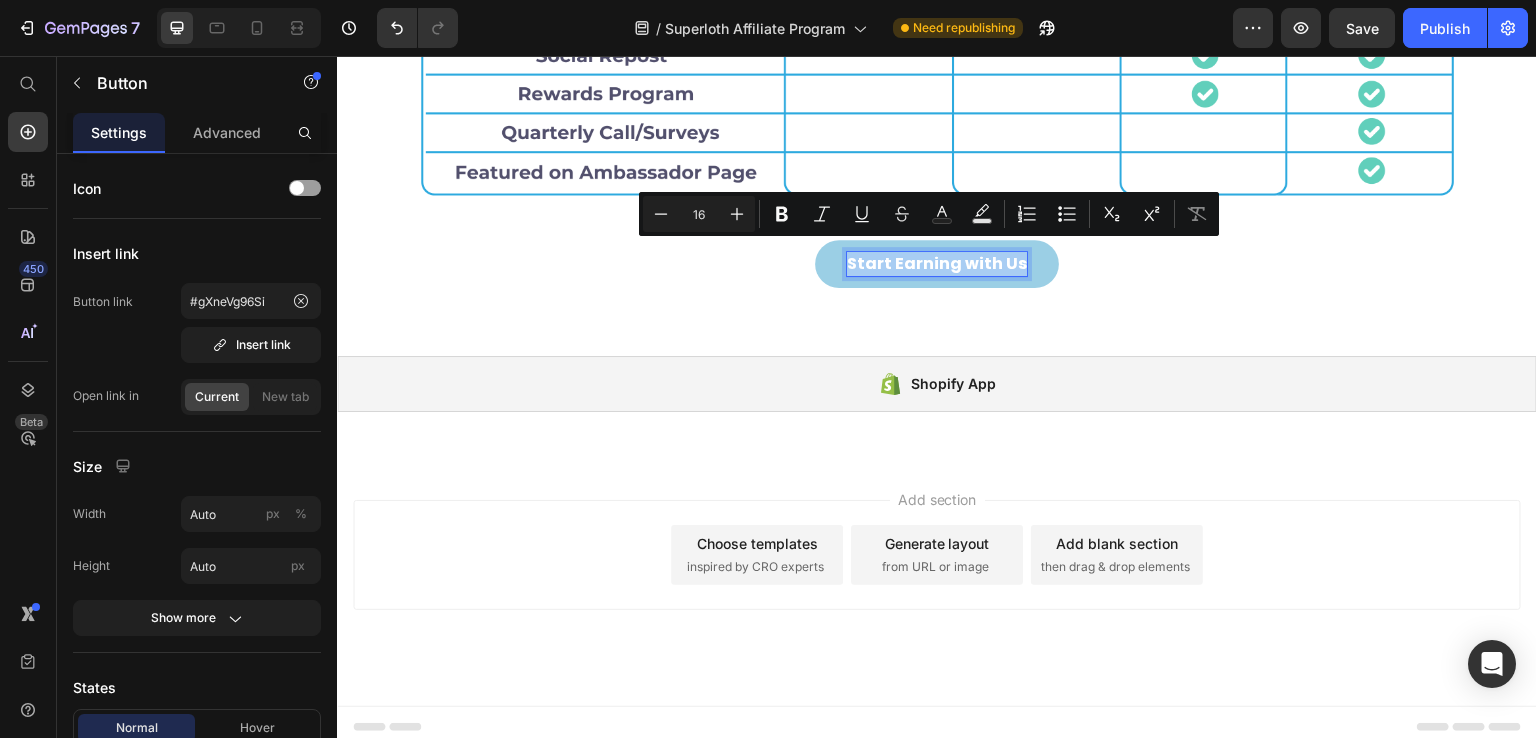 click on "Start Earning with Us" at bounding box center [937, 264] 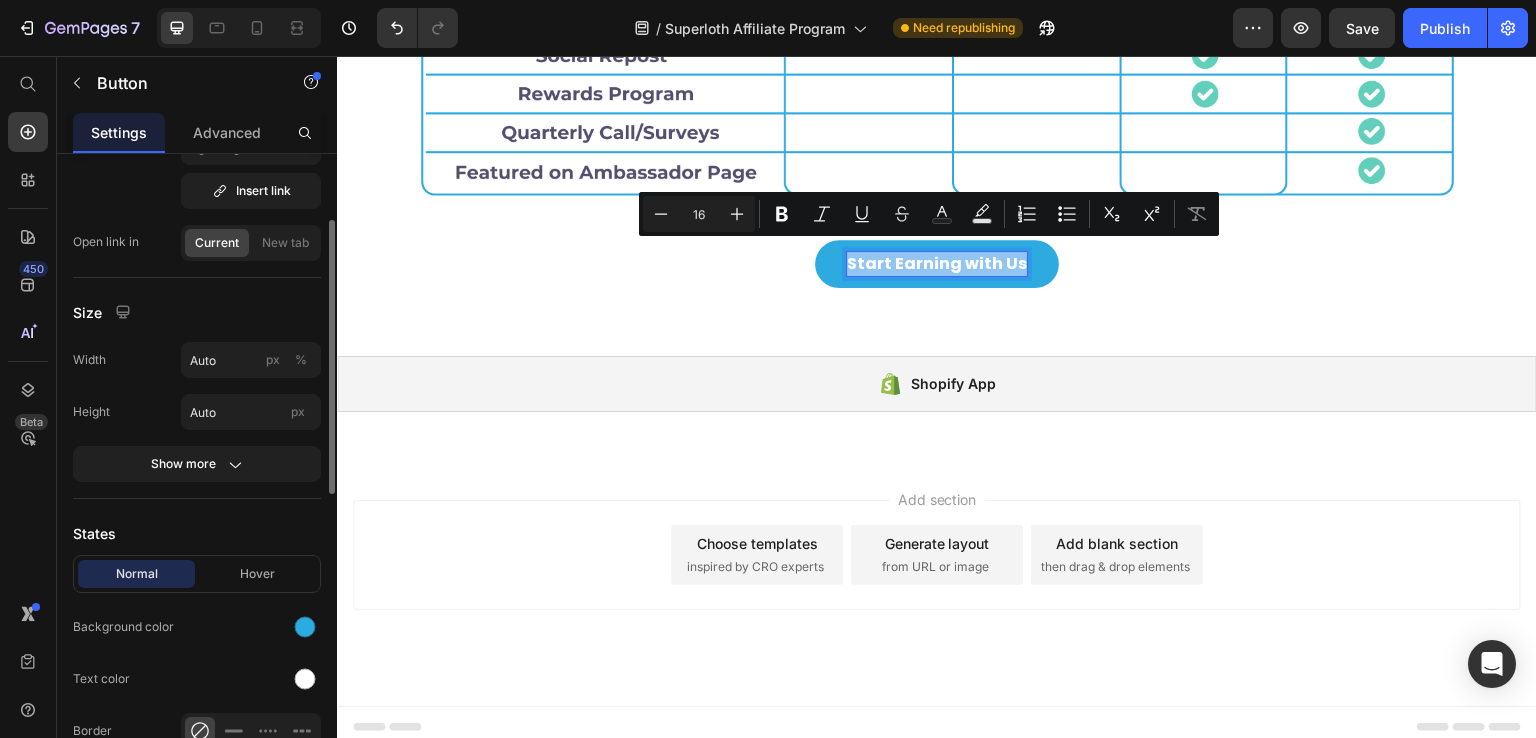 scroll, scrollTop: 0, scrollLeft: 0, axis: both 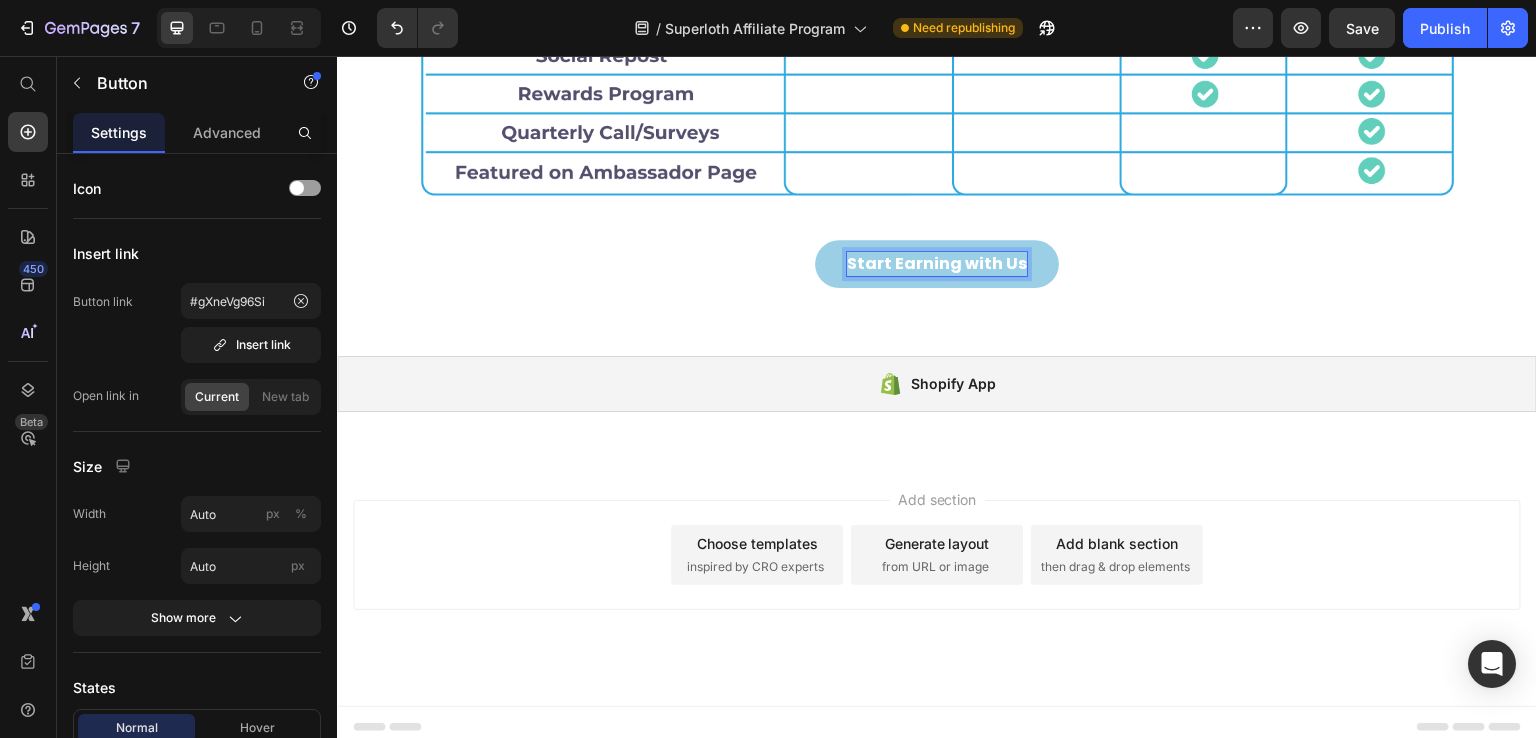 click on "Start Earning with Us" at bounding box center (937, 264) 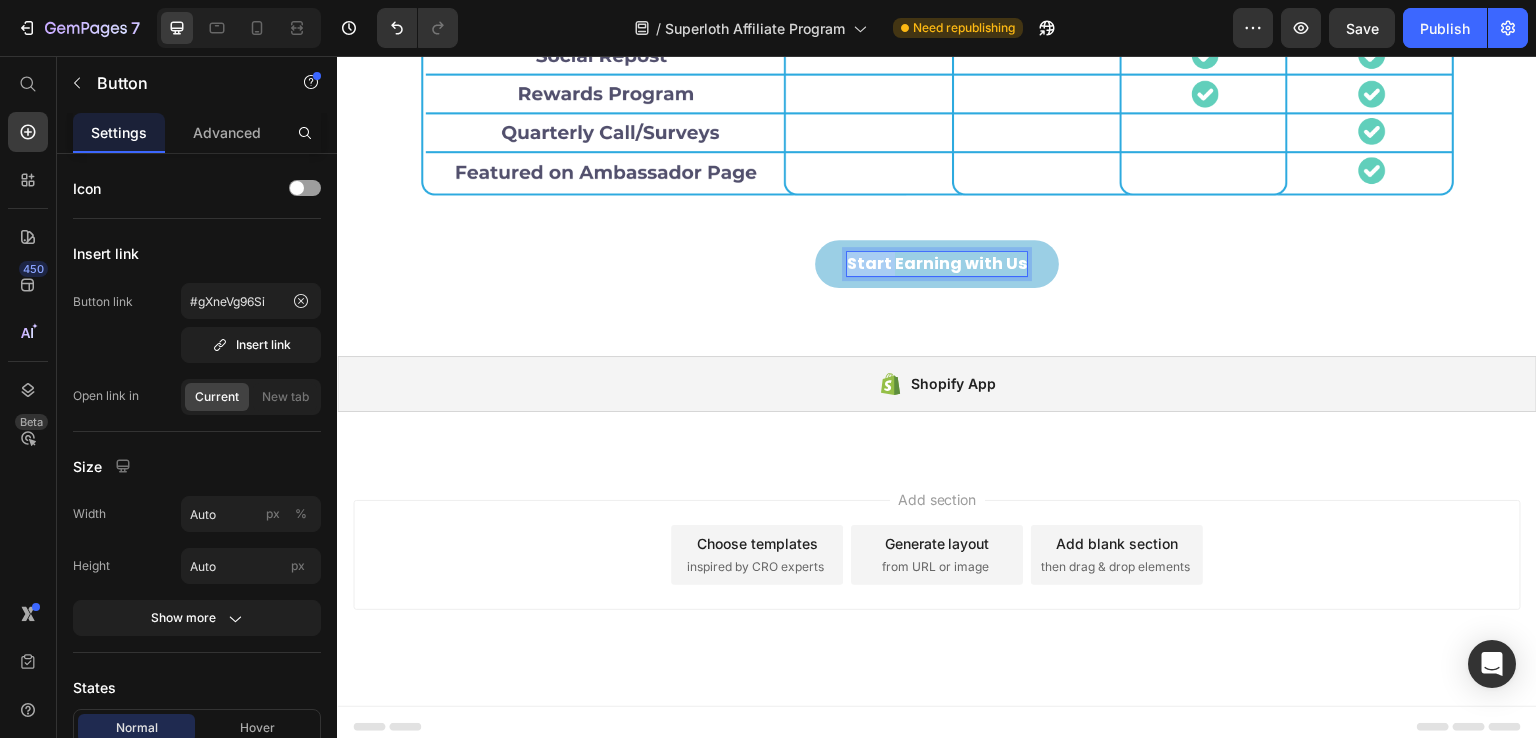 click on "Start Earning with Us" at bounding box center [937, 264] 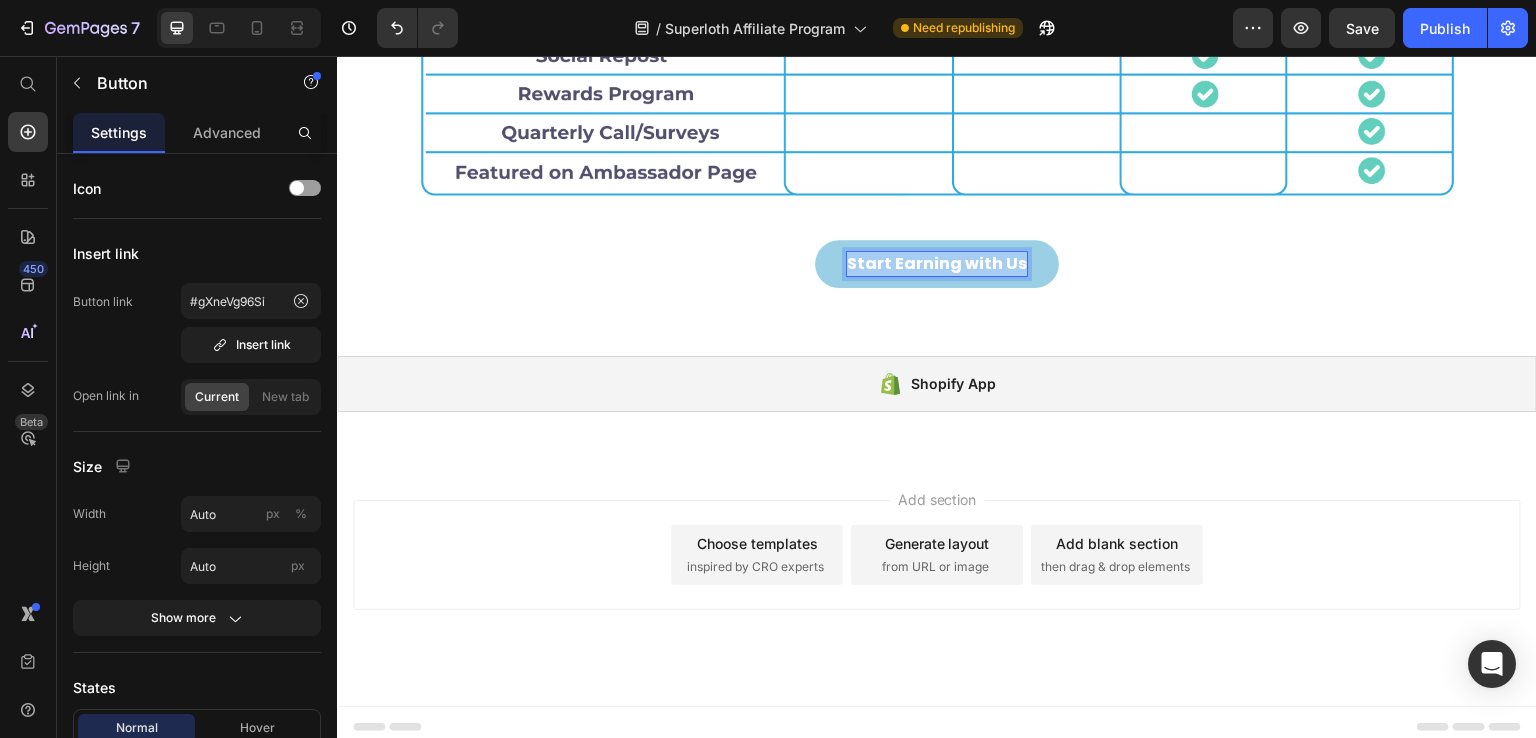 click on "Start Earning with Us" at bounding box center [937, 264] 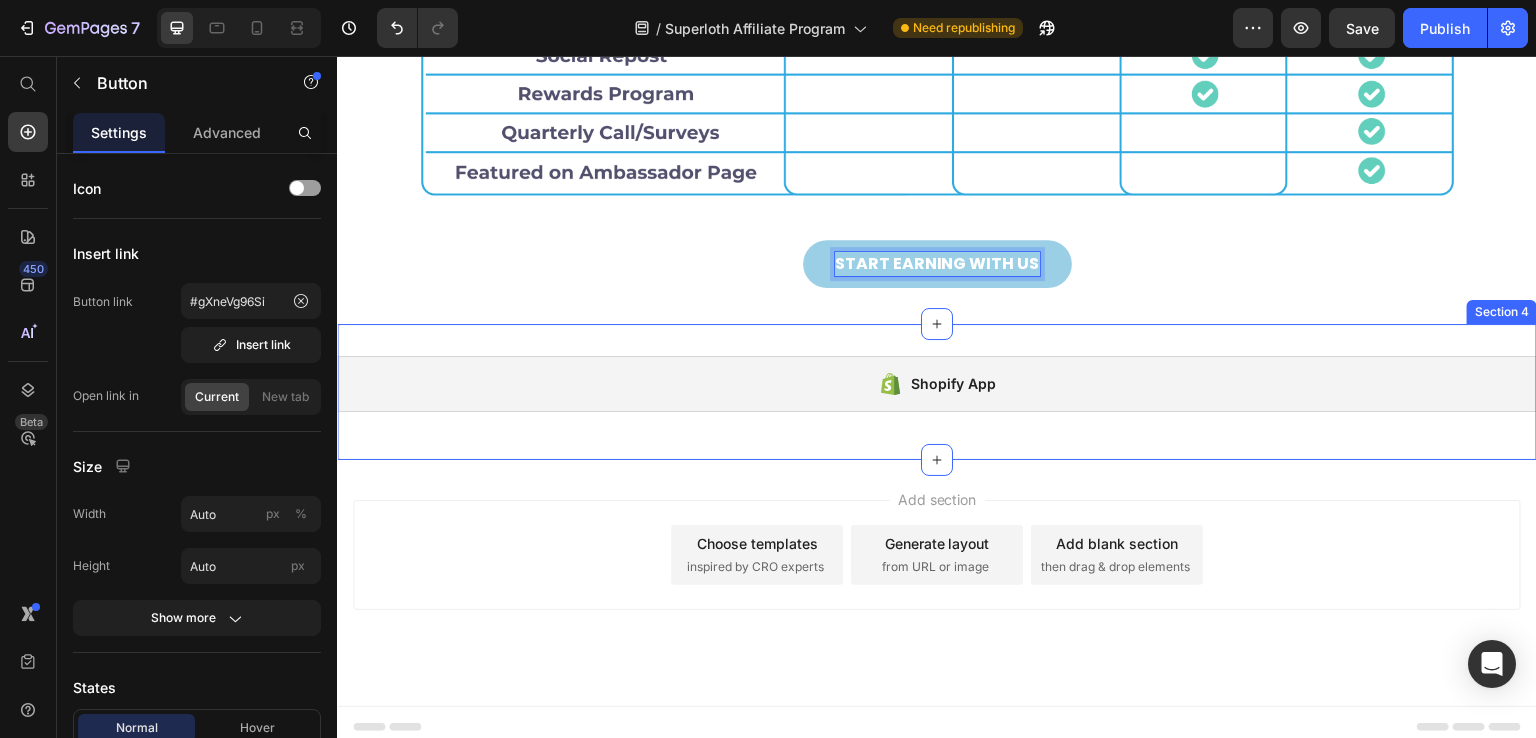 click on "Shopify App Shopify App Section 4" at bounding box center (937, 392) 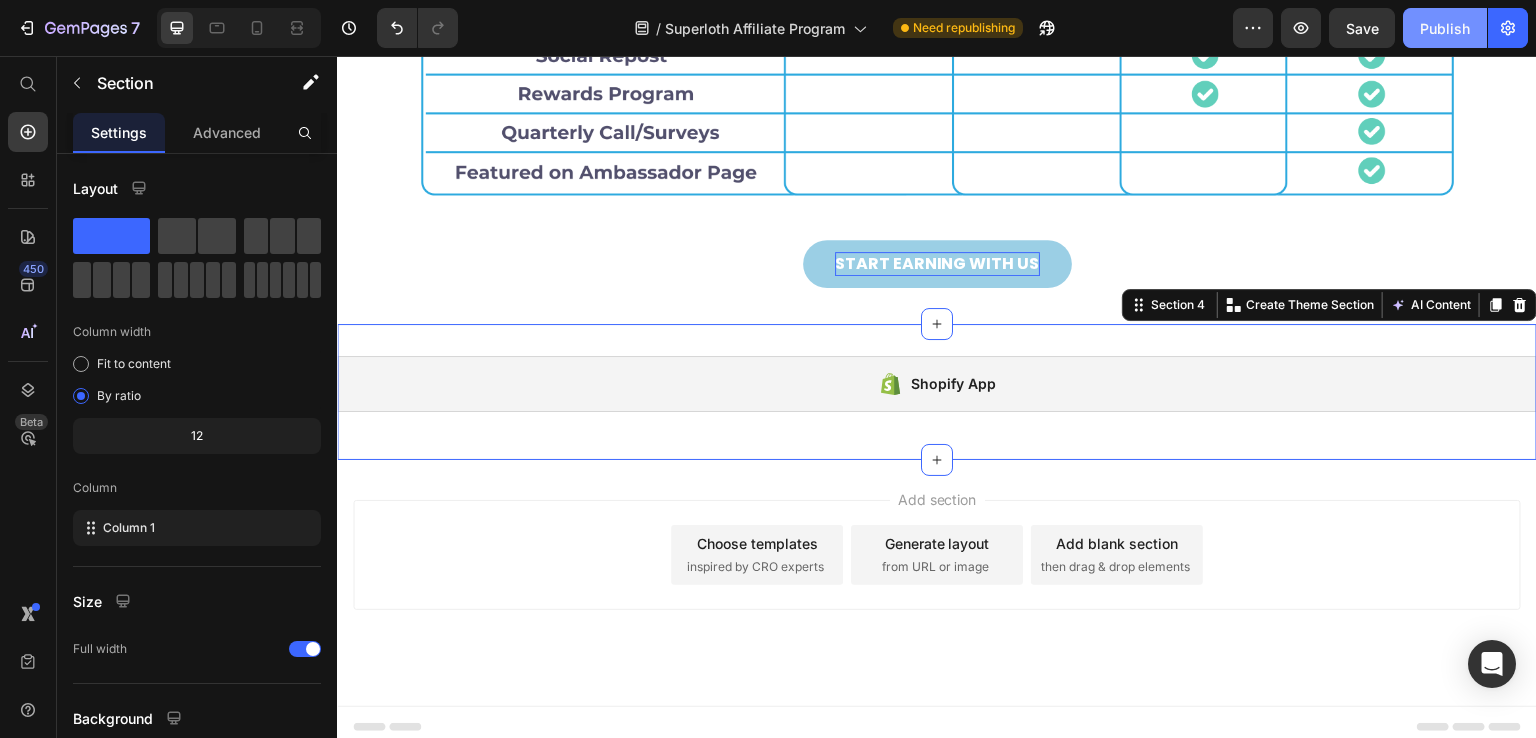click on "Publish" 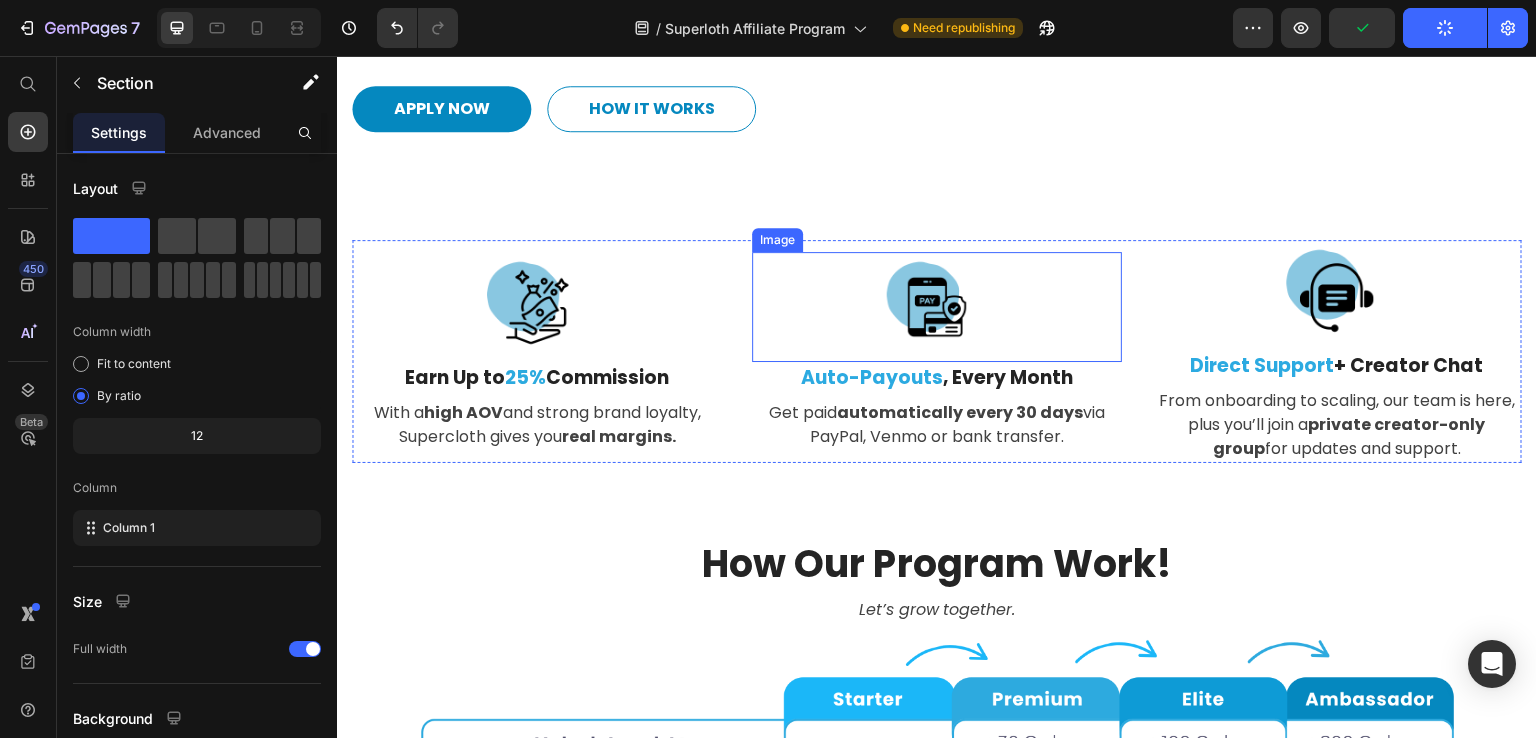 scroll, scrollTop: 204, scrollLeft: 0, axis: vertical 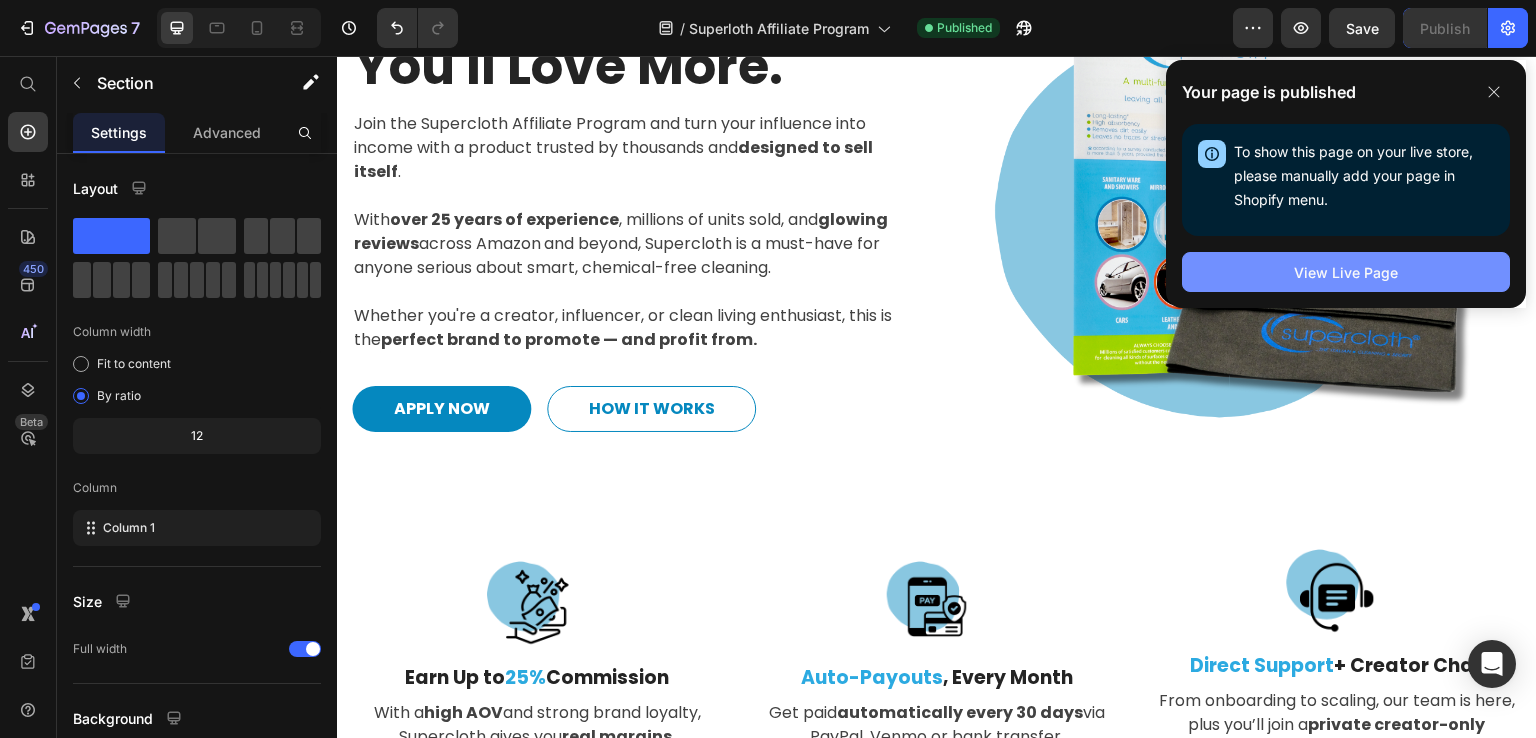 click on "View Live Page" at bounding box center [1346, 272] 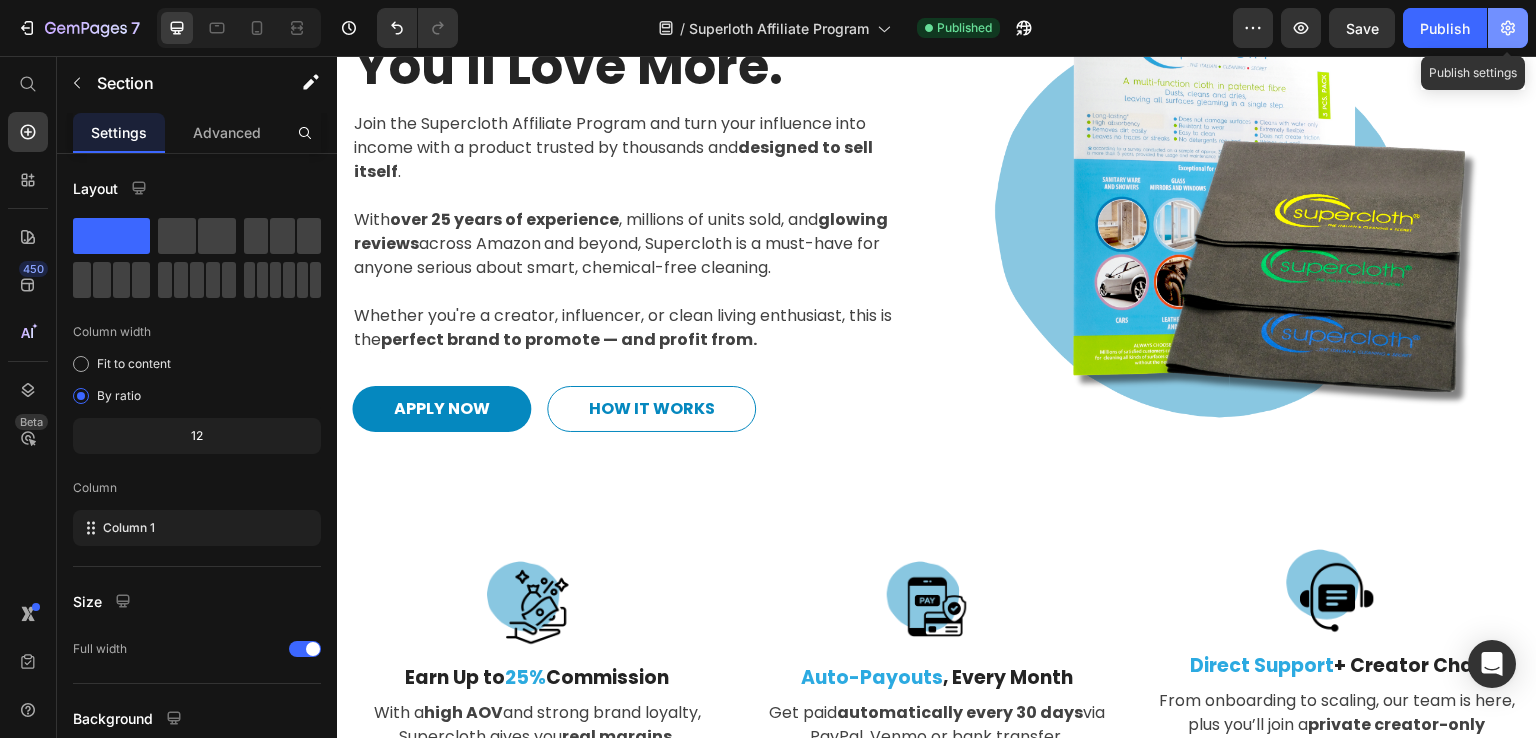 click 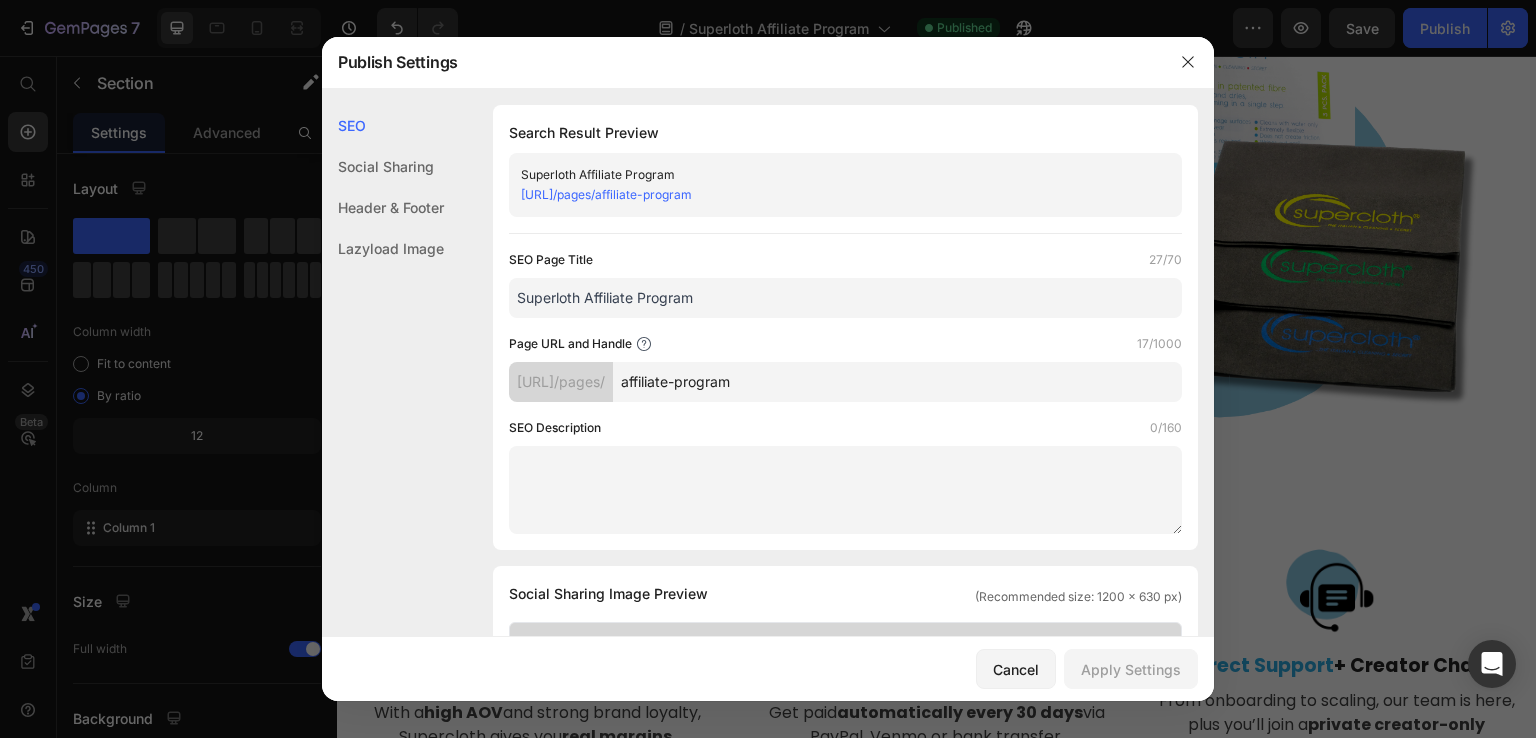 drag, startPoint x: 944, startPoint y: 389, endPoint x: 384, endPoint y: 395, distance: 560.03217 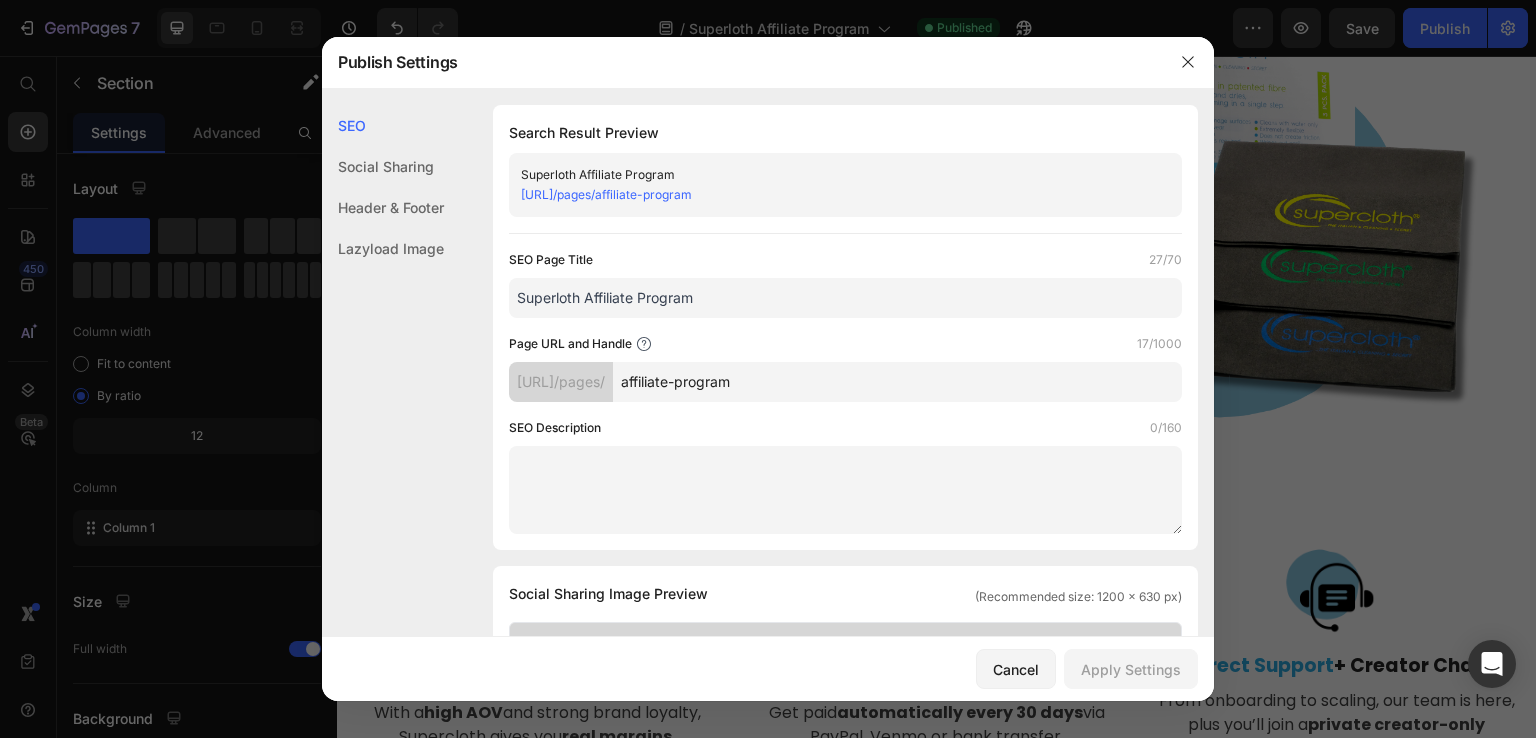 click on "SEO Social Sharing Header & Footer Lazyload Image SEO Search Result Preview Superloth Affiliate Program 97c748-60.myshopify.com/pages/affiliate-program SEO Page Title  27/70  Superloth Affiliate Program  Page URL and Handle  17/1000  97c748-60.myshopify.com/pages/ affiliate-program  SEO Description  0/160  Social Sharing Social Sharing Image Preview (Recommended size: 1200 x 630 px) Upload Image  Supported file: .jpg, .jpeg, .png, .gif, .webp  Superloth Affiliate Program 97c748-60.myshopify.com/pages/affiliate-program Header & Footer Shopify theme header & footer  To edit those sections, please follow instruction in  this article Use Shopify theme header Use Shopify theme footer GemPages Design Lazyload Image Lazyload Image Lazyload Image" at bounding box center (768, 882) 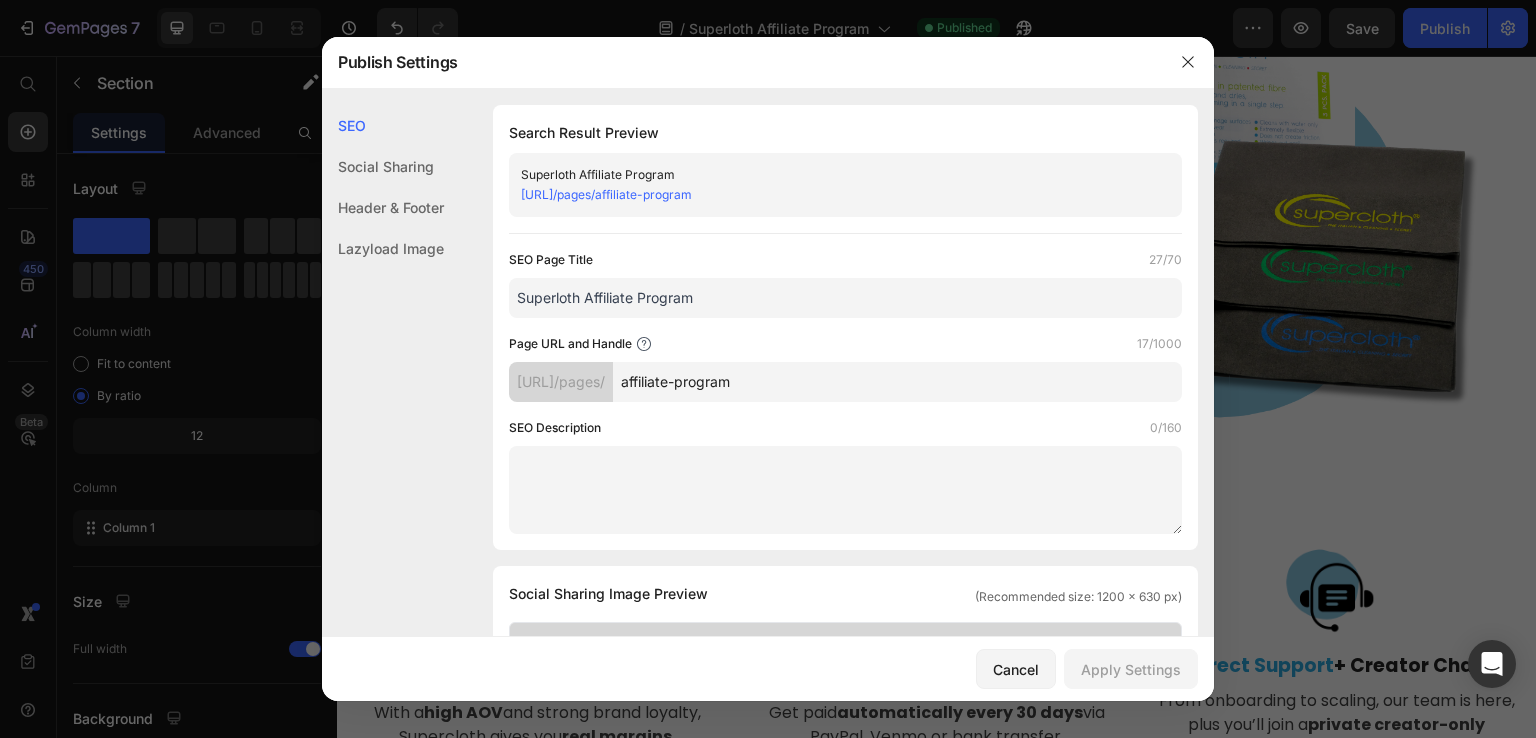 drag, startPoint x: 691, startPoint y: 387, endPoint x: 761, endPoint y: 386, distance: 70.00714 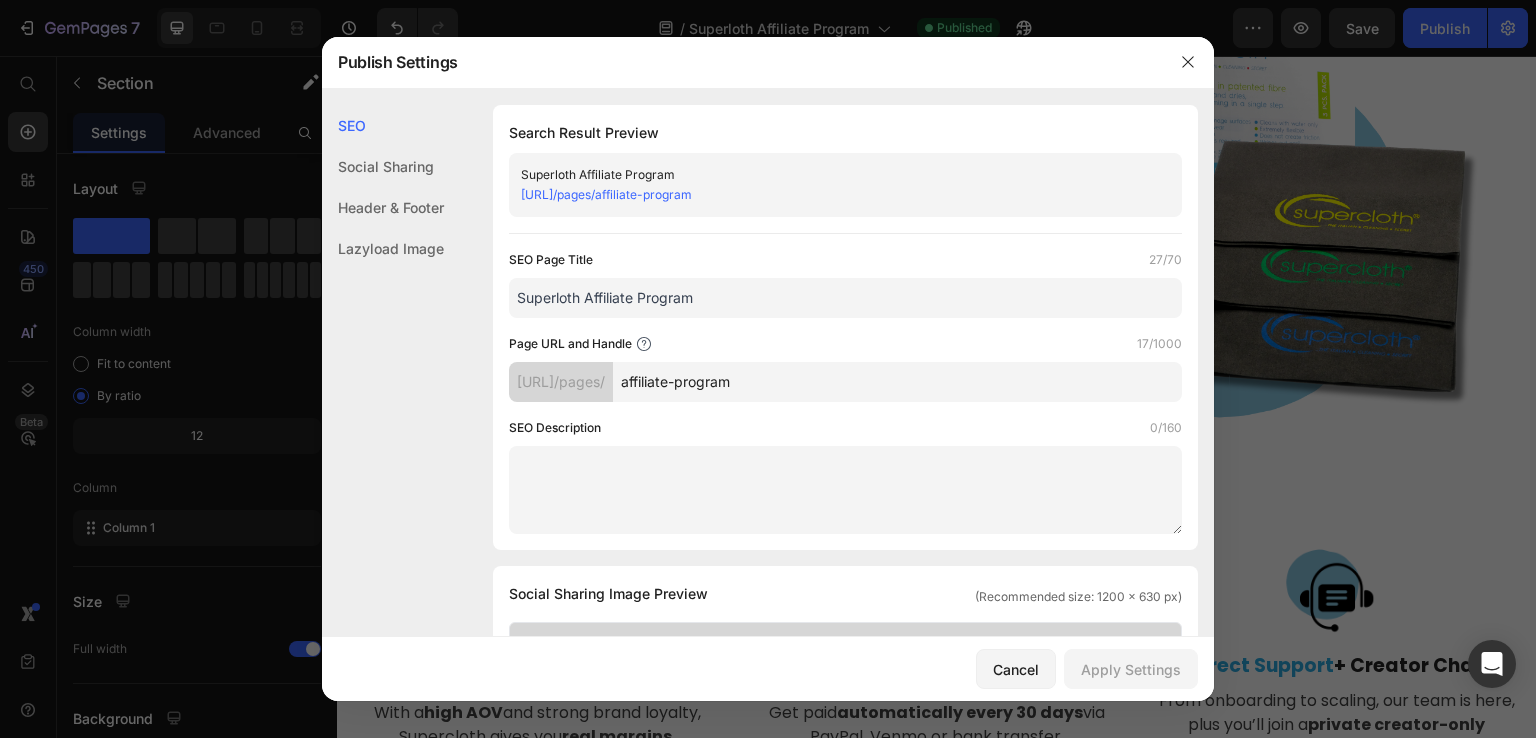 click on "97c748-60.myshopify.com/pages/" at bounding box center (561, 382) 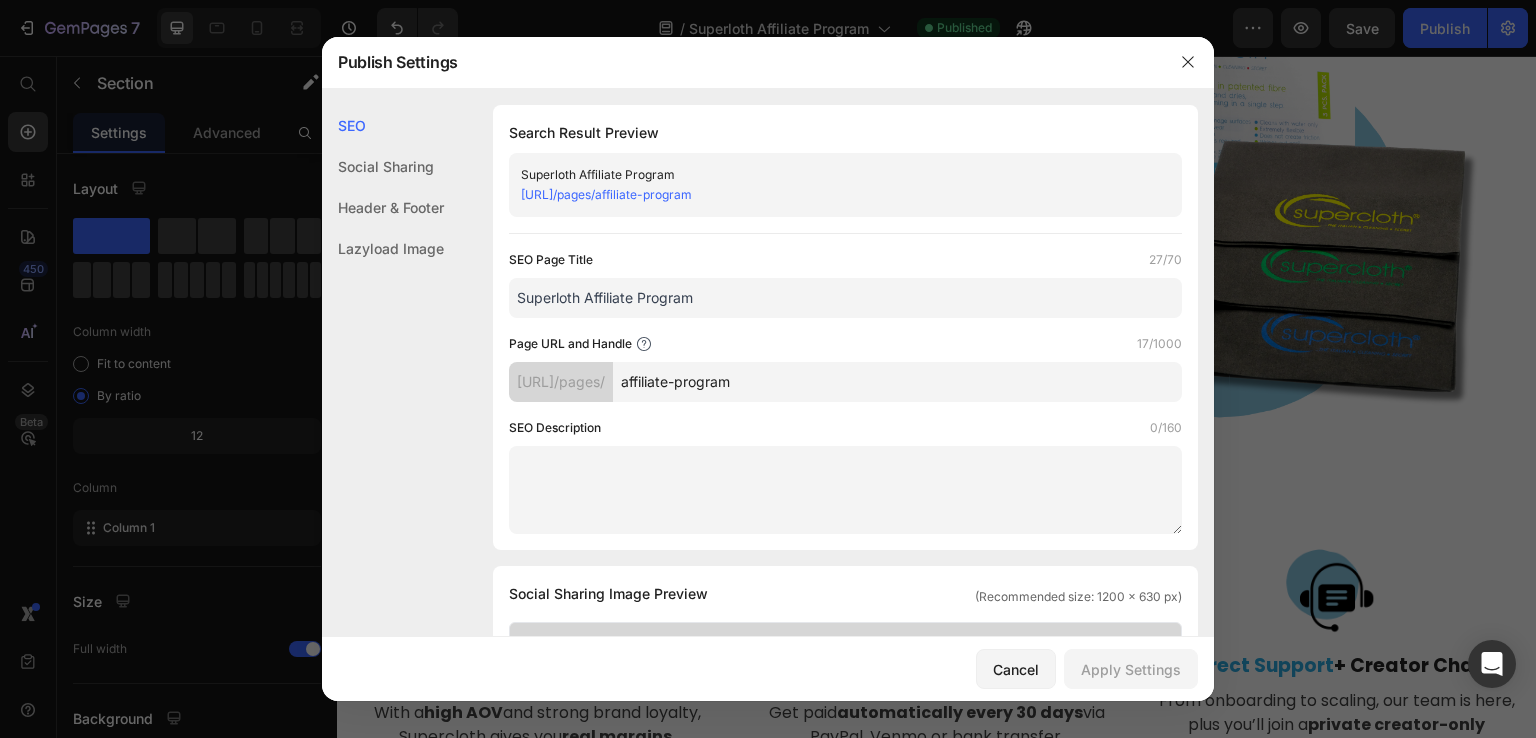 copy on "/pages/" 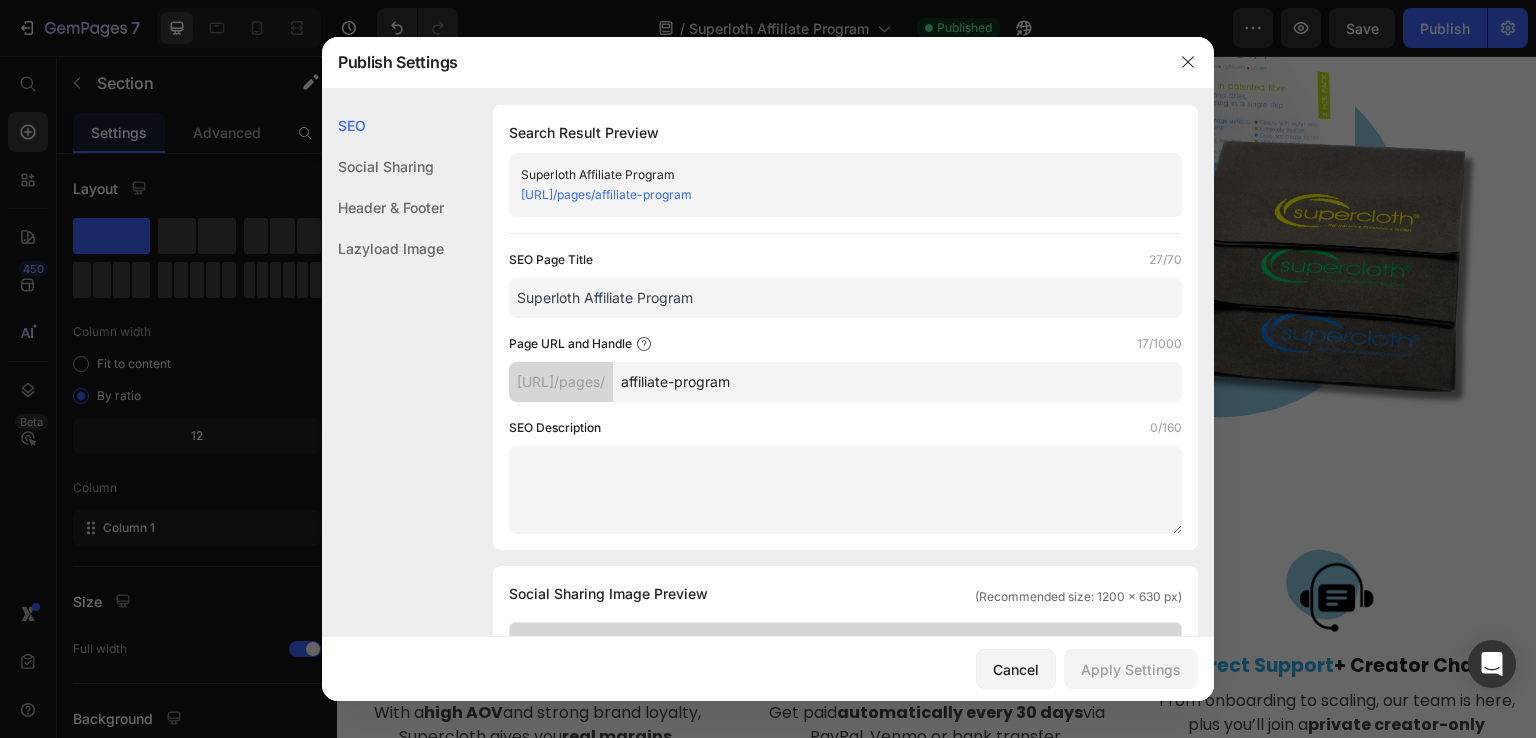 click on "affiliate-program" at bounding box center [897, 382] 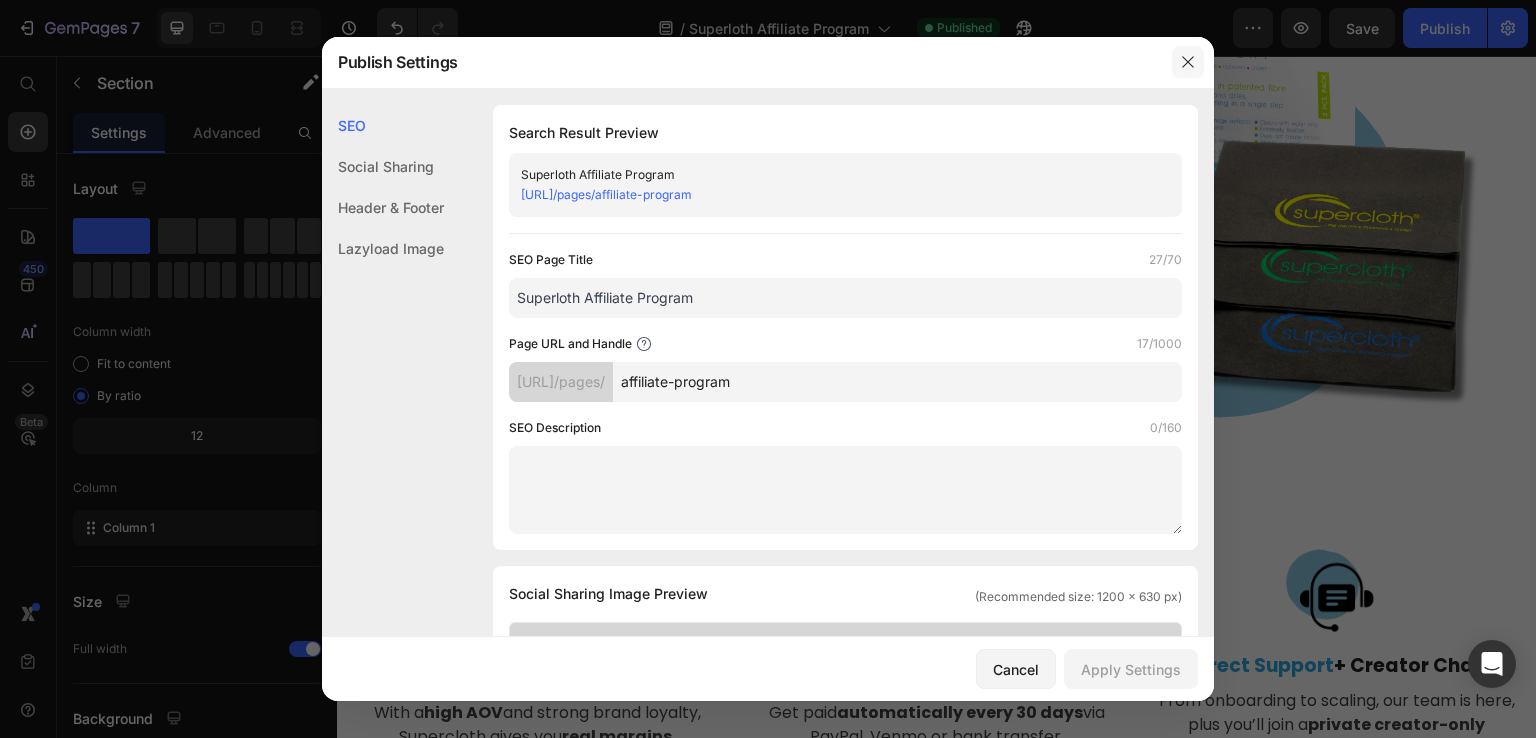 click at bounding box center [1188, 62] 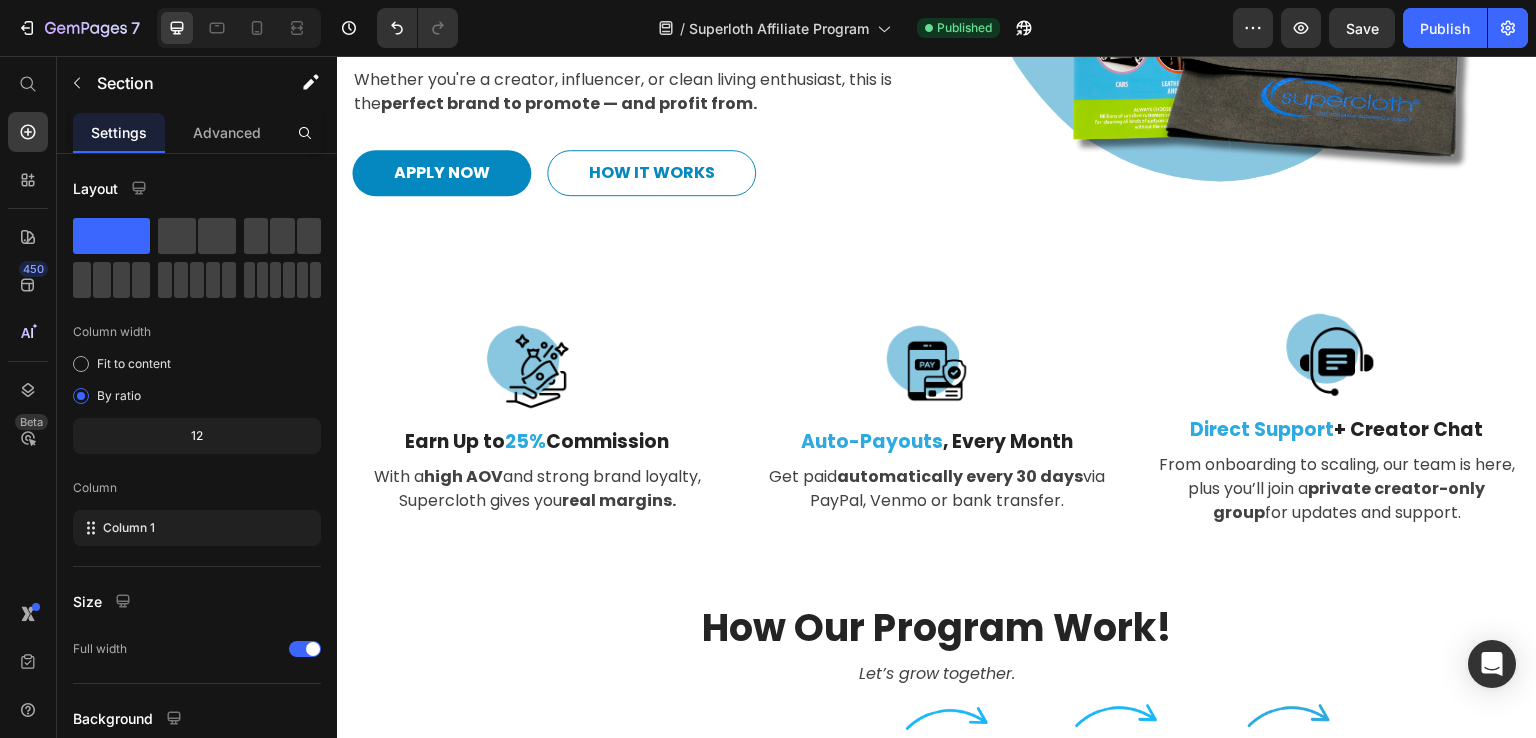 scroll, scrollTop: 604, scrollLeft: 0, axis: vertical 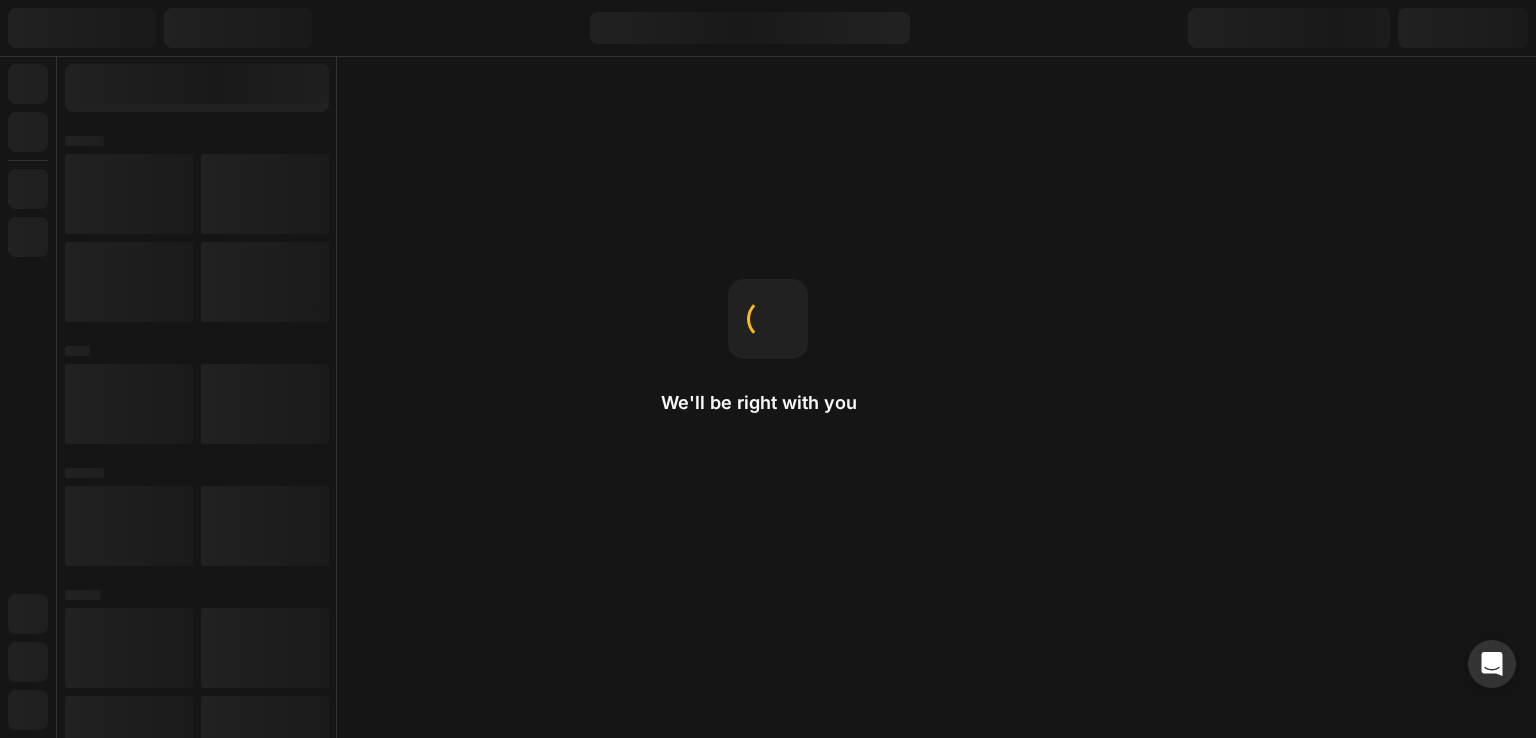 click on "Image You can upload GIF, WEBP, PNG, and JPEG formats for images in GemPages." at bounding box center (768, 670) 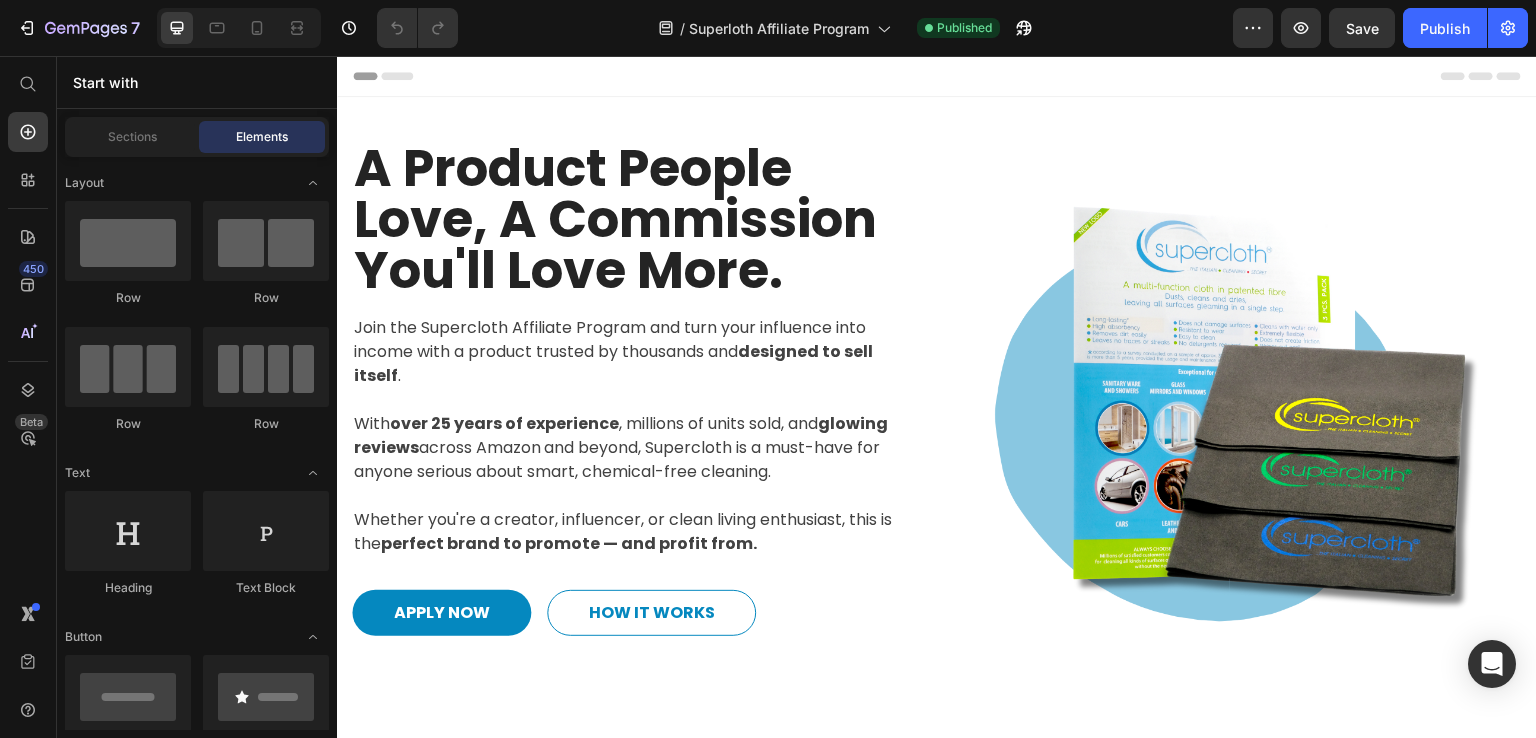 scroll, scrollTop: 0, scrollLeft: 0, axis: both 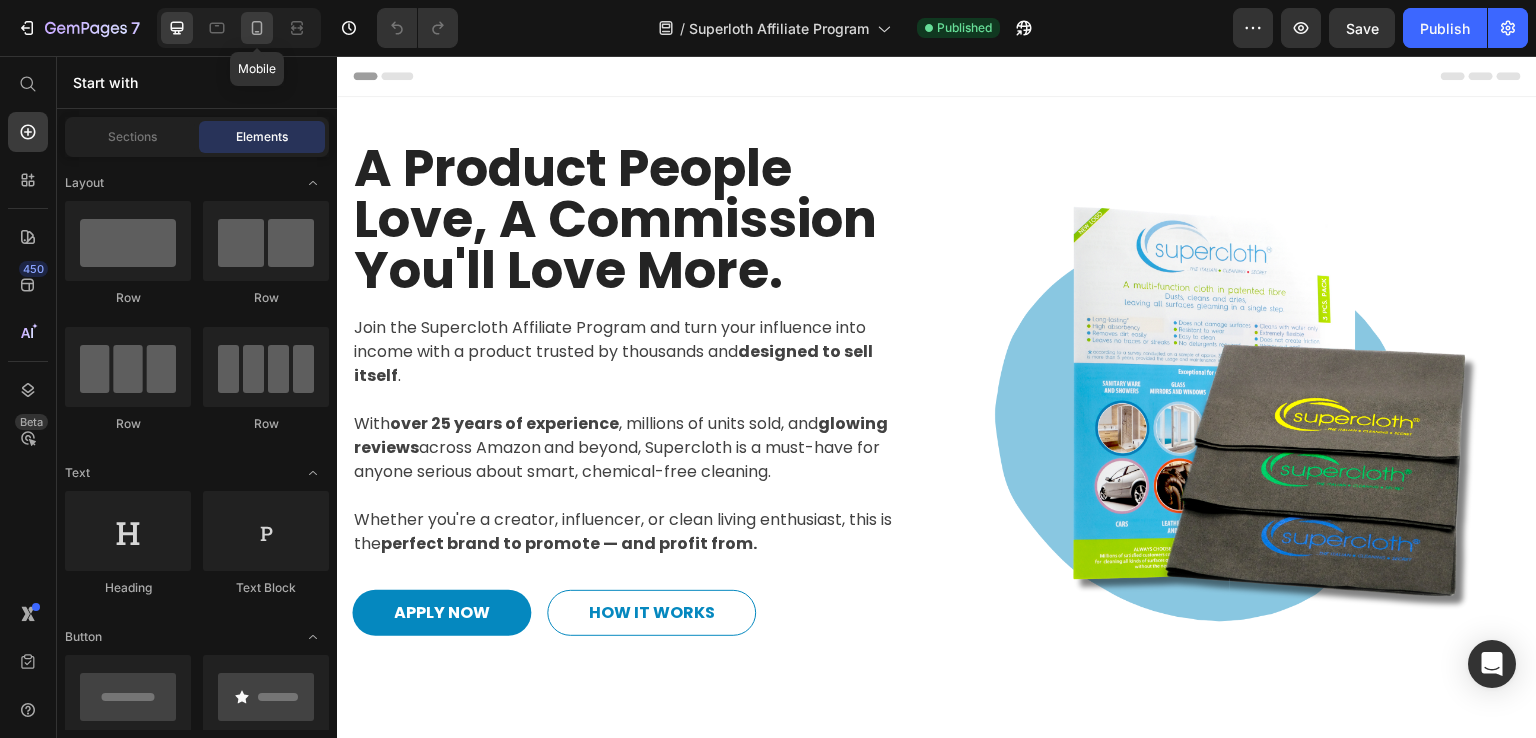 click 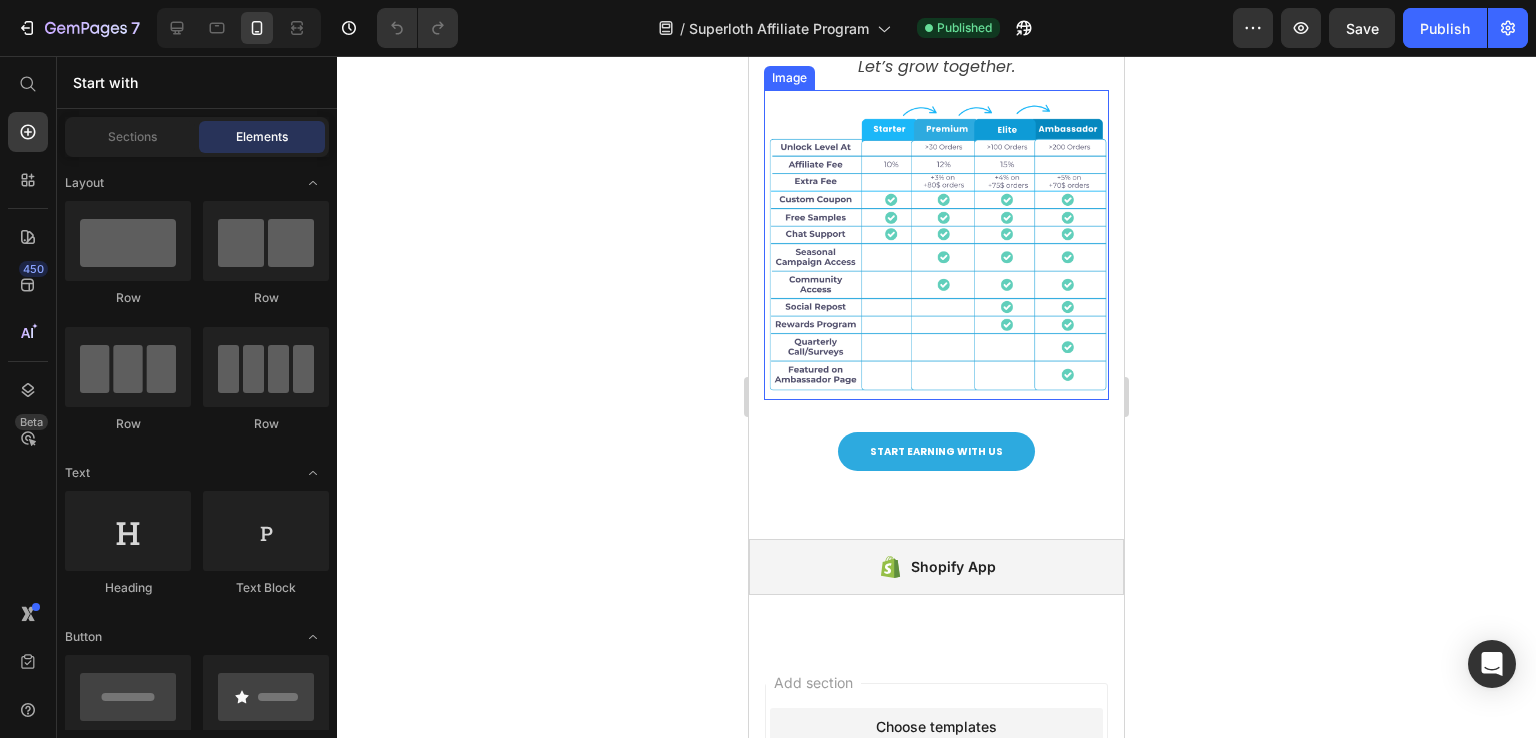 scroll, scrollTop: 1600, scrollLeft: 0, axis: vertical 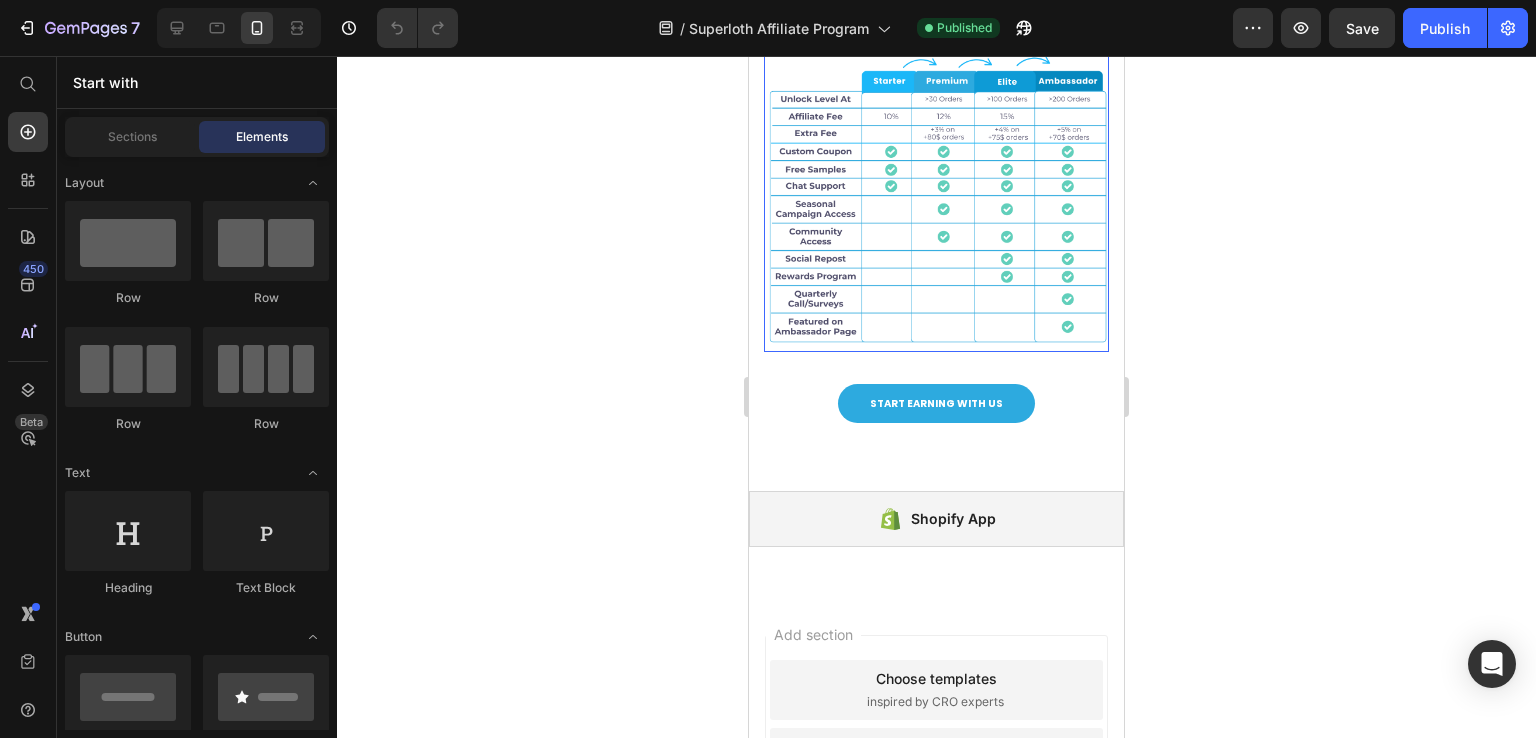 click at bounding box center (936, 197) 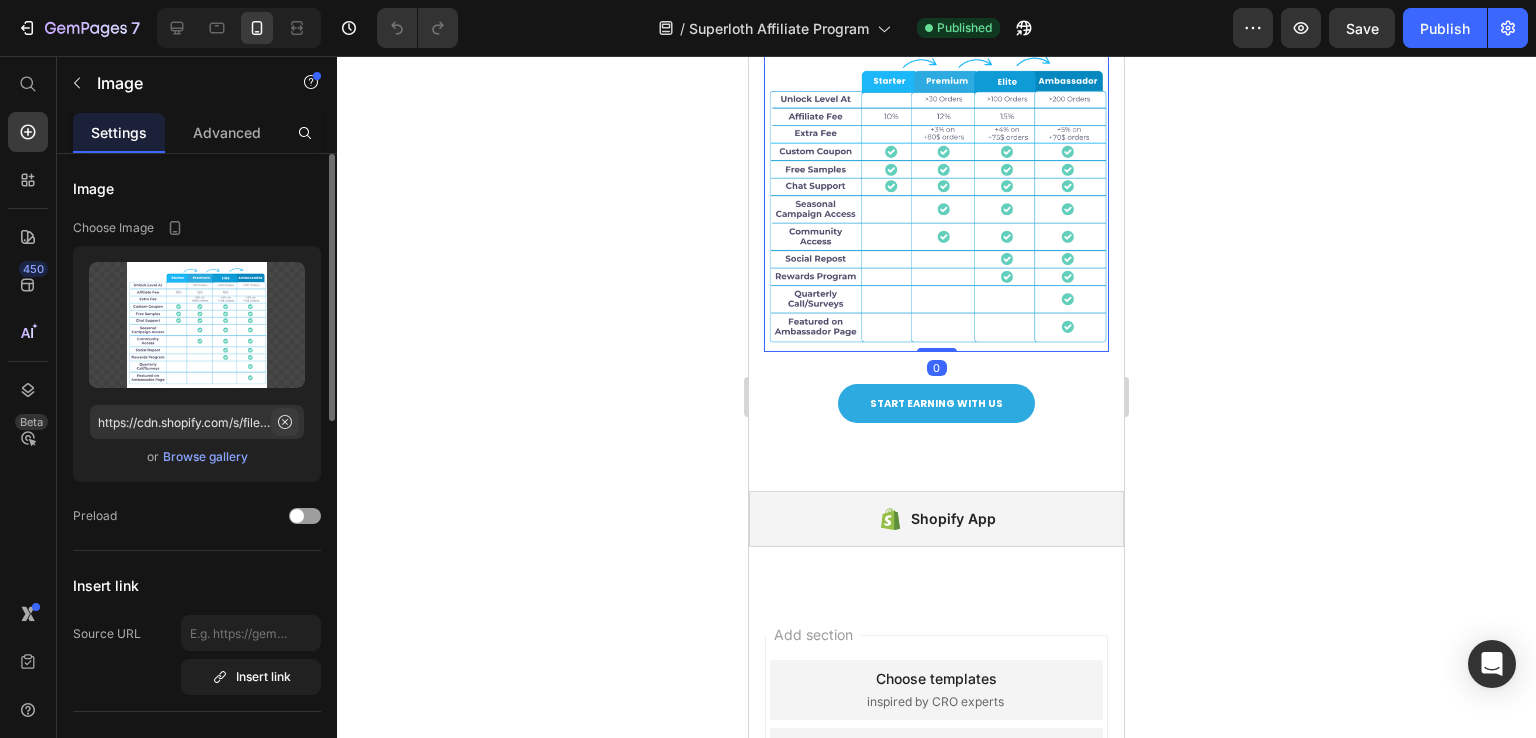 click 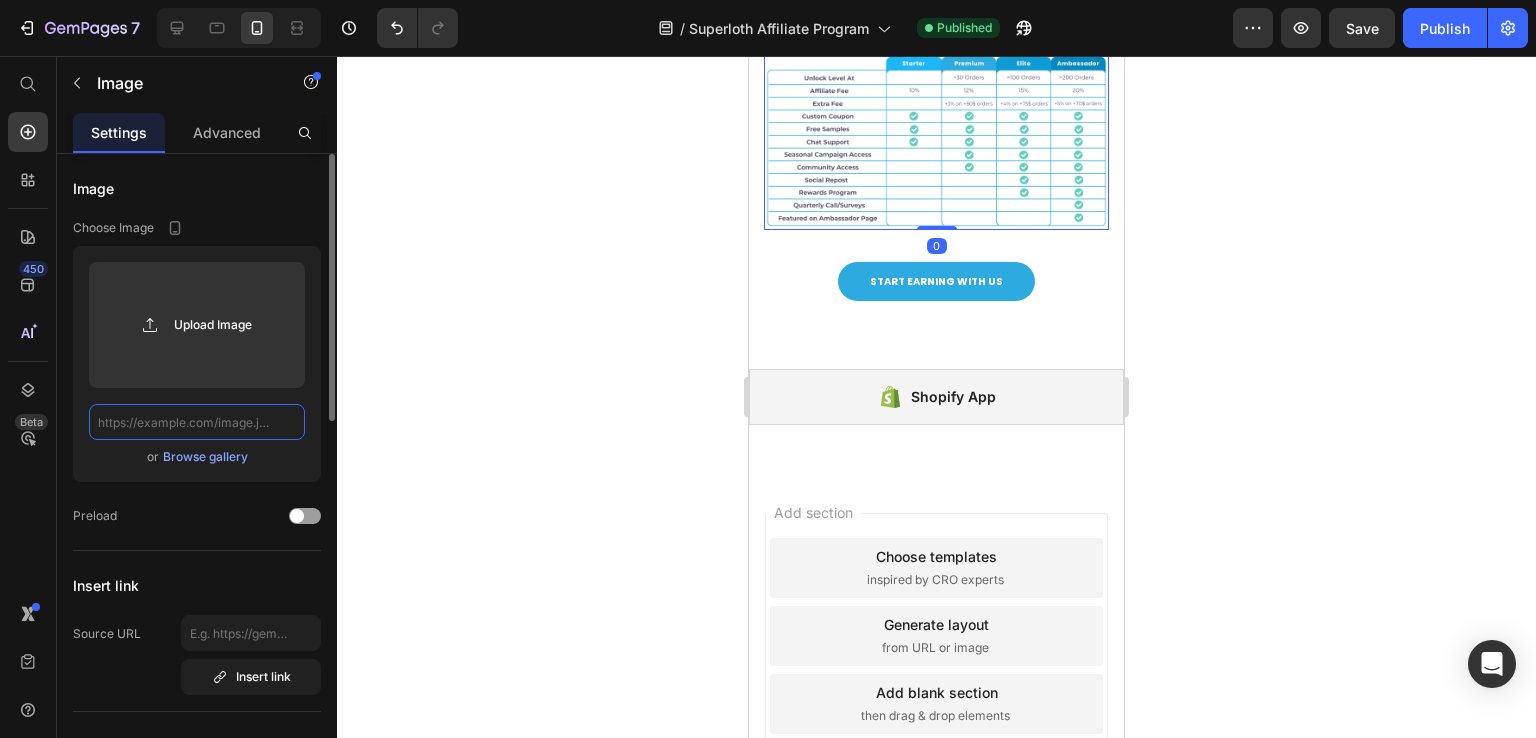 scroll, scrollTop: 0, scrollLeft: 0, axis: both 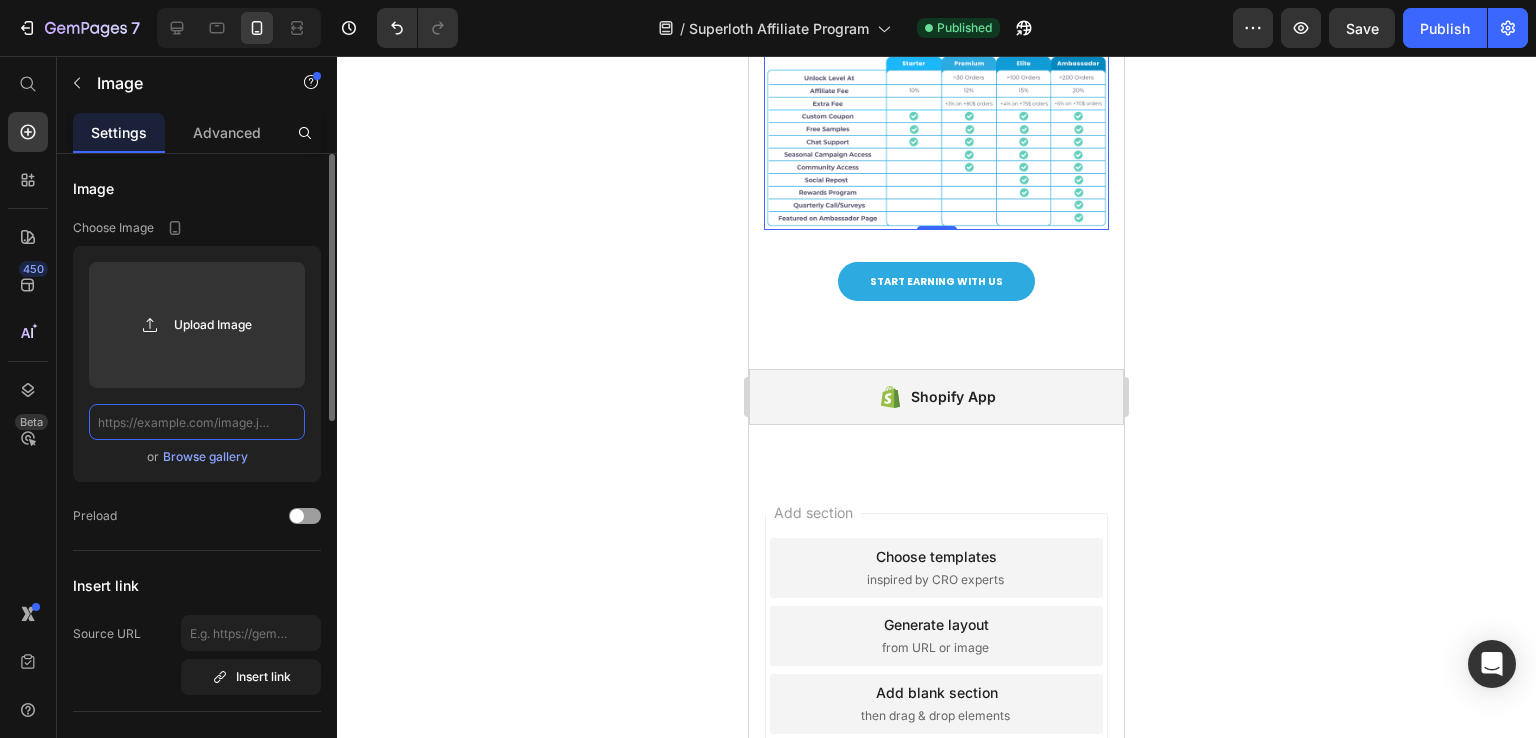 paste on "https://cdn.shopify.com/s/files/1/0591/8212/1049/files/Supercloth-Affiliate-Marketing.png?v=1752260584" 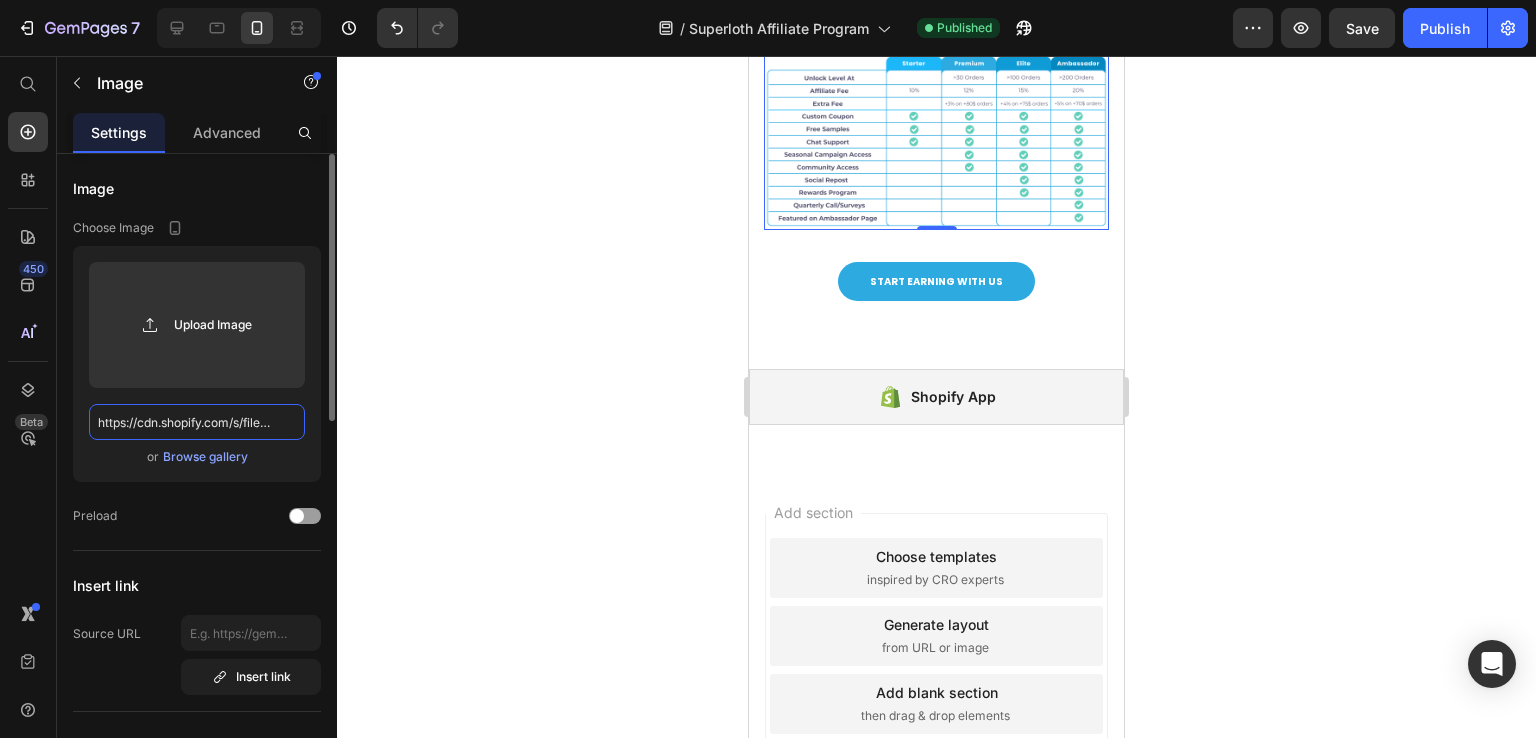 scroll, scrollTop: 0, scrollLeft: 423, axis: horizontal 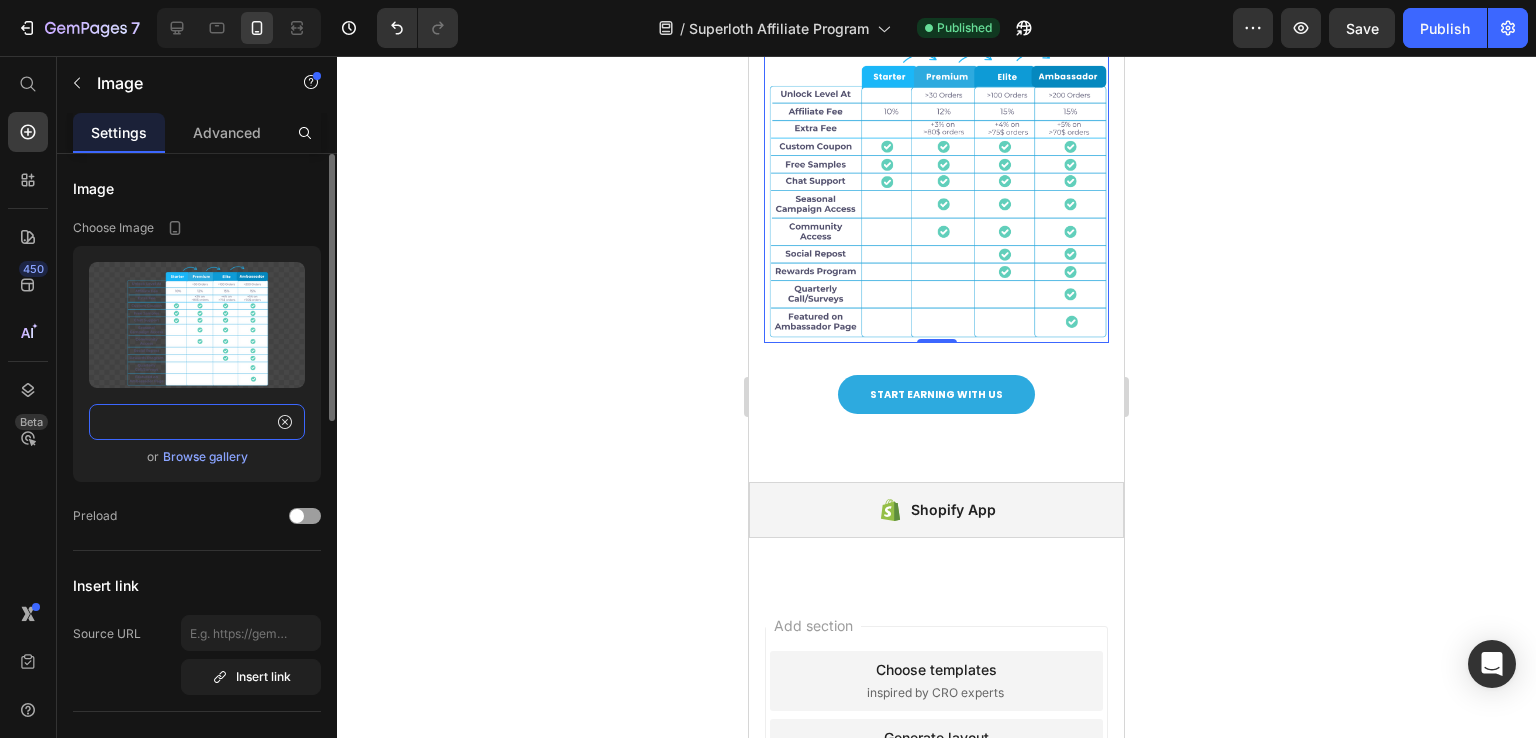 type on "https://cdn.shopify.com/s/files/1/0591/8212/1049/files/Supercloth-Affiliate-Marketing.png?v=1752260584" 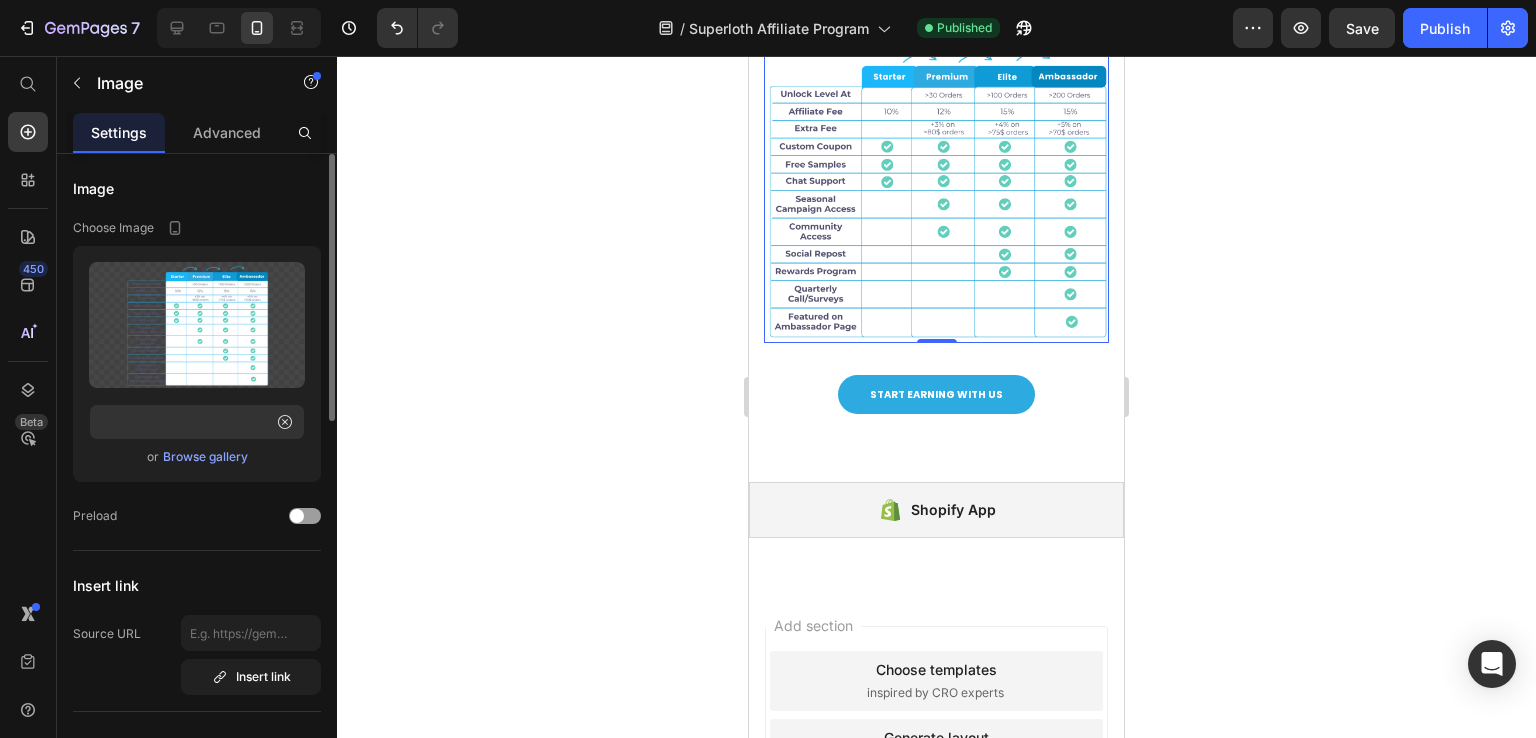 click on "or   Browse gallery" at bounding box center [197, 457] 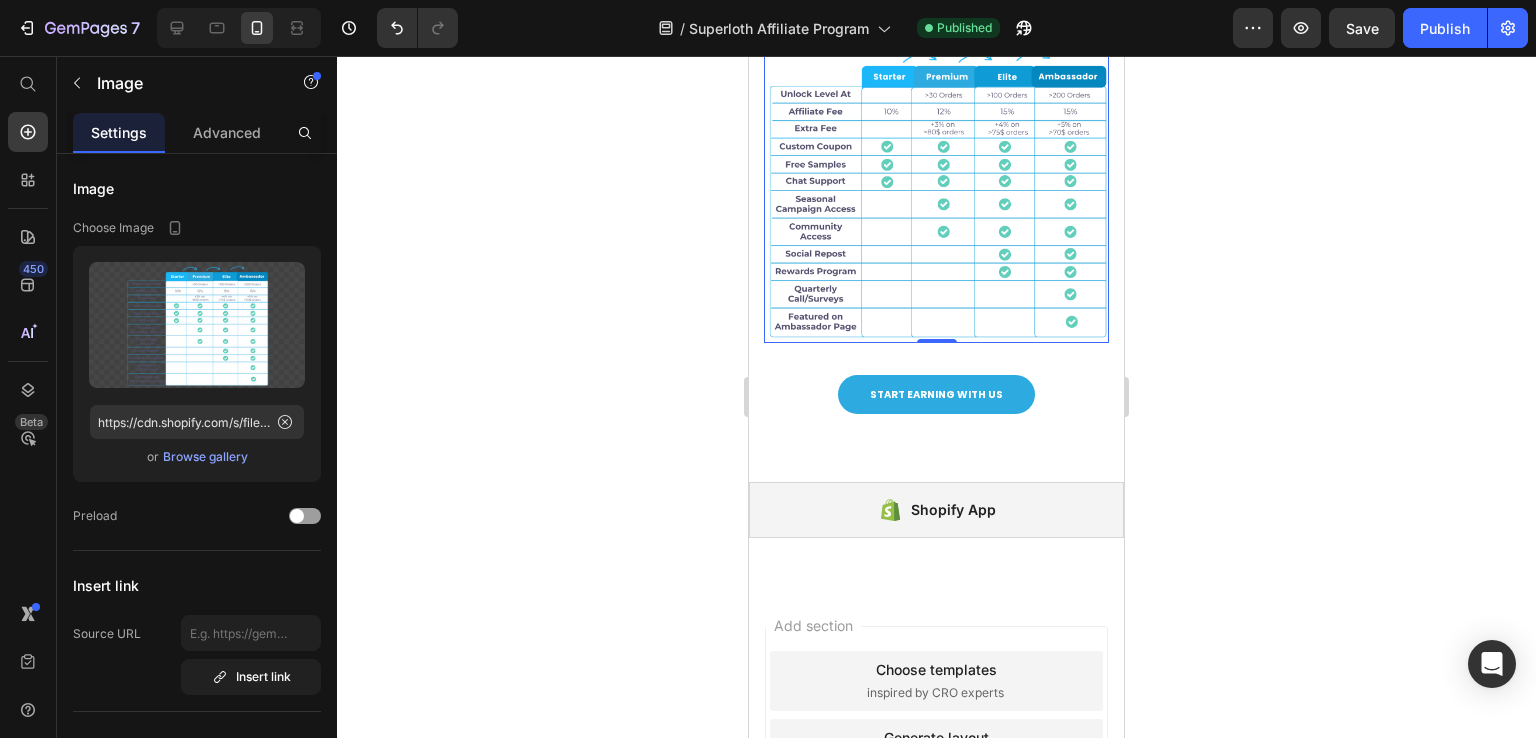 click 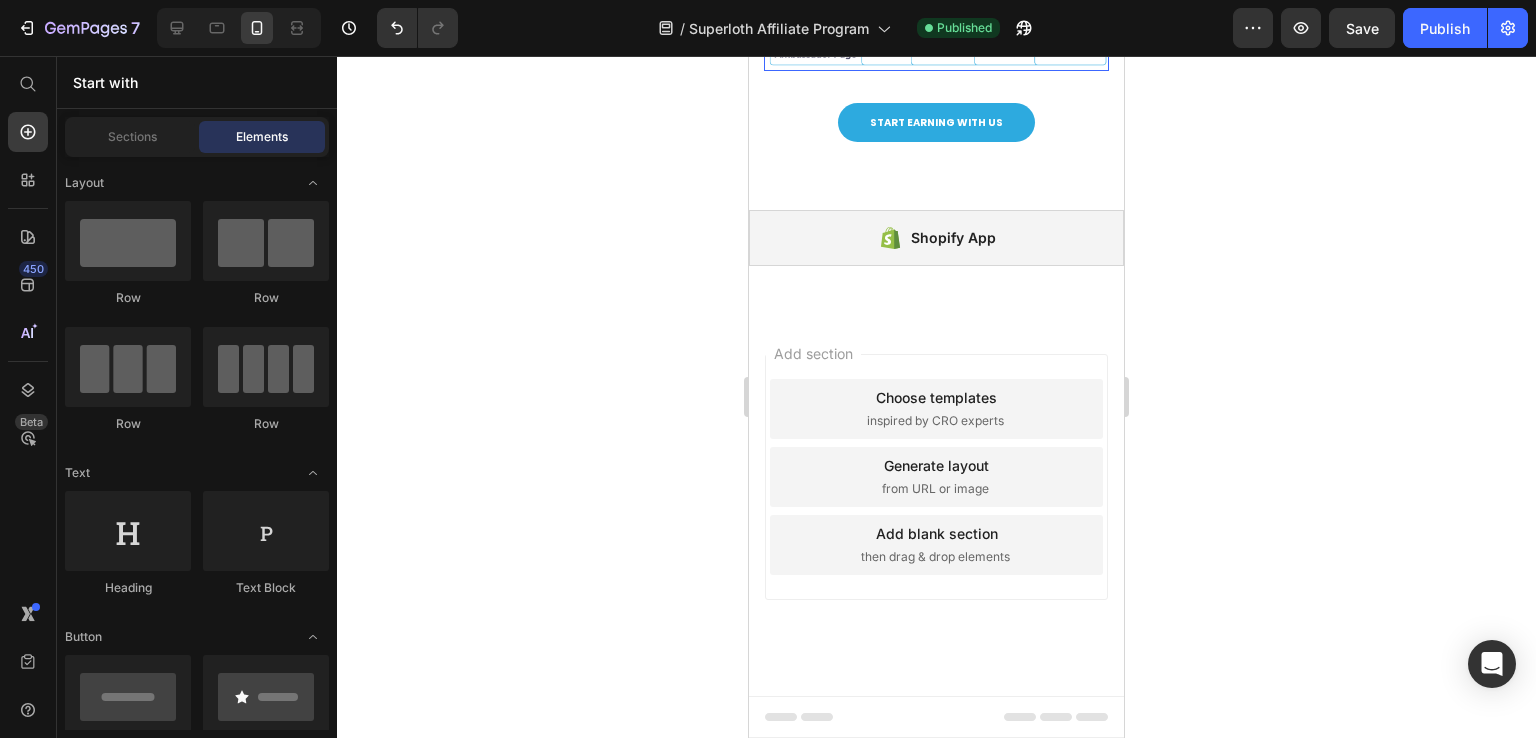 scroll, scrollTop: 2000, scrollLeft: 0, axis: vertical 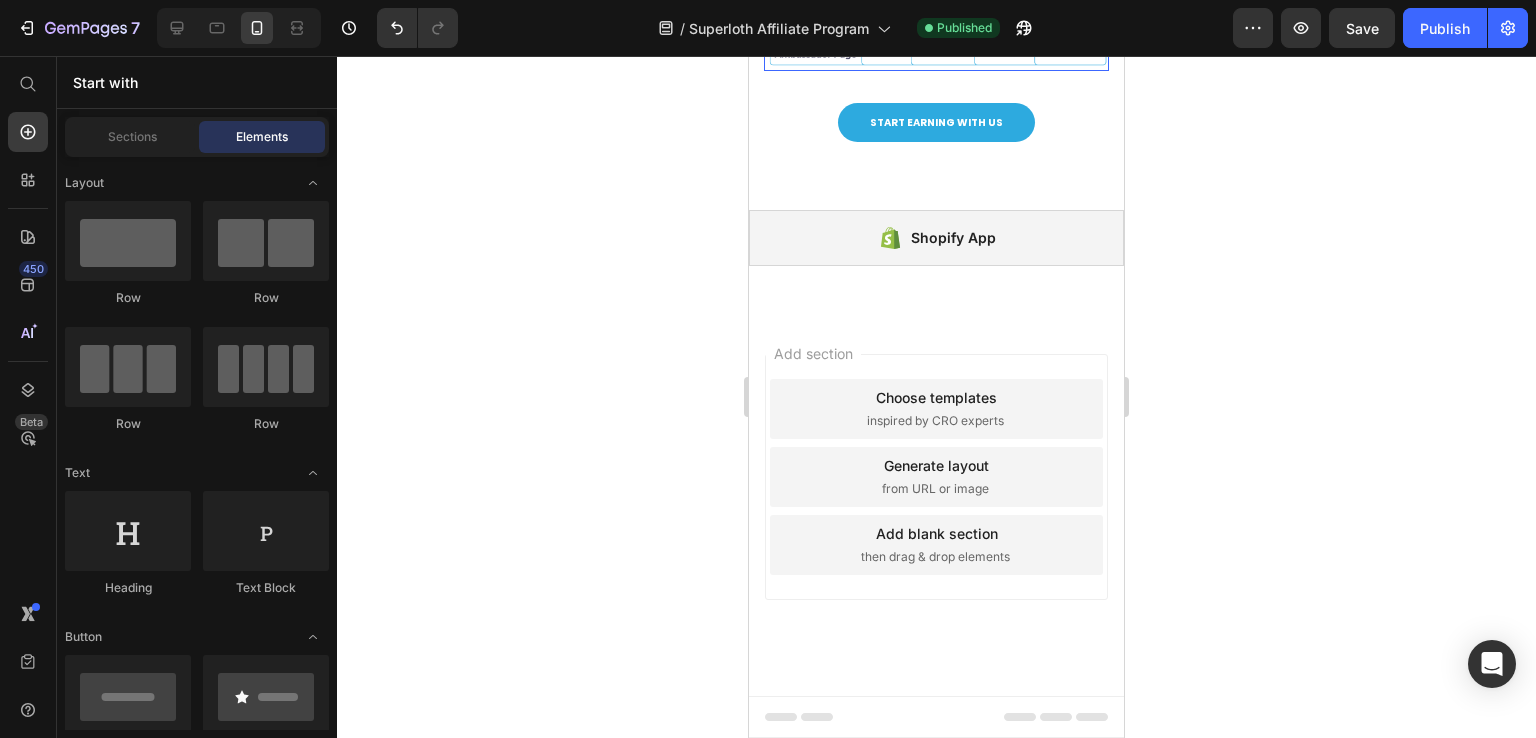 click at bounding box center [936, -80] 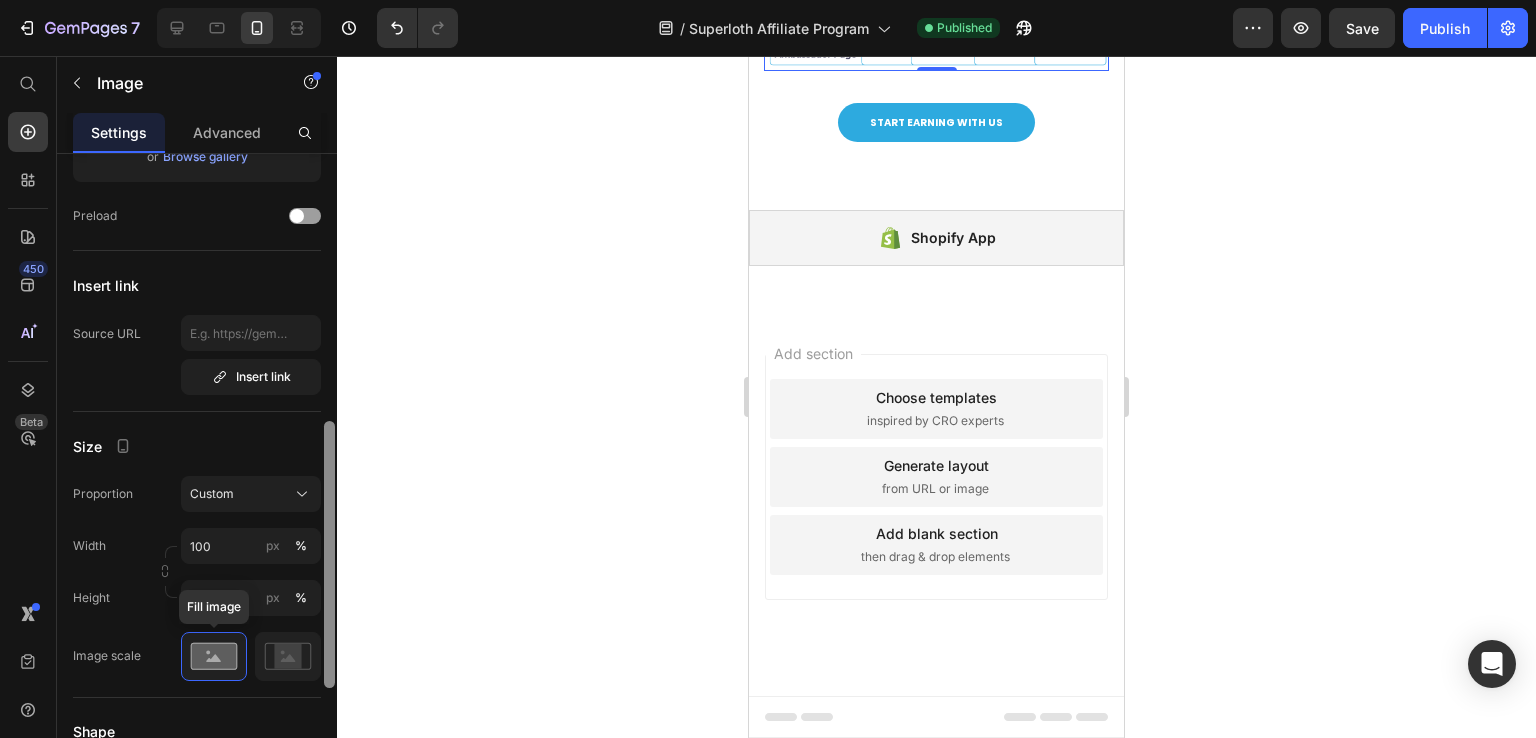 scroll, scrollTop: 400, scrollLeft: 0, axis: vertical 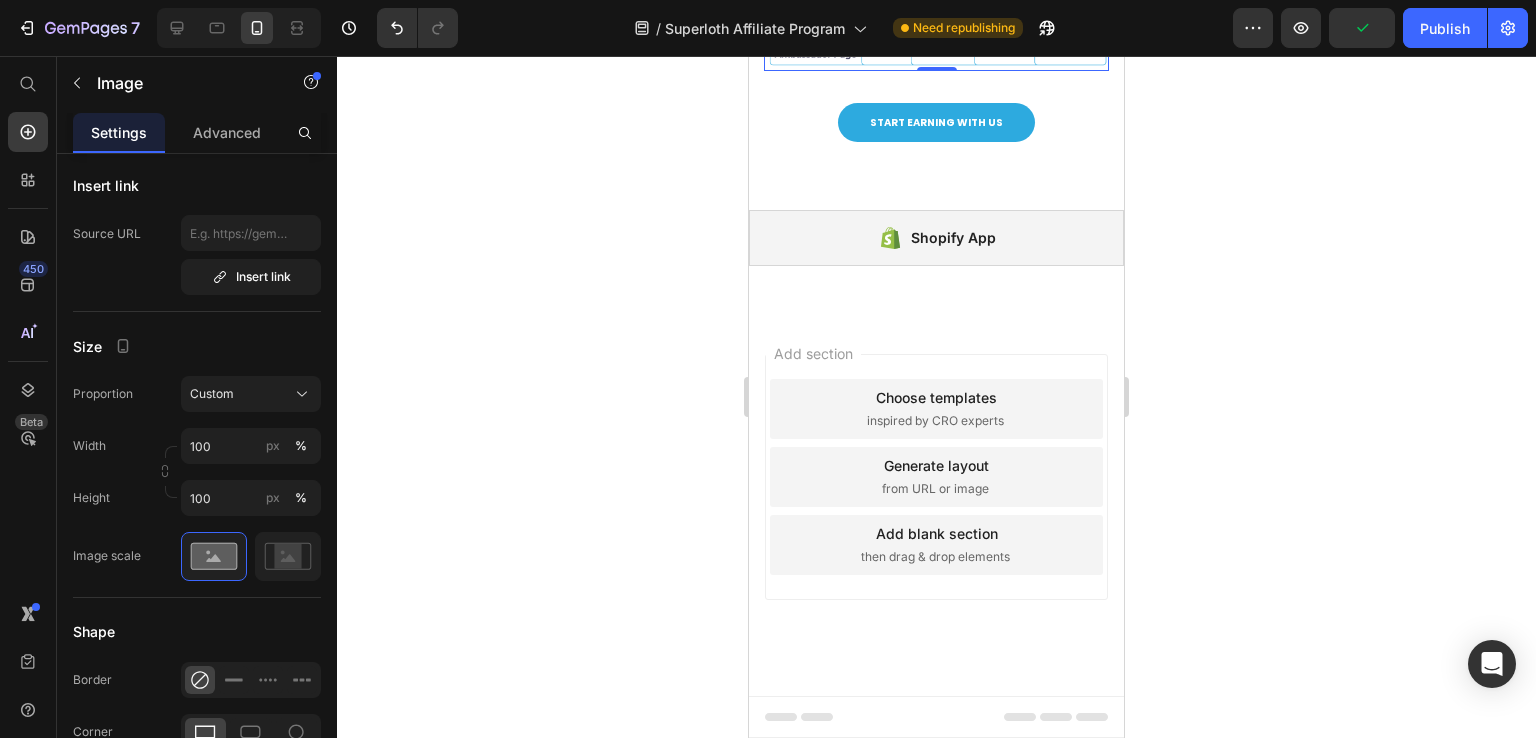 drag, startPoint x: 515, startPoint y: 343, endPoint x: 532, endPoint y: 343, distance: 17 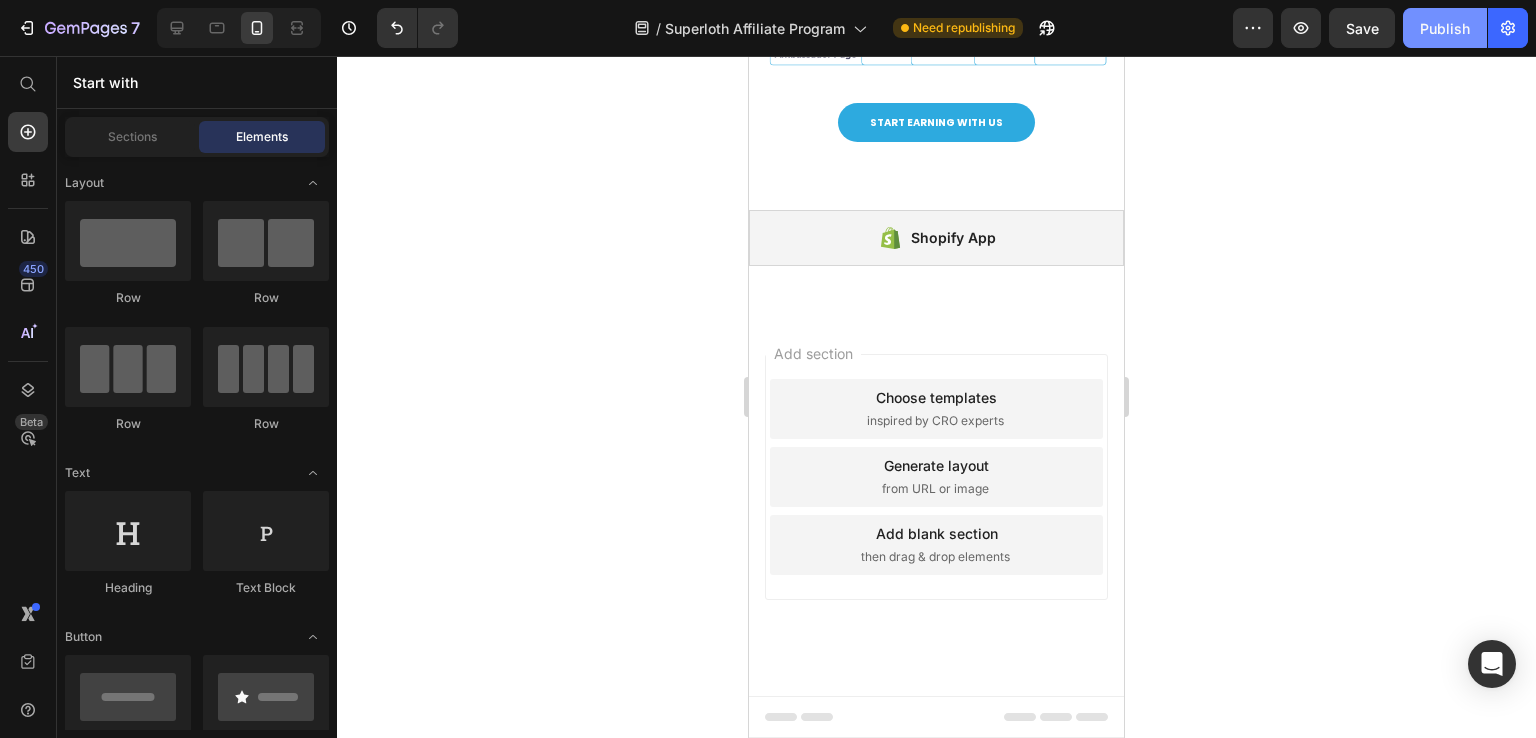 click on "Publish" 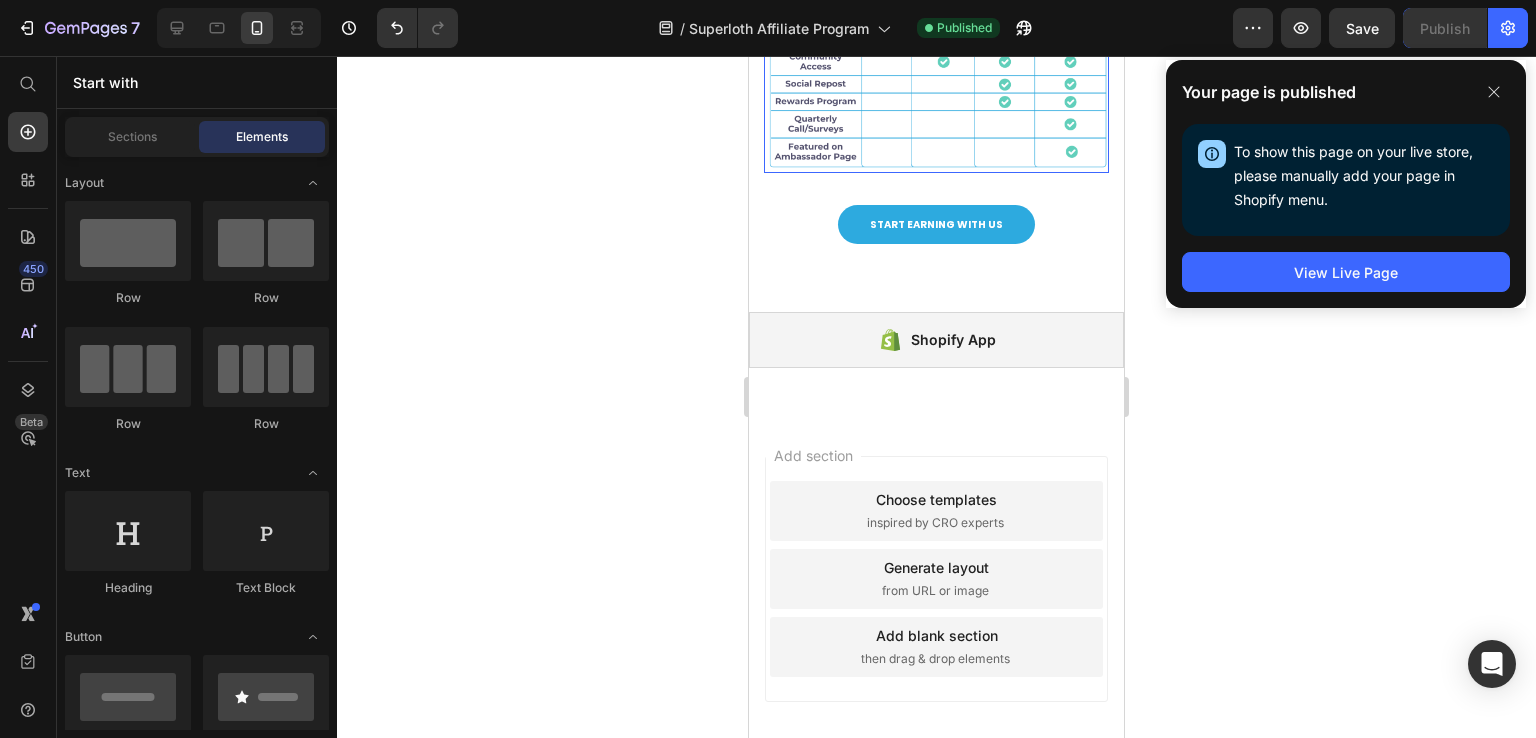 scroll, scrollTop: 1700, scrollLeft: 0, axis: vertical 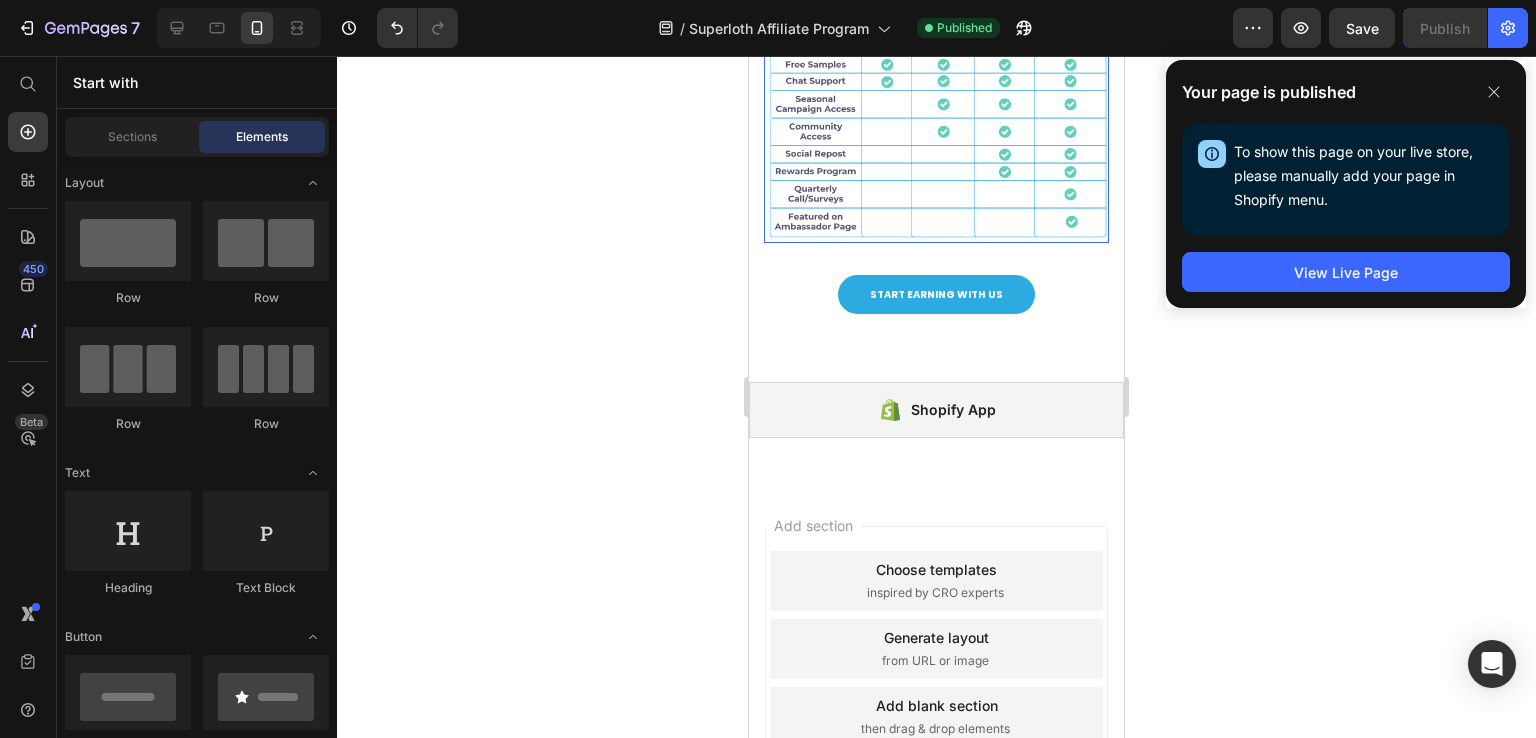 click at bounding box center [936, 92] 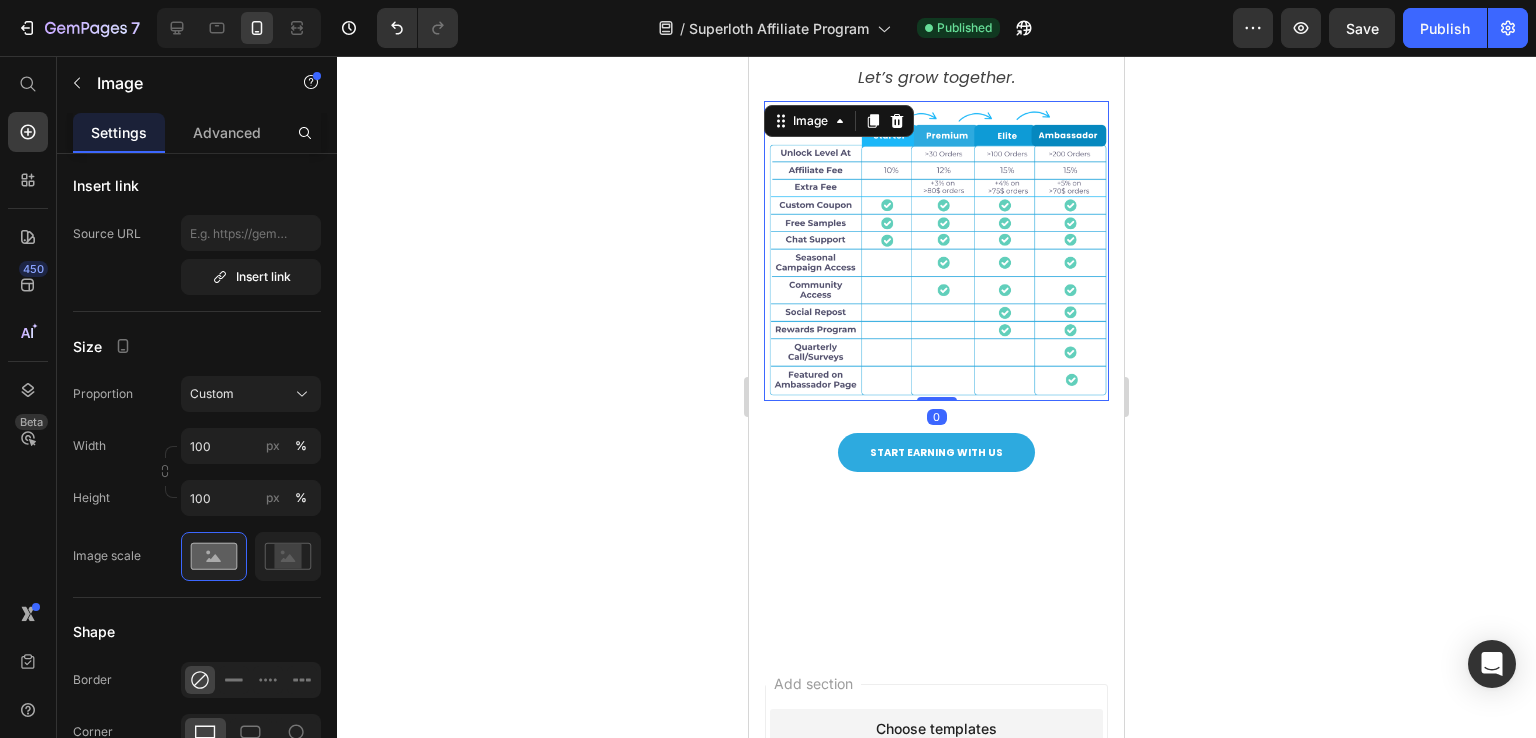 scroll, scrollTop: 1199, scrollLeft: 0, axis: vertical 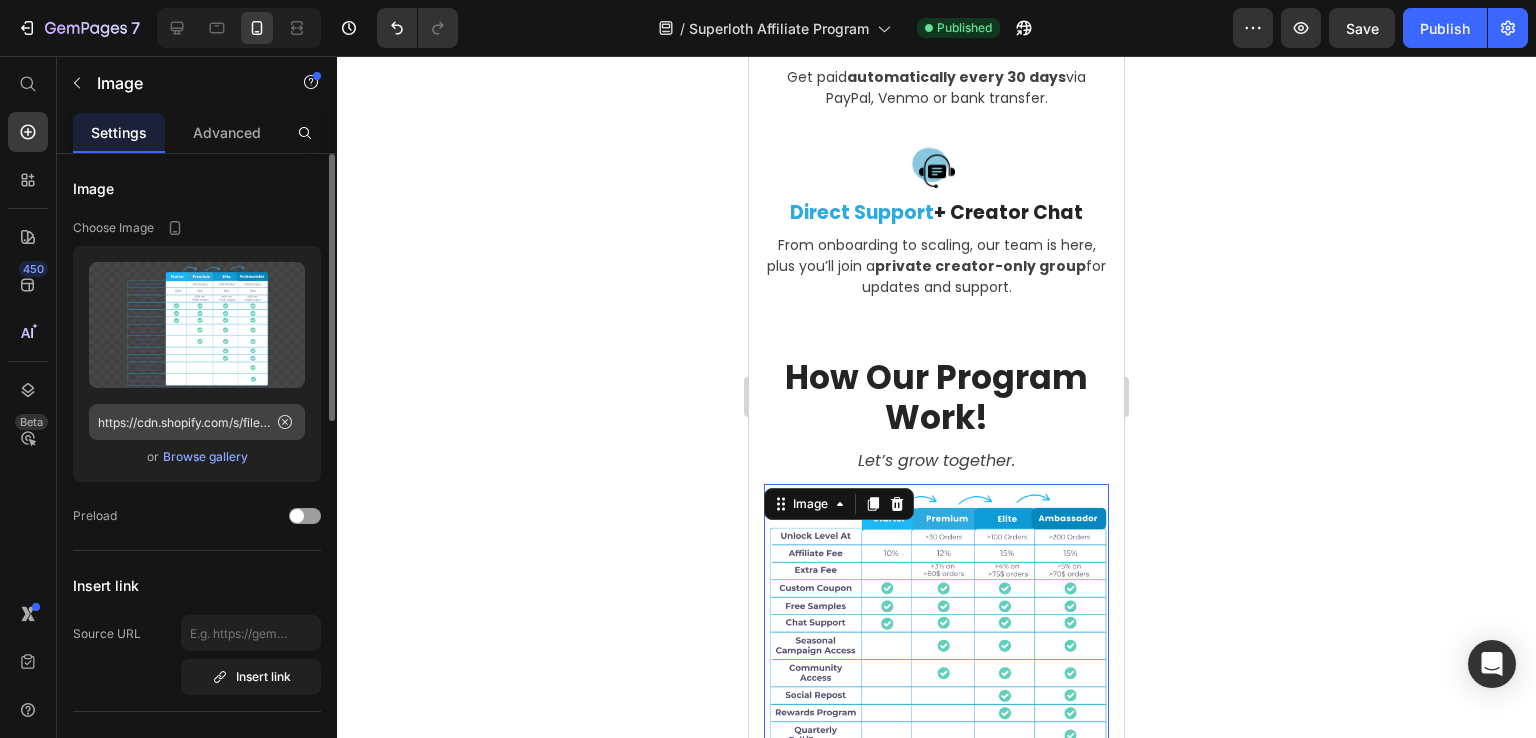 click 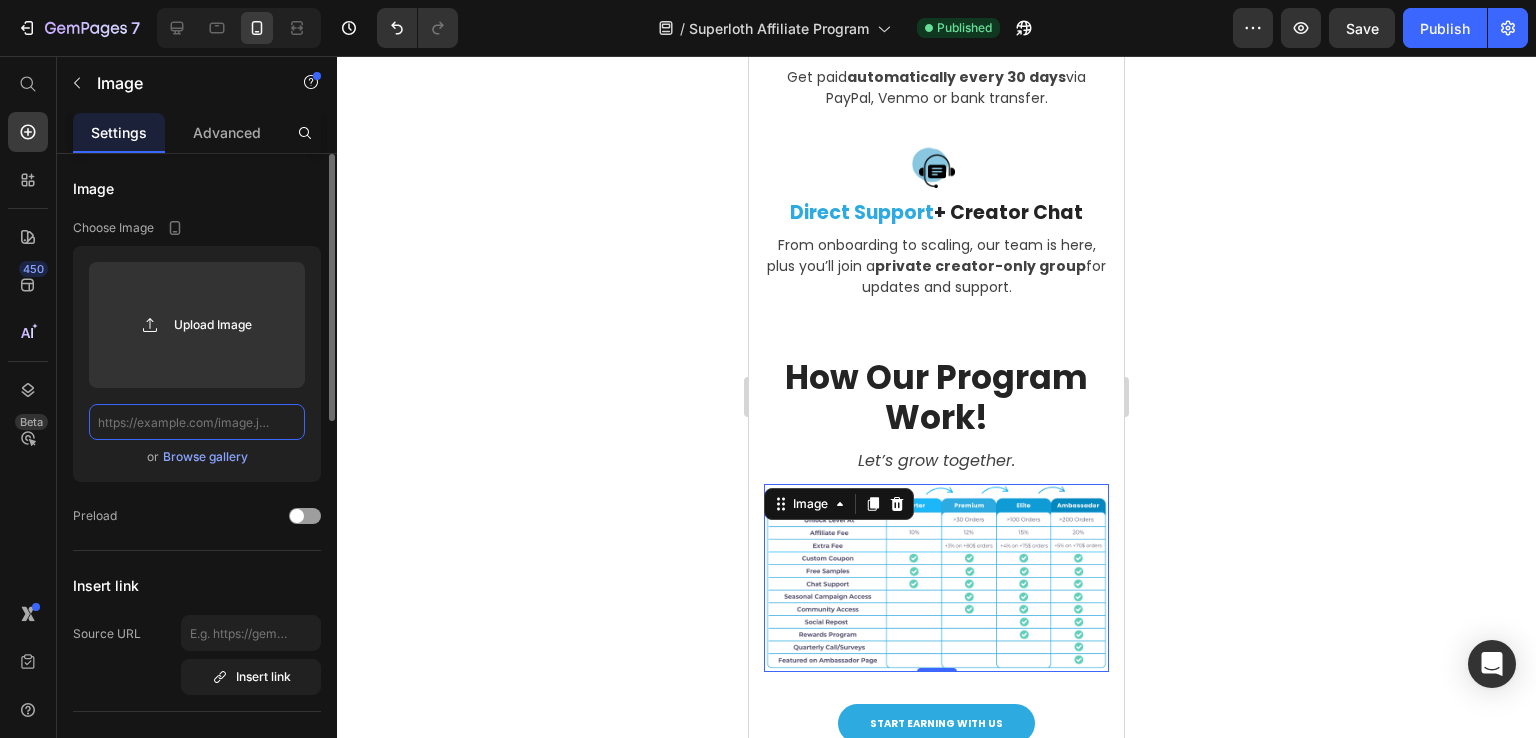scroll, scrollTop: 0, scrollLeft: 0, axis: both 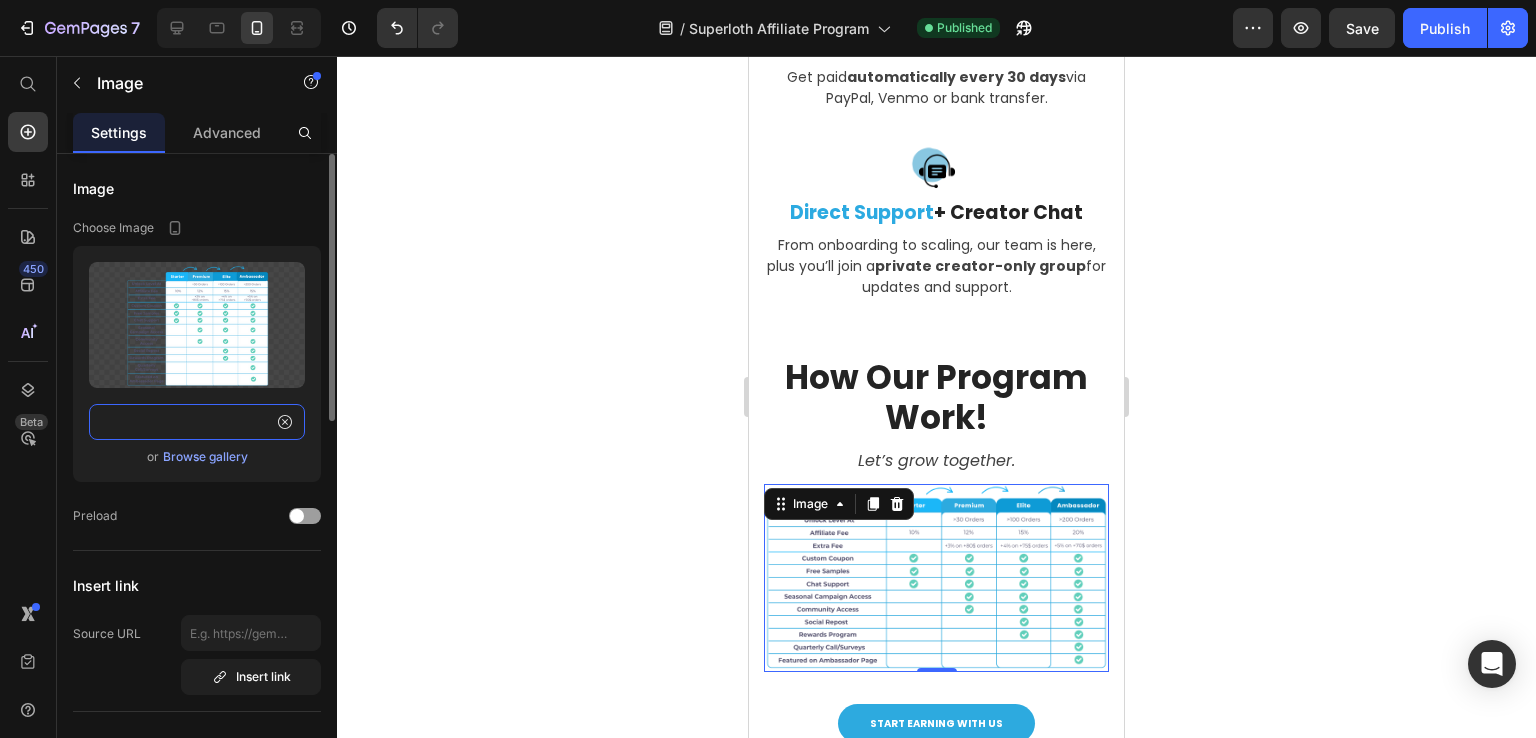 type on "https://cdn.shopify.com/s/files/1/0591/8212/1049/files/Supercloth-Affiliate-Marketing.png?v=1752260688" 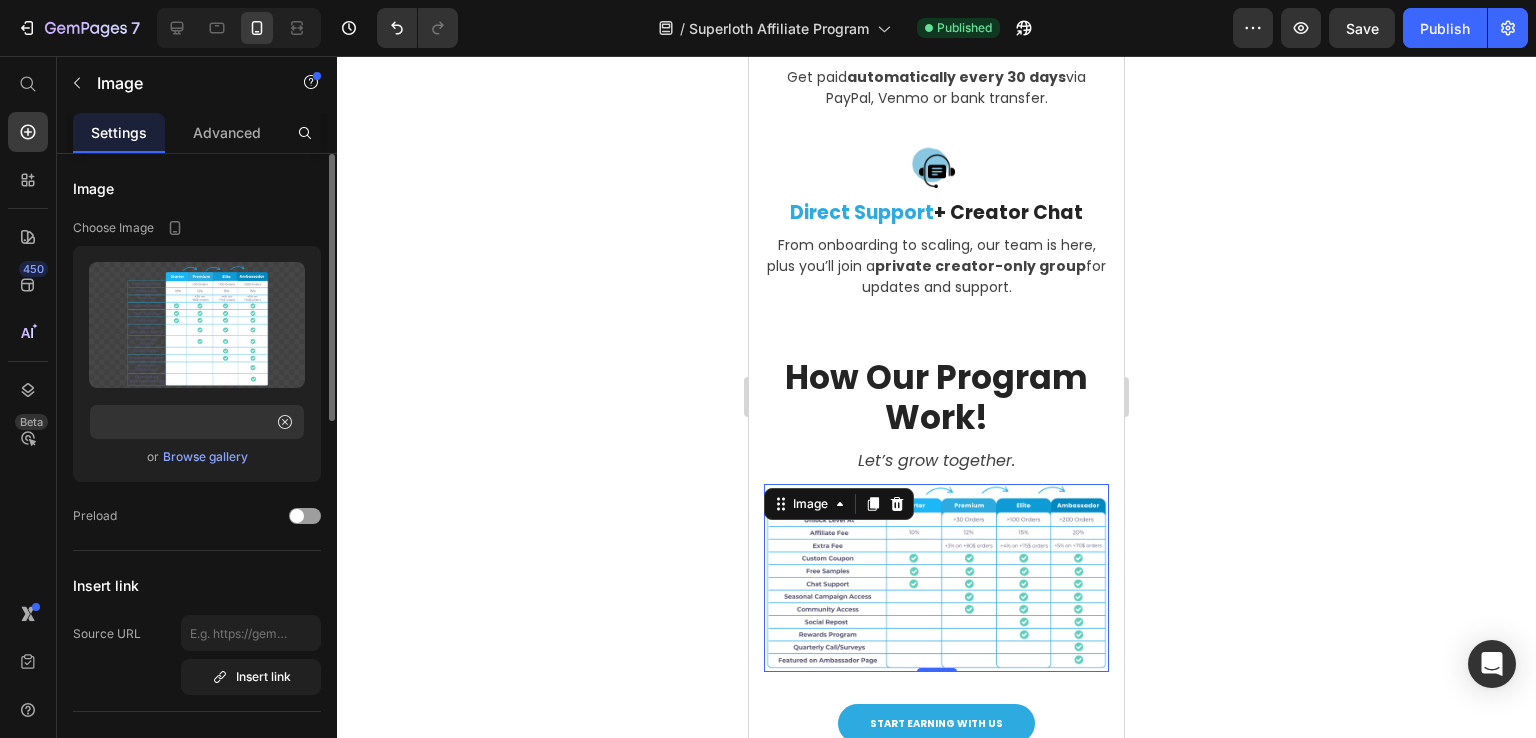scroll, scrollTop: 0, scrollLeft: 0, axis: both 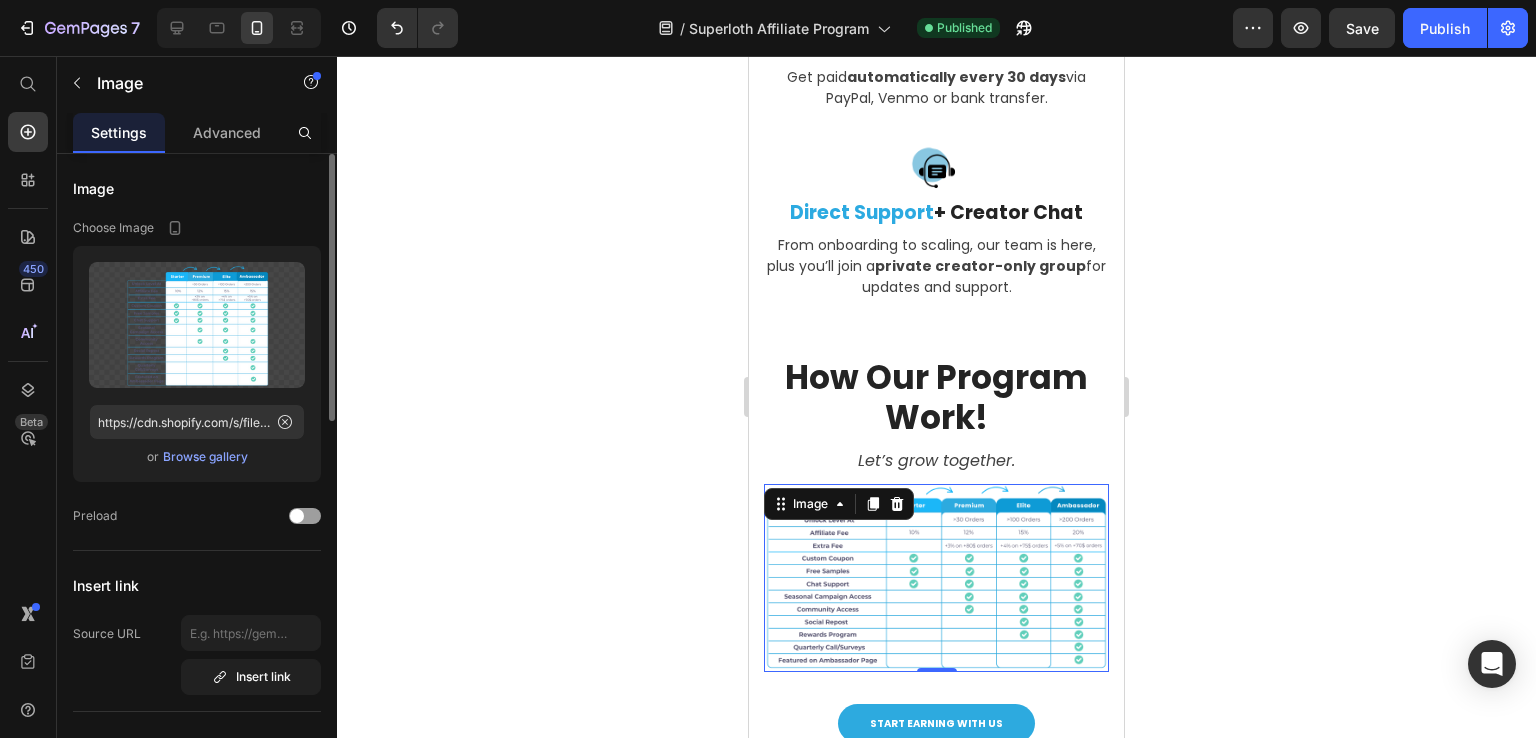 click on "or   Browse gallery" at bounding box center [197, 457] 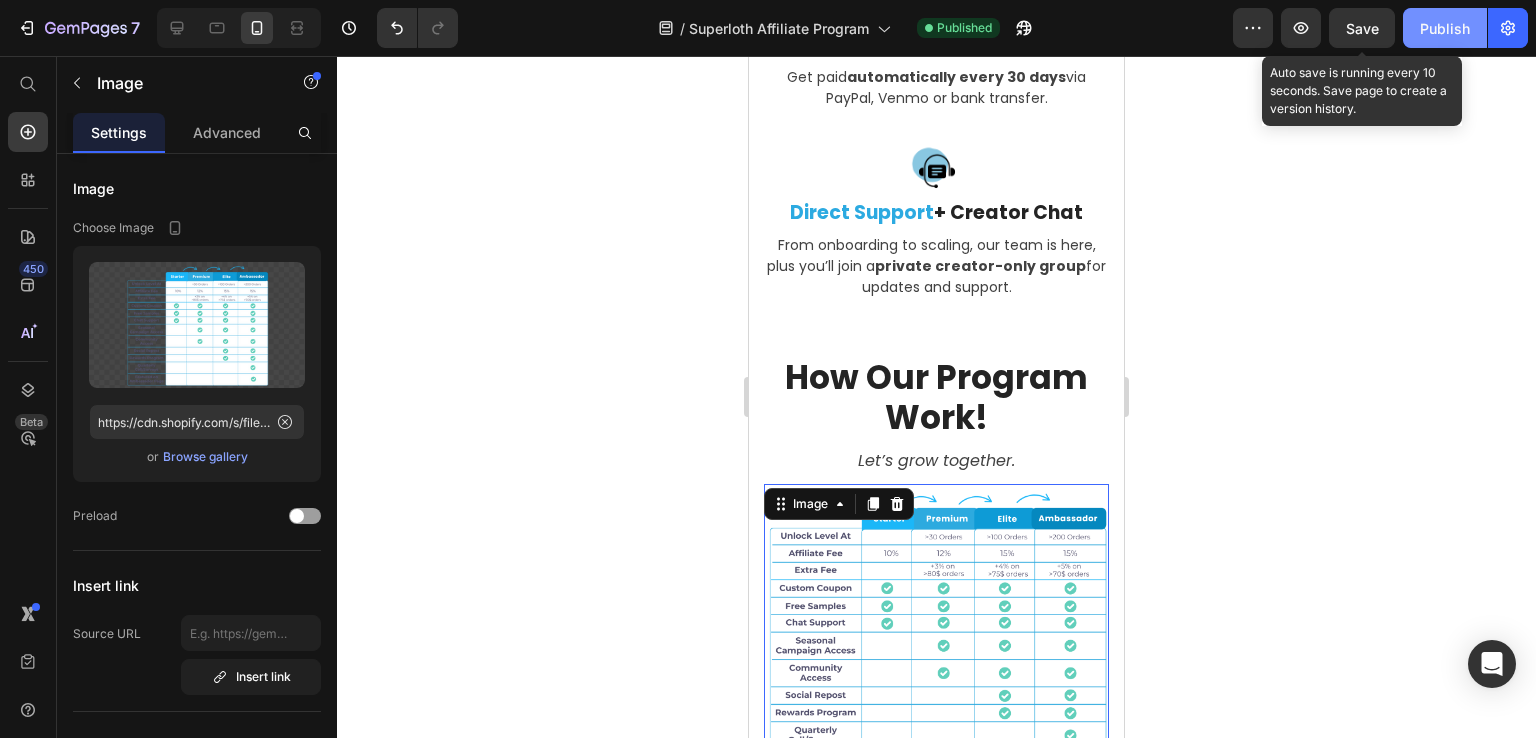 click on "Publish" at bounding box center [1445, 28] 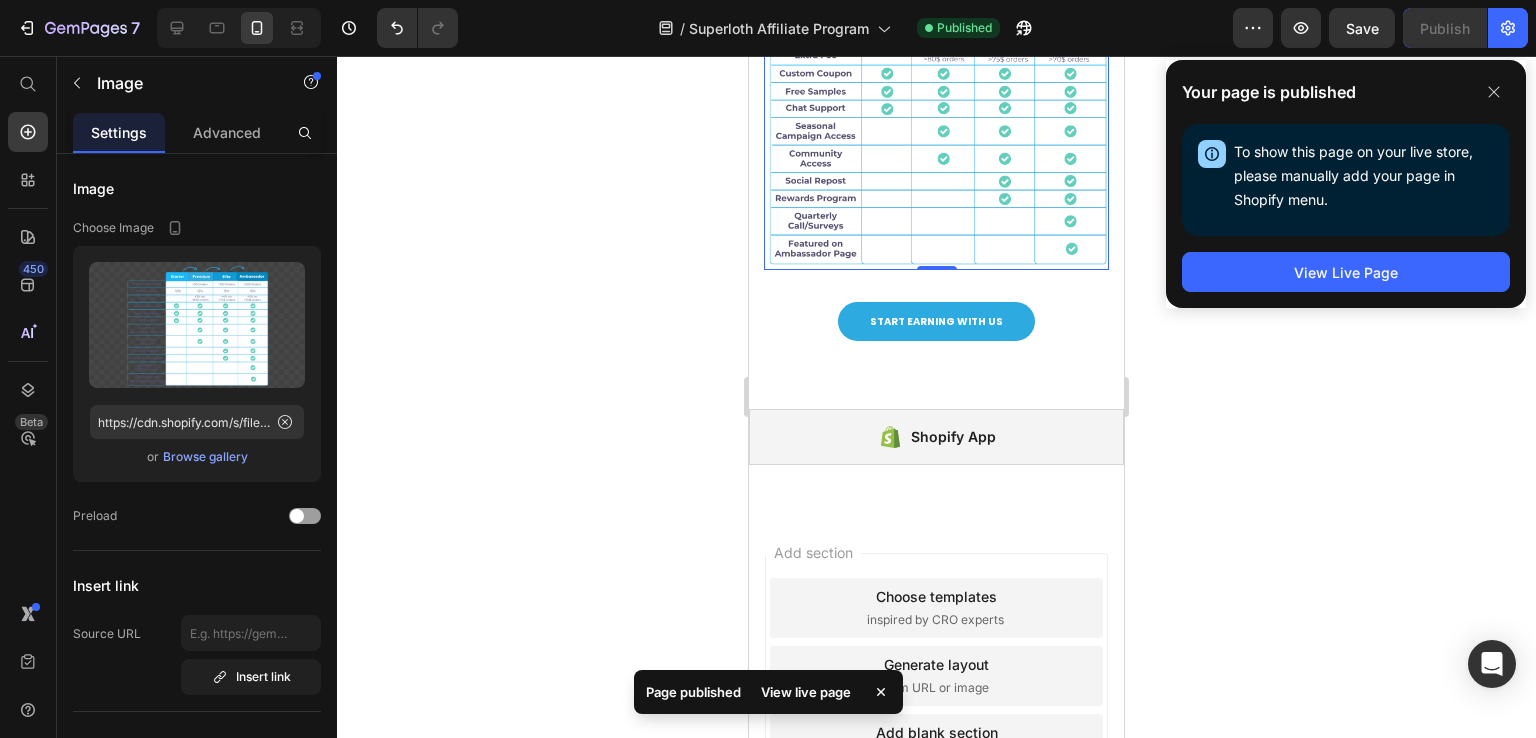 scroll, scrollTop: 1884, scrollLeft: 0, axis: vertical 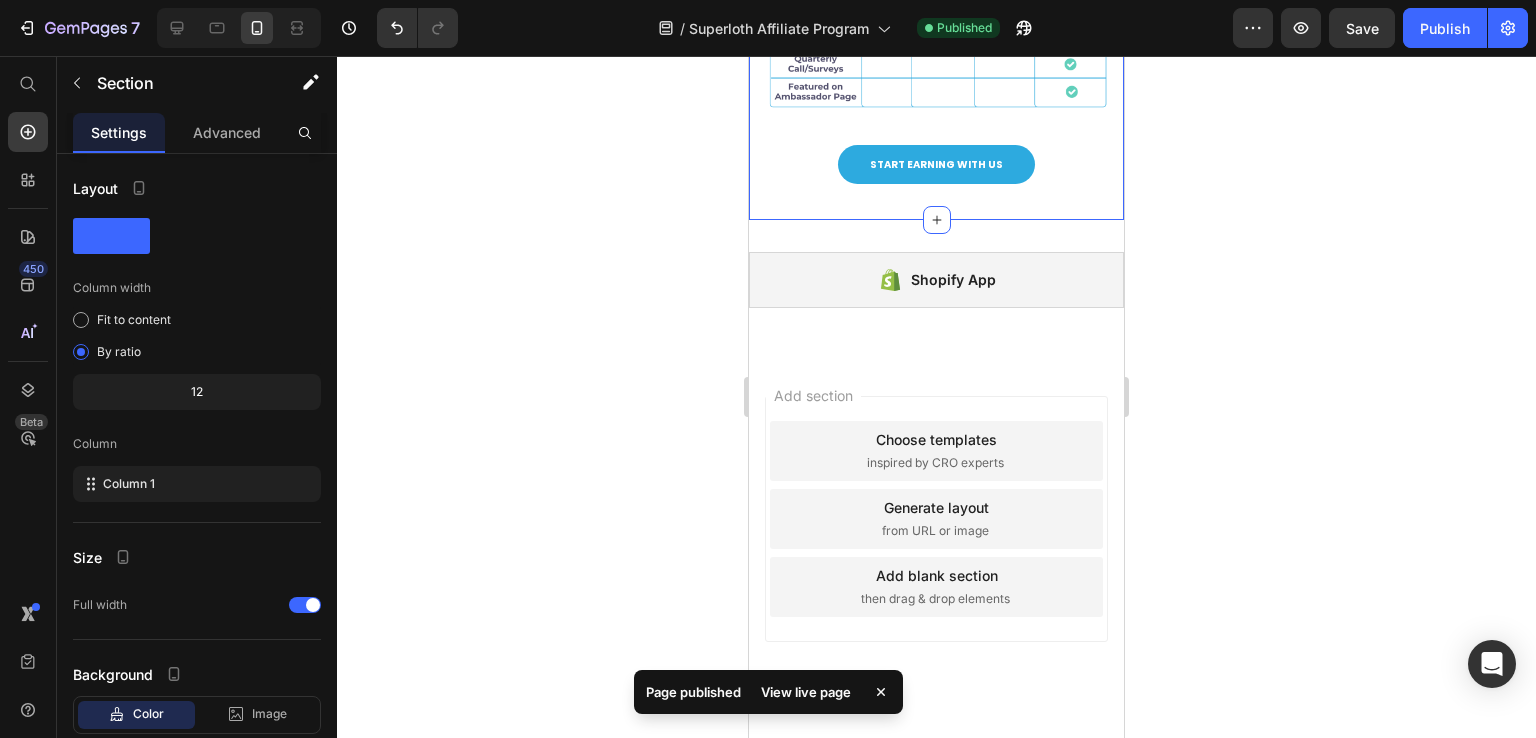 click on "How Our Program Work! Heading Let’s grow together. Text block Image Row START EARNING WITH US Button Row Section 3   Create Theme Section AI Content Write with GemAI What would you like to describe here? Tone and Voice Persuasive Product Getting products... Show more Generate" at bounding box center [936, -60] 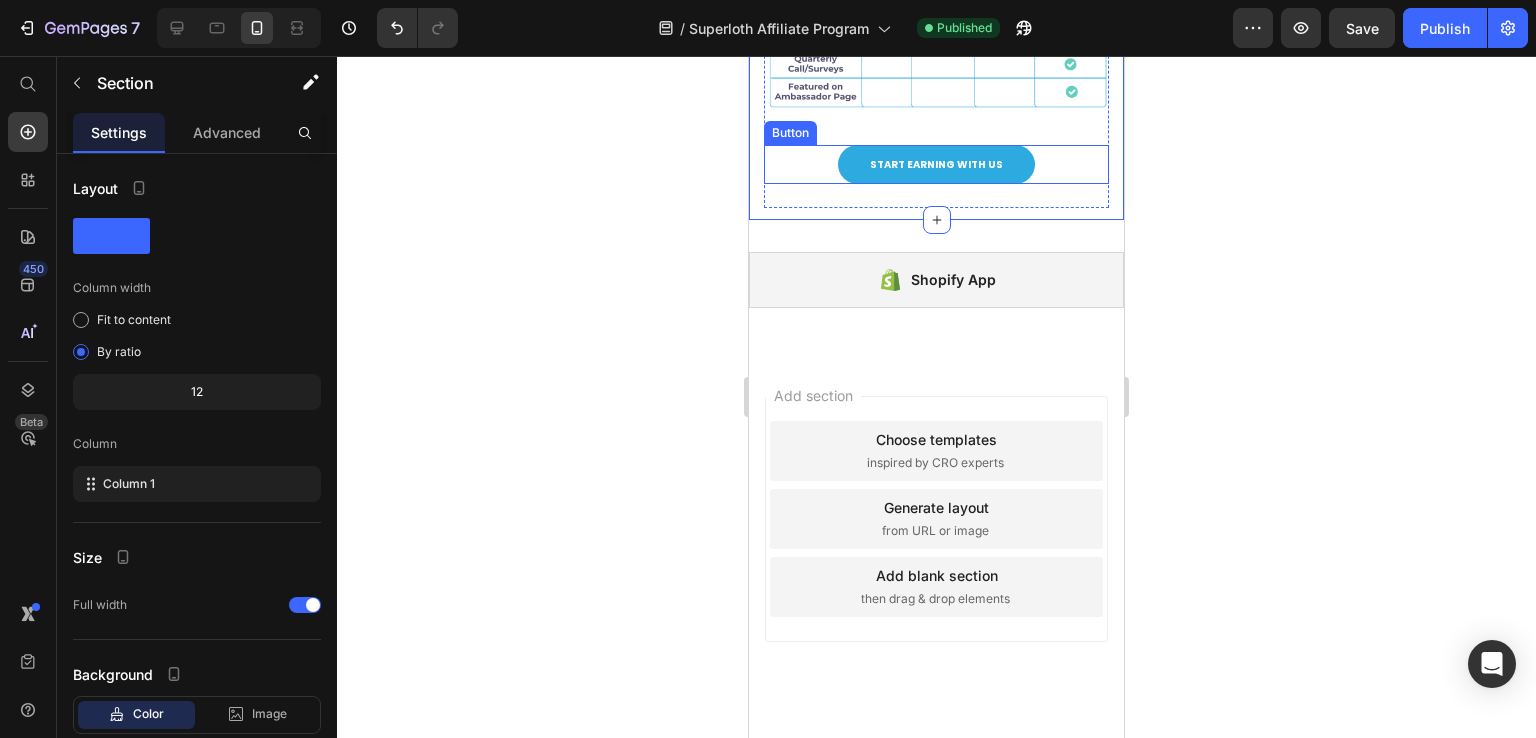 click on "START EARNING WITH US Button" at bounding box center [936, 164] 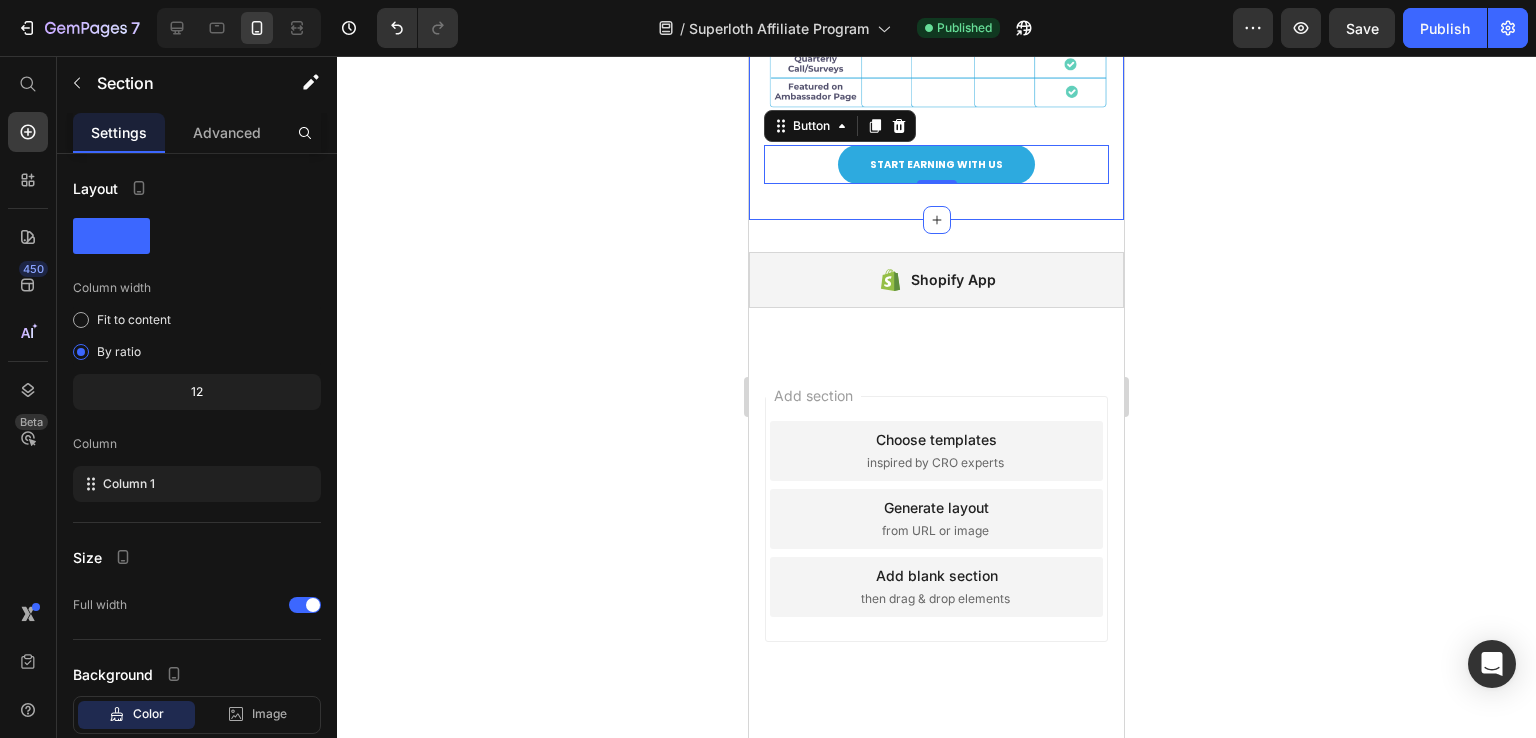 click on "How Our Program Work! Heading Let’s grow together. Text block Image Row START EARNING WITH US Button   0 Row Section 3" at bounding box center [936, -60] 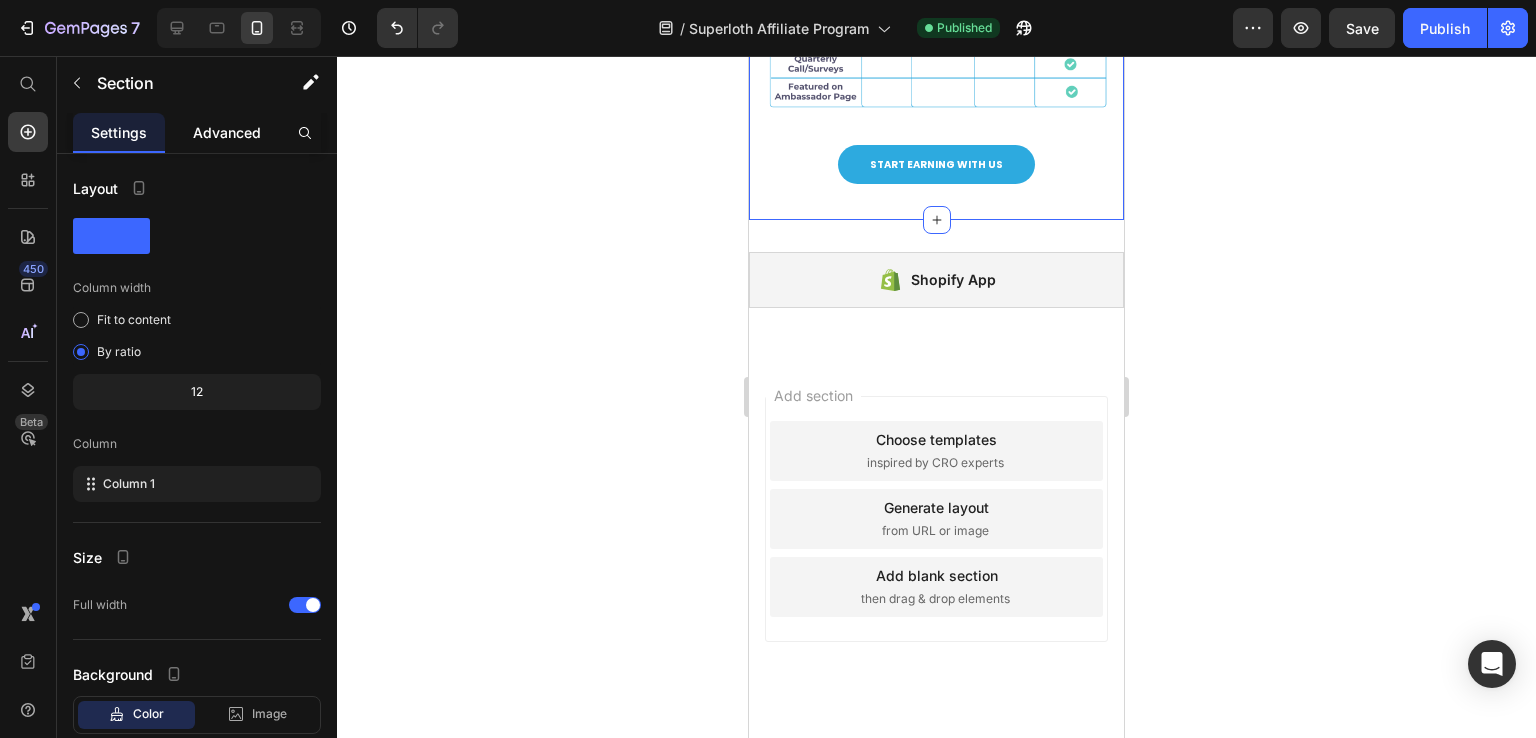 click on "Advanced" at bounding box center [227, 132] 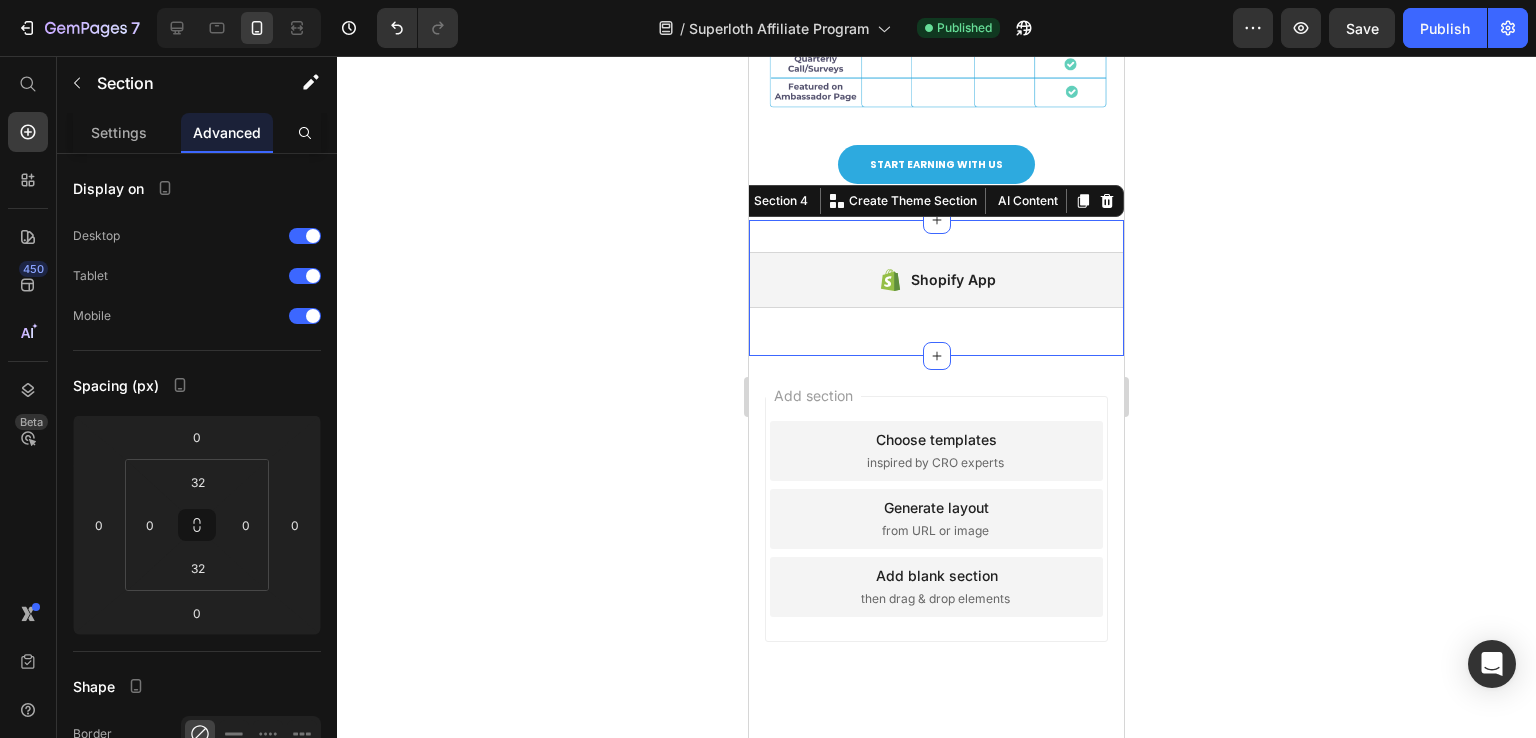 click on "Shopify App Shopify App Section 4   Create Theme Section AI Content Write with GemAI What would you like to describe here? Tone and Voice Persuasive Product Show more Generate" at bounding box center [936, 288] 